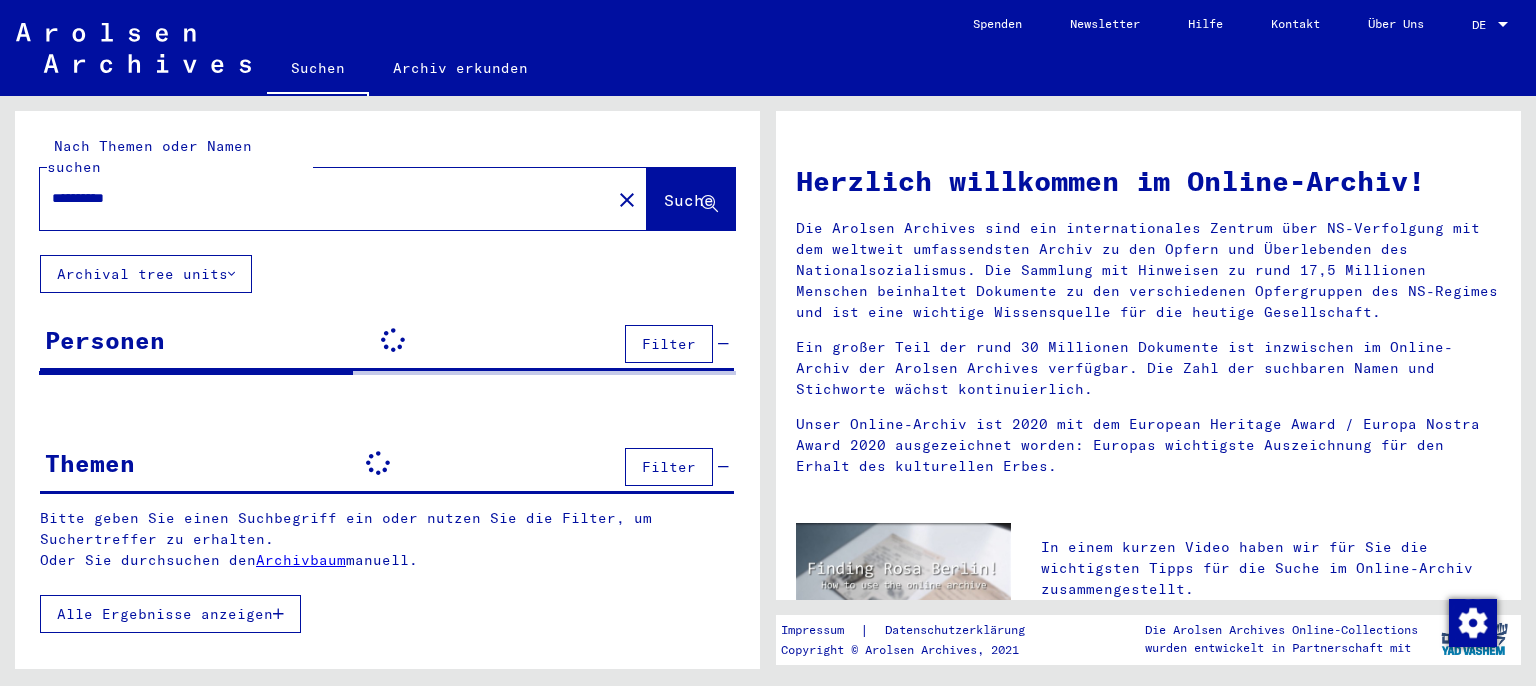 scroll, scrollTop: 0, scrollLeft: 0, axis: both 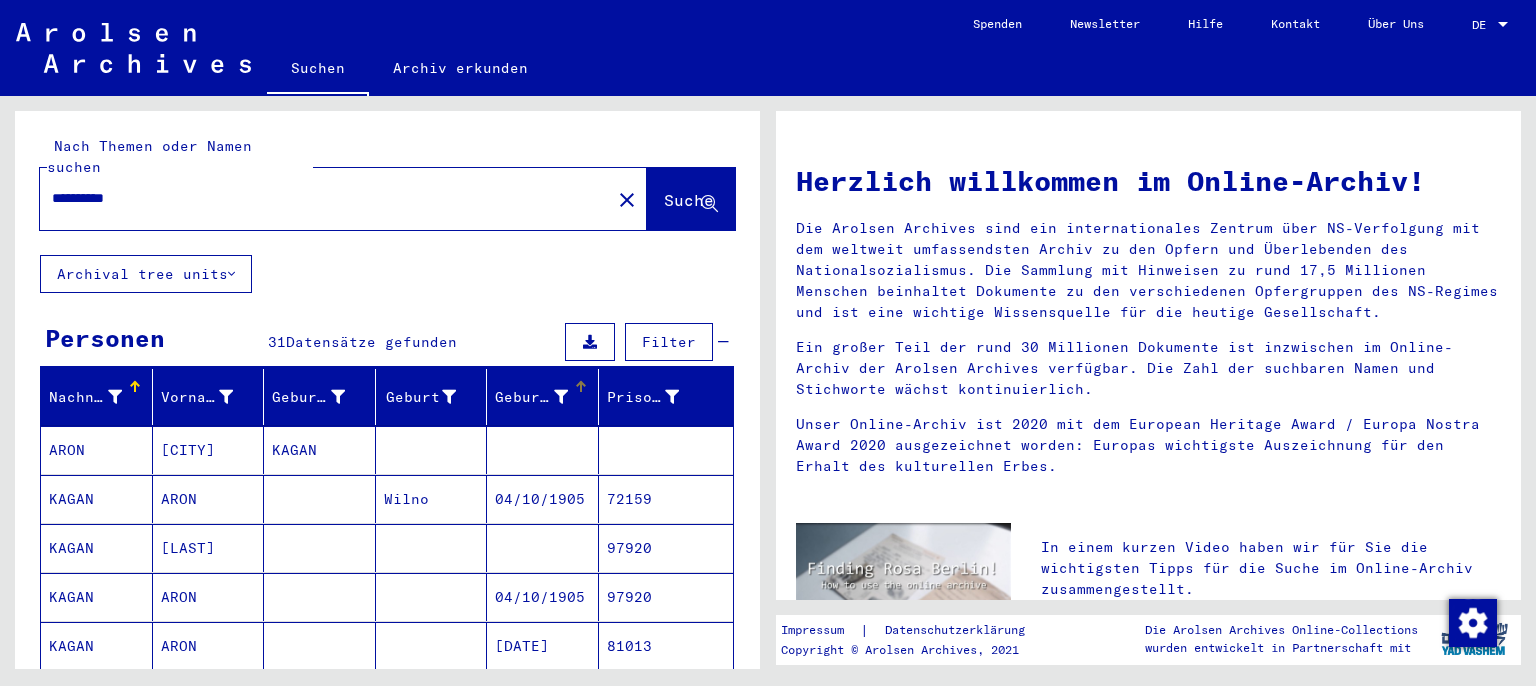click on "Geburtsdatum" at bounding box center (531, 397) 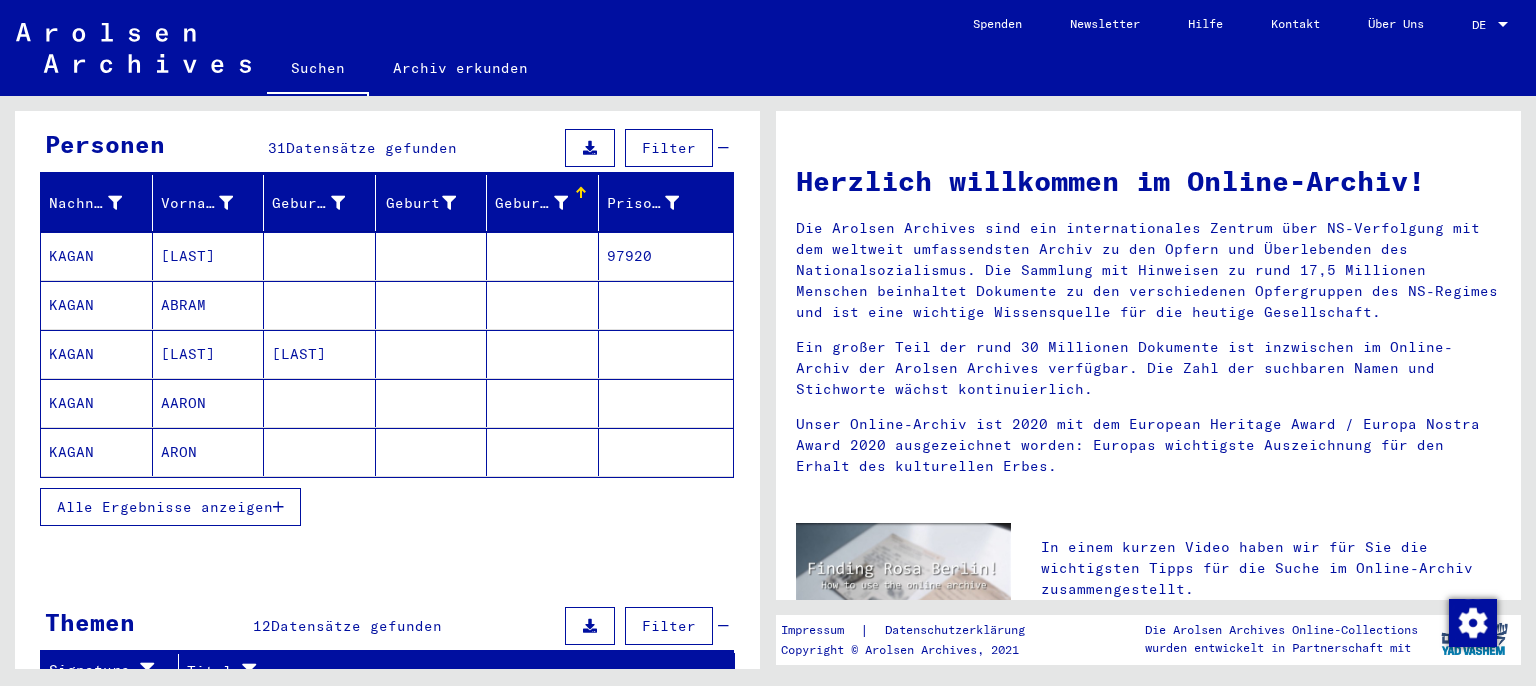 scroll, scrollTop: 270, scrollLeft: 0, axis: vertical 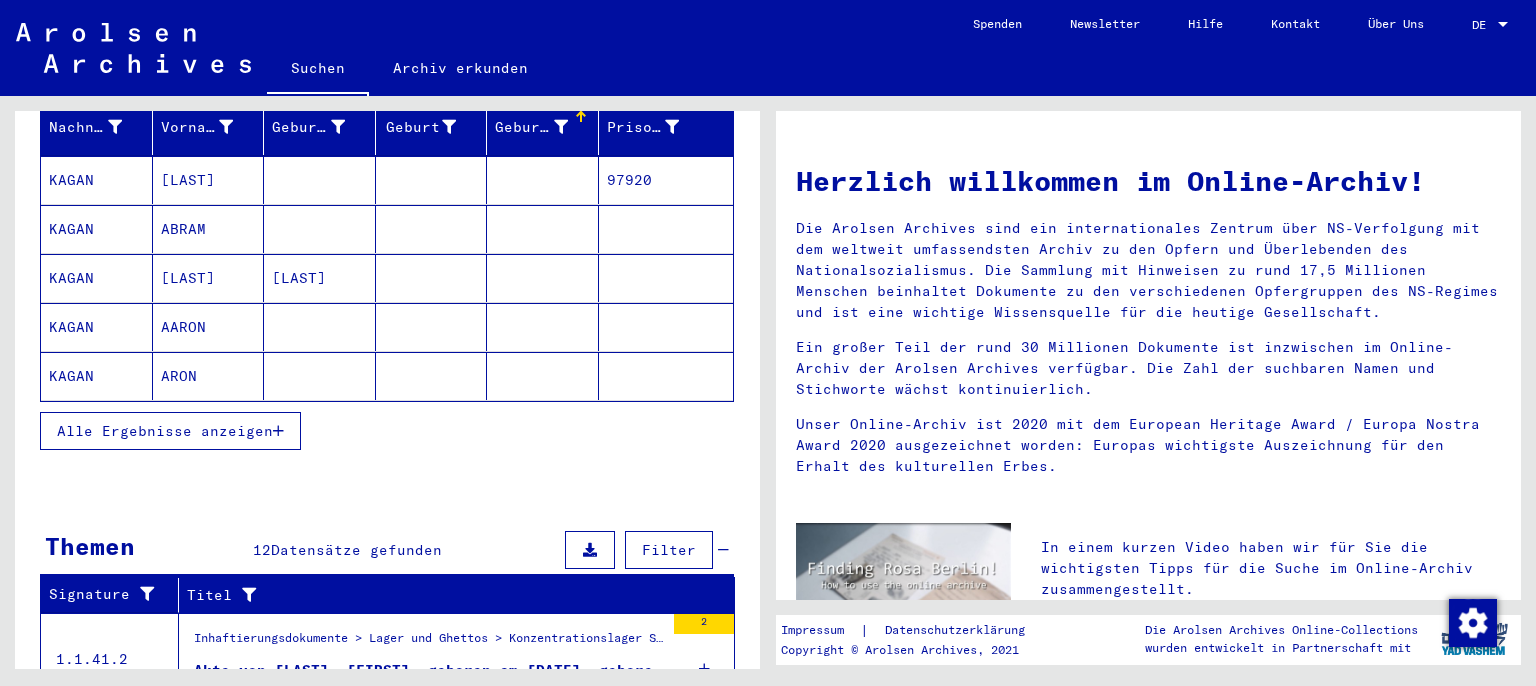 click on "Alle Ergebnisse anzeigen" at bounding box center (165, 431) 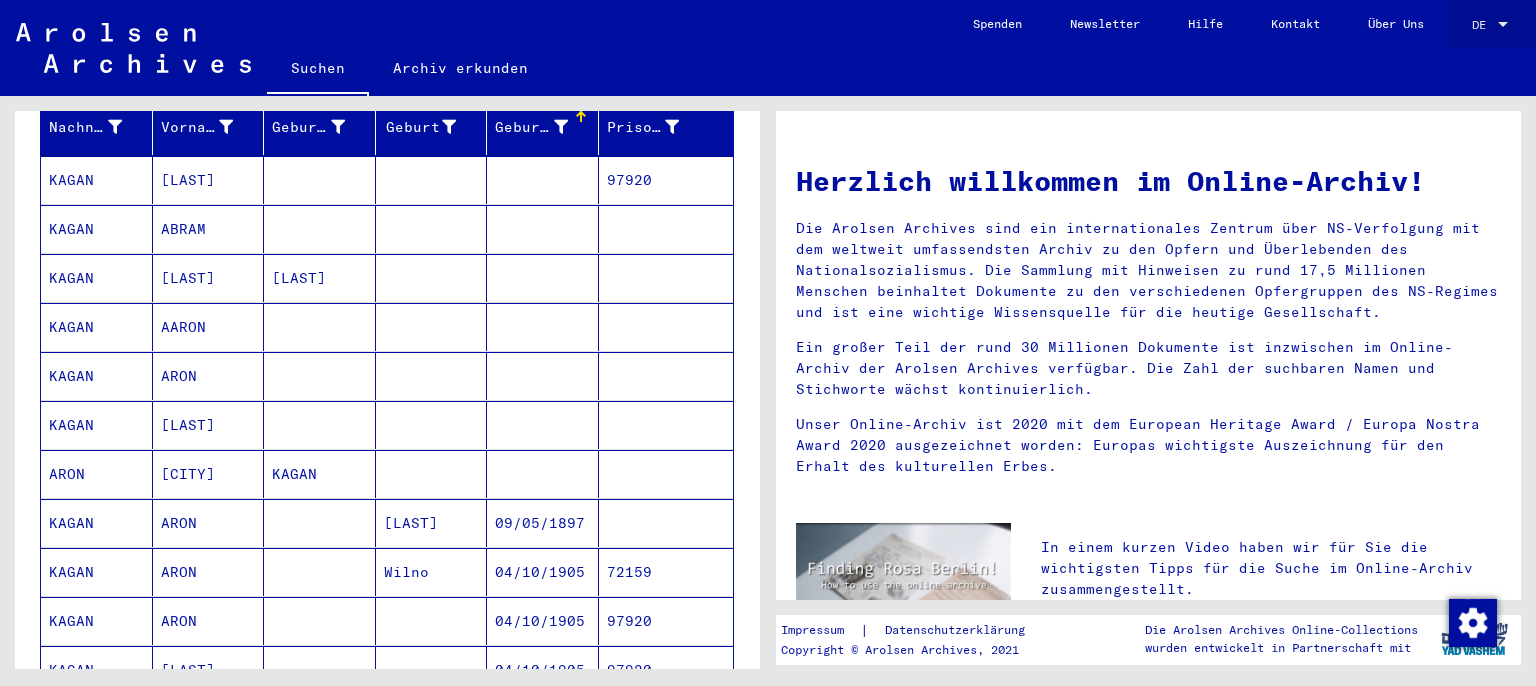 click at bounding box center (1503, 24) 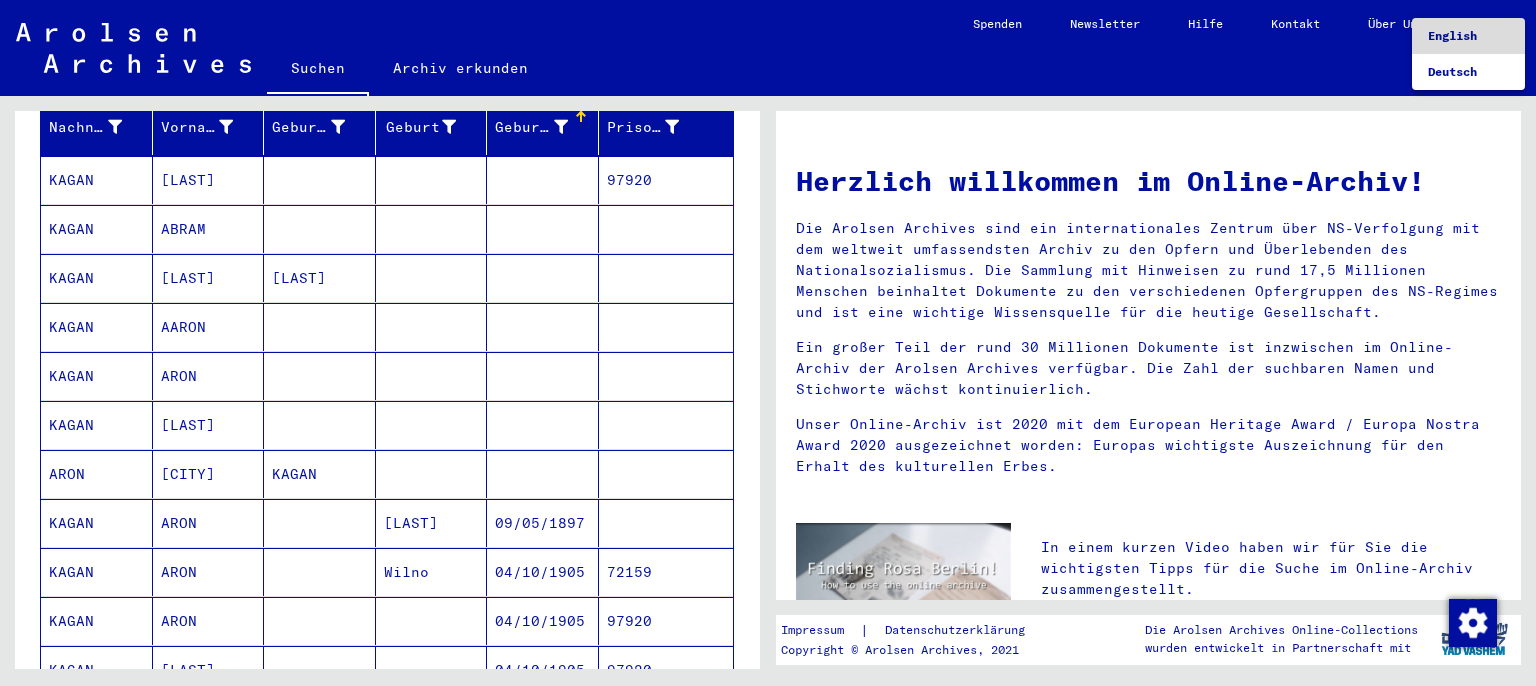 click on "English" at bounding box center [1452, 35] 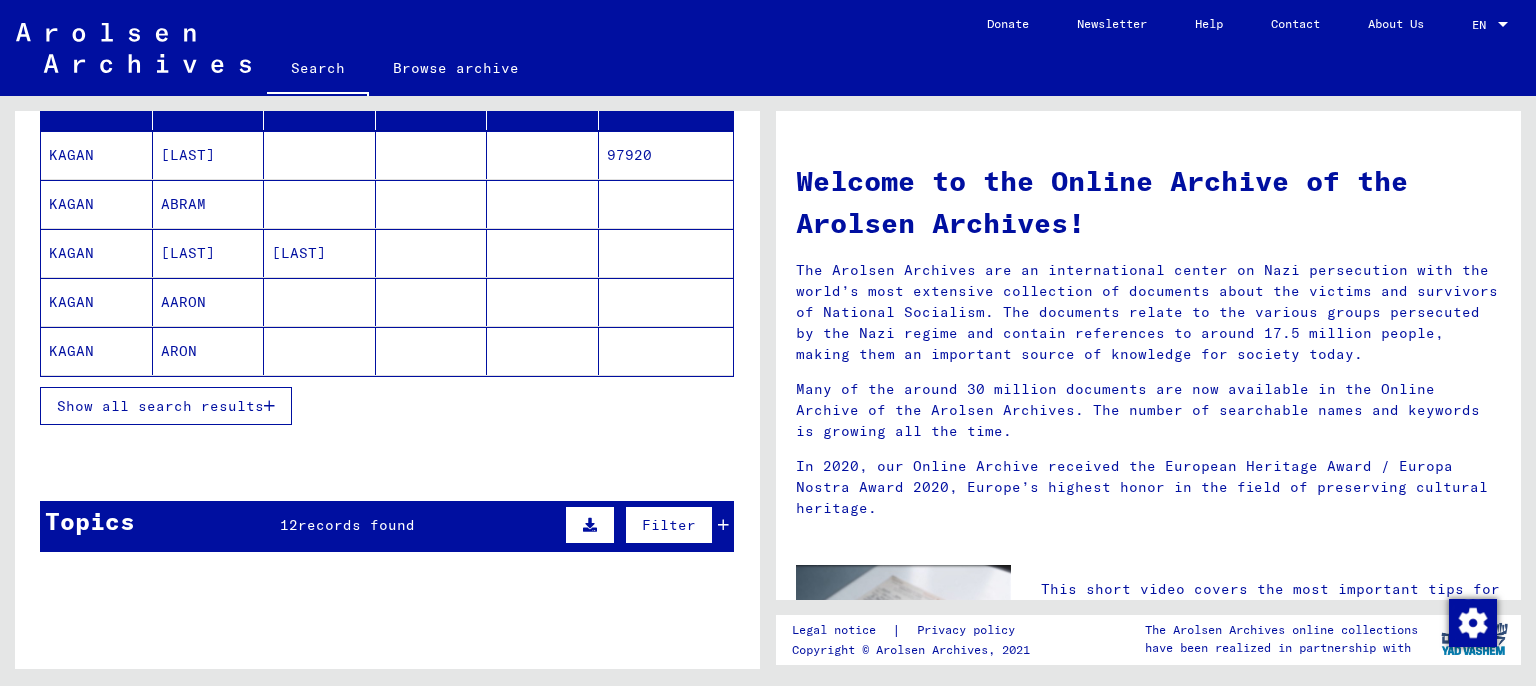 scroll, scrollTop: 270, scrollLeft: 0, axis: vertical 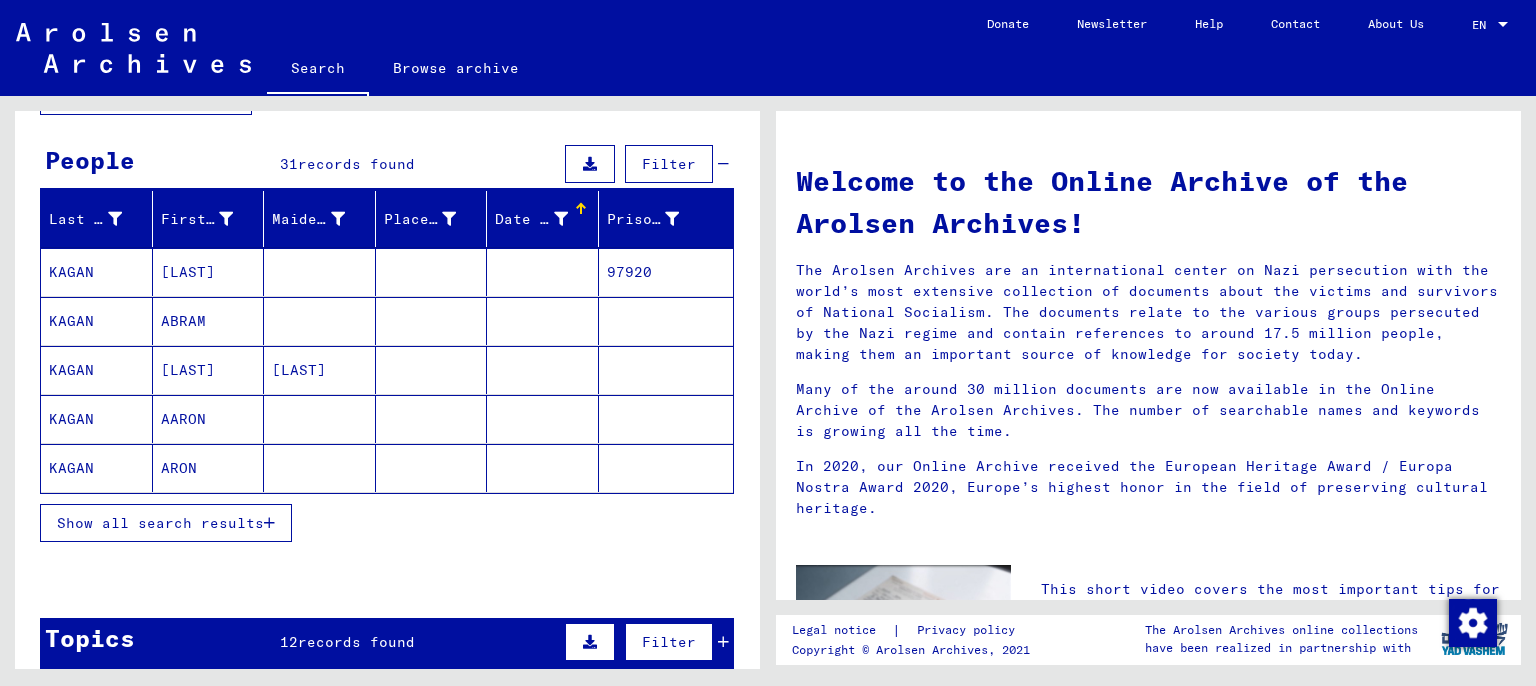 click on "Show all search results" at bounding box center [160, 523] 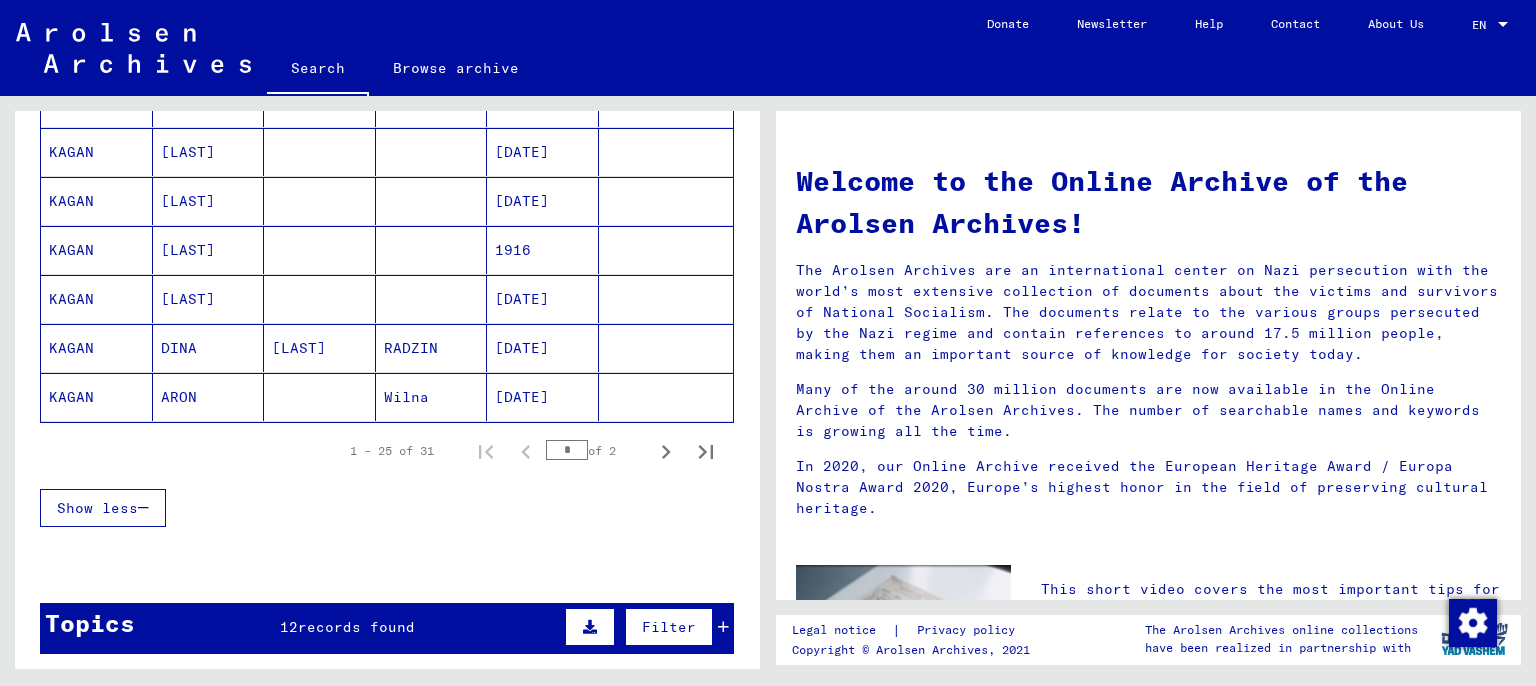 scroll, scrollTop: 1234, scrollLeft: 0, axis: vertical 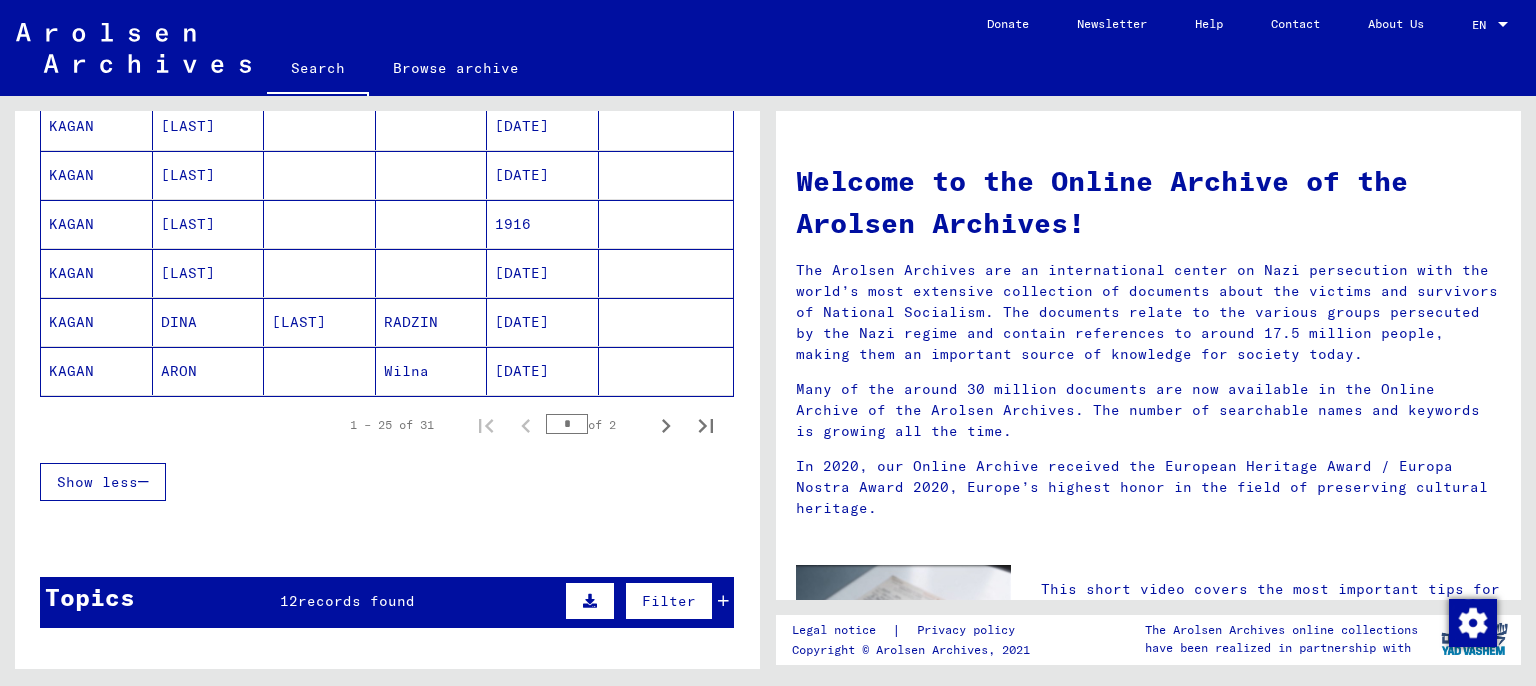 click on "KAGAN" 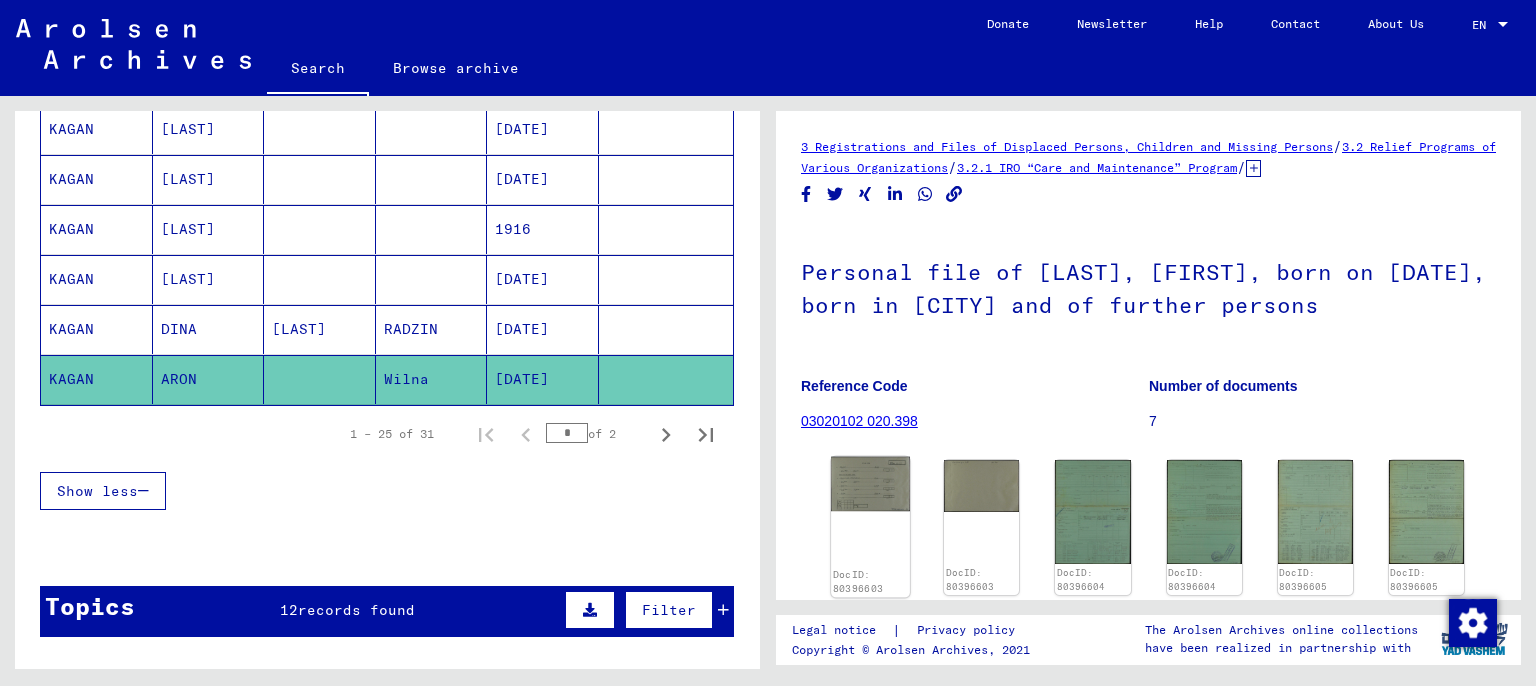 click 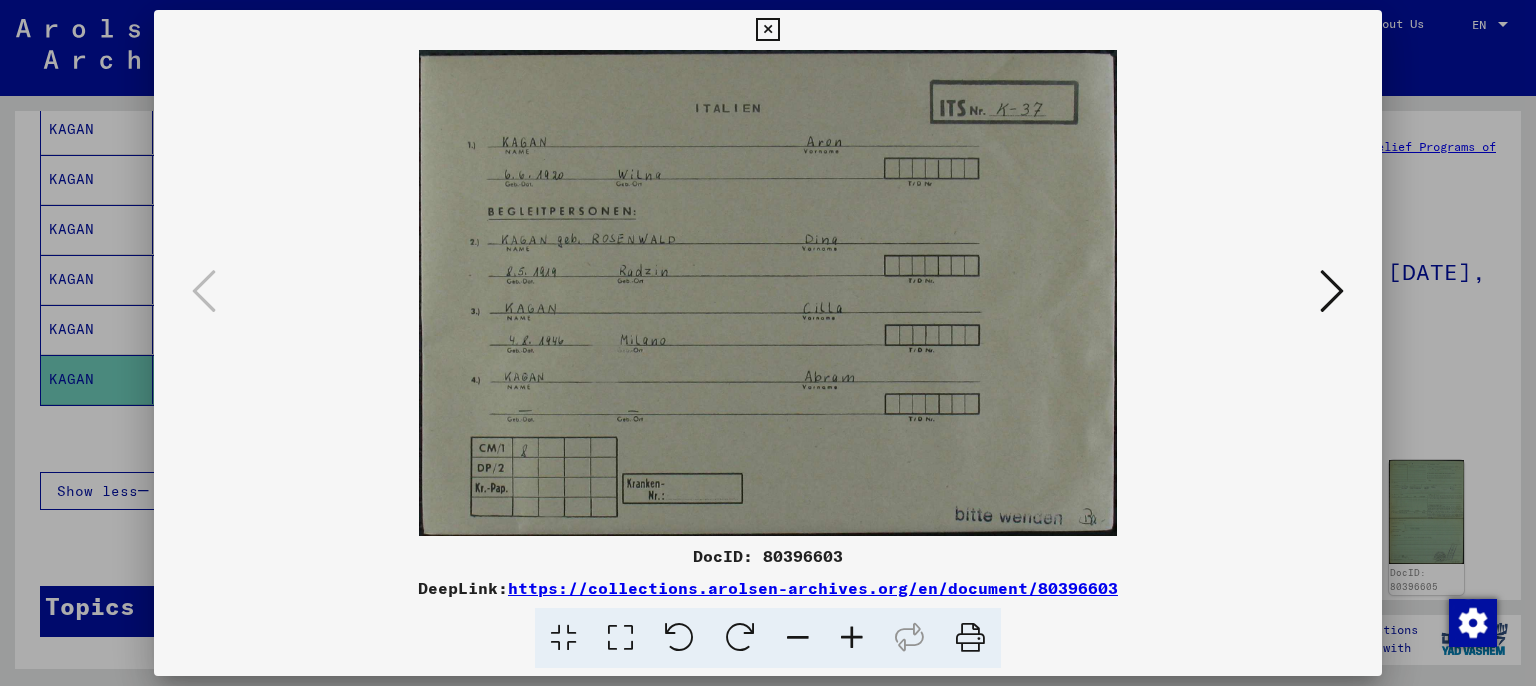 click at bounding box center [1332, 291] 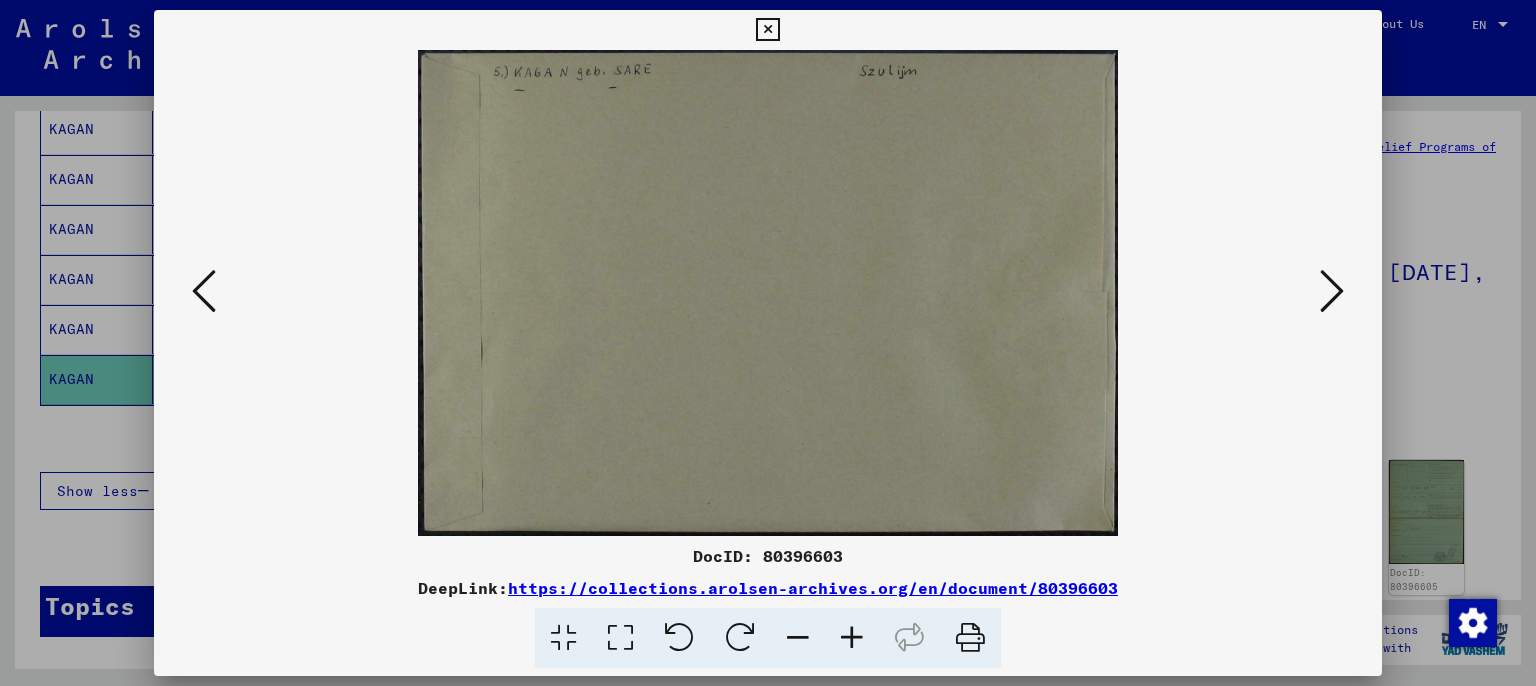 click at bounding box center (1332, 291) 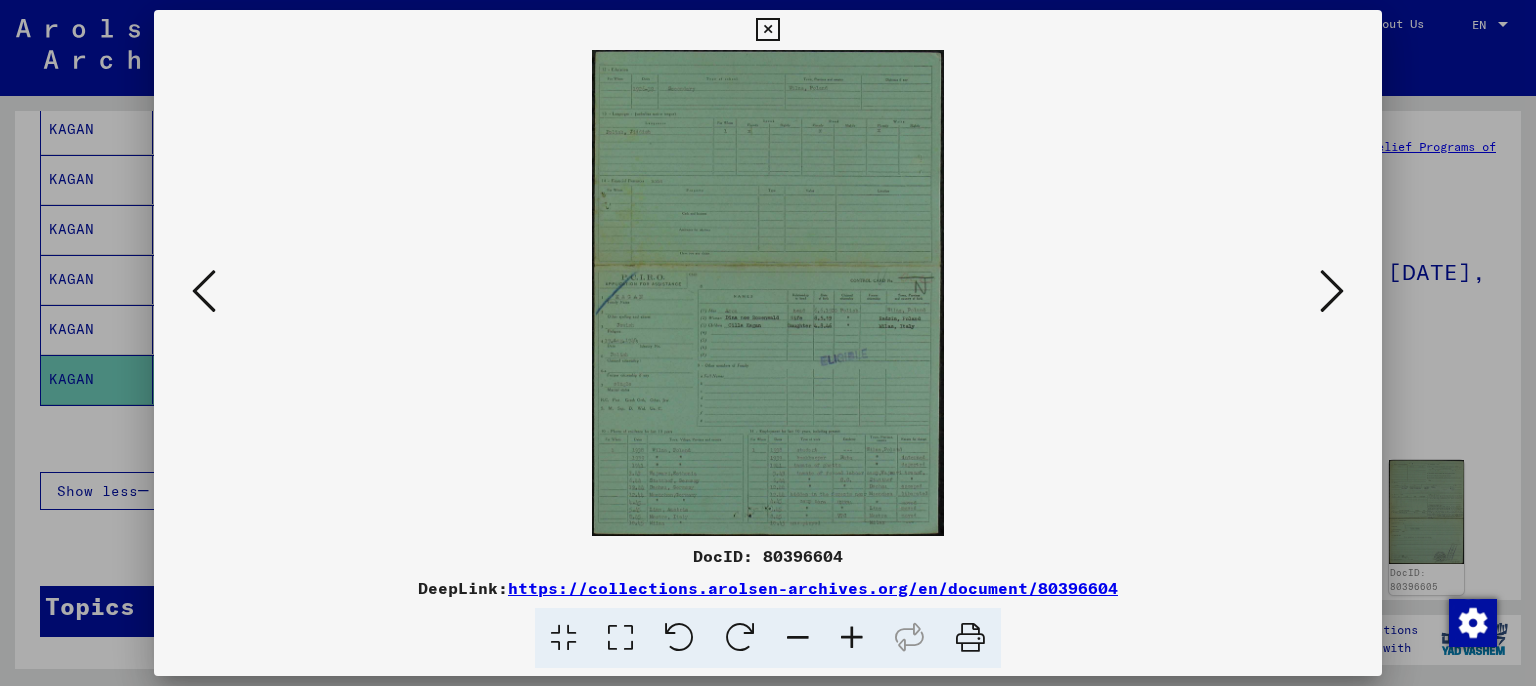 click at bounding box center (852, 638) 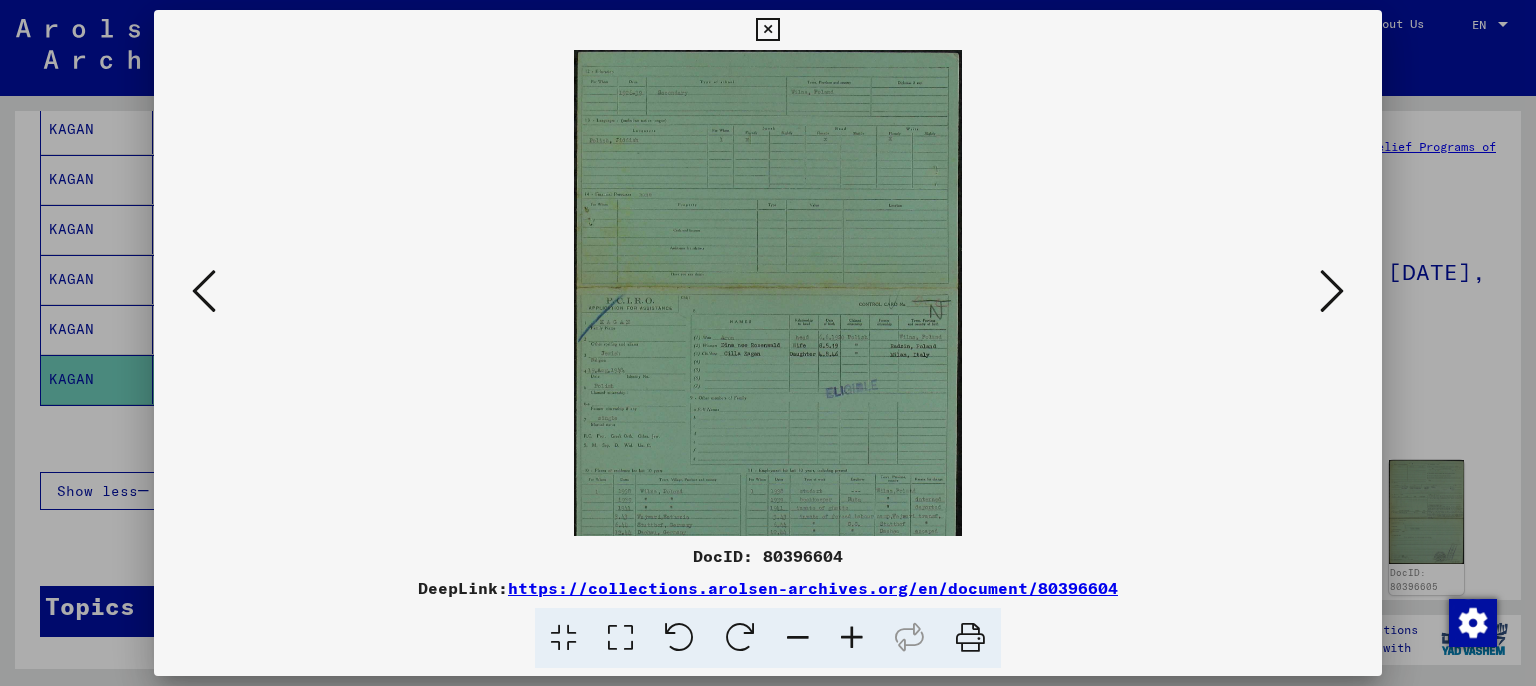 click at bounding box center [852, 638] 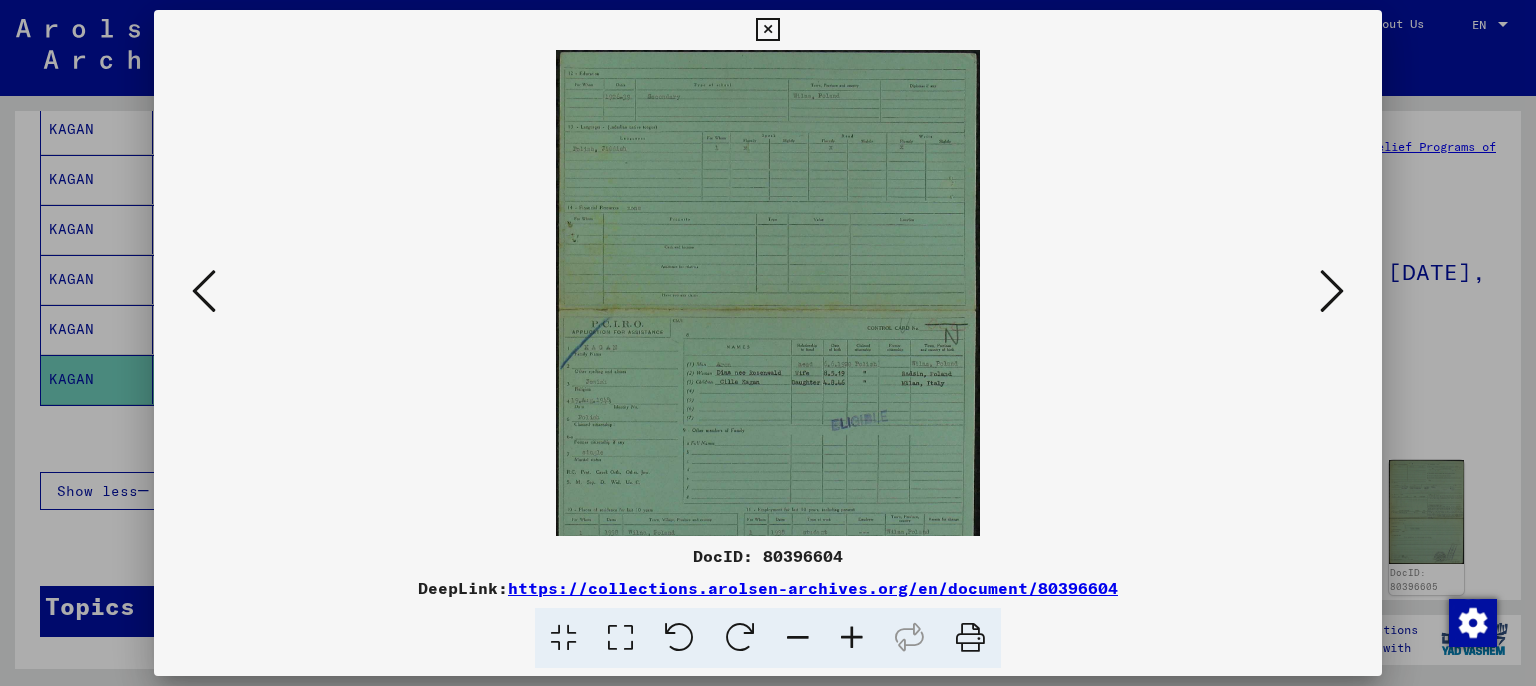 click at bounding box center [852, 638] 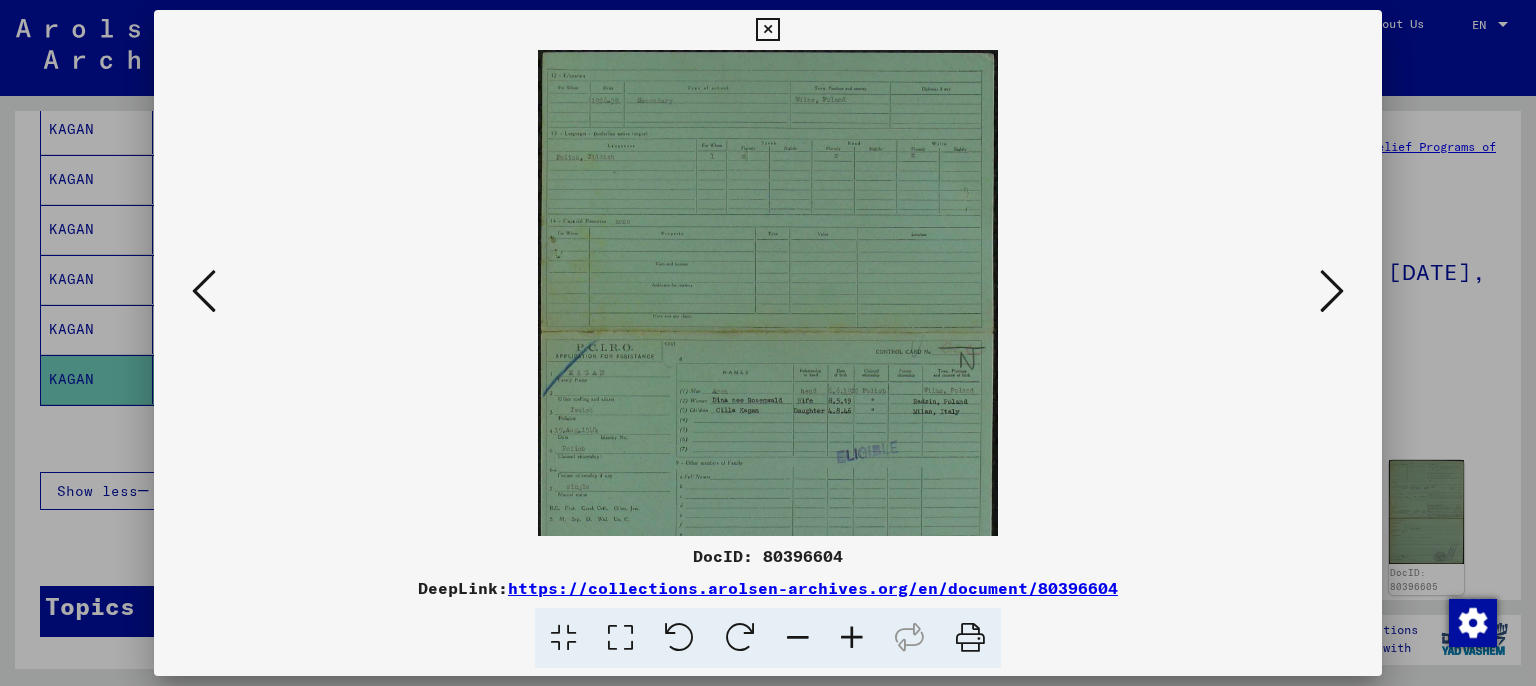 click at bounding box center [852, 638] 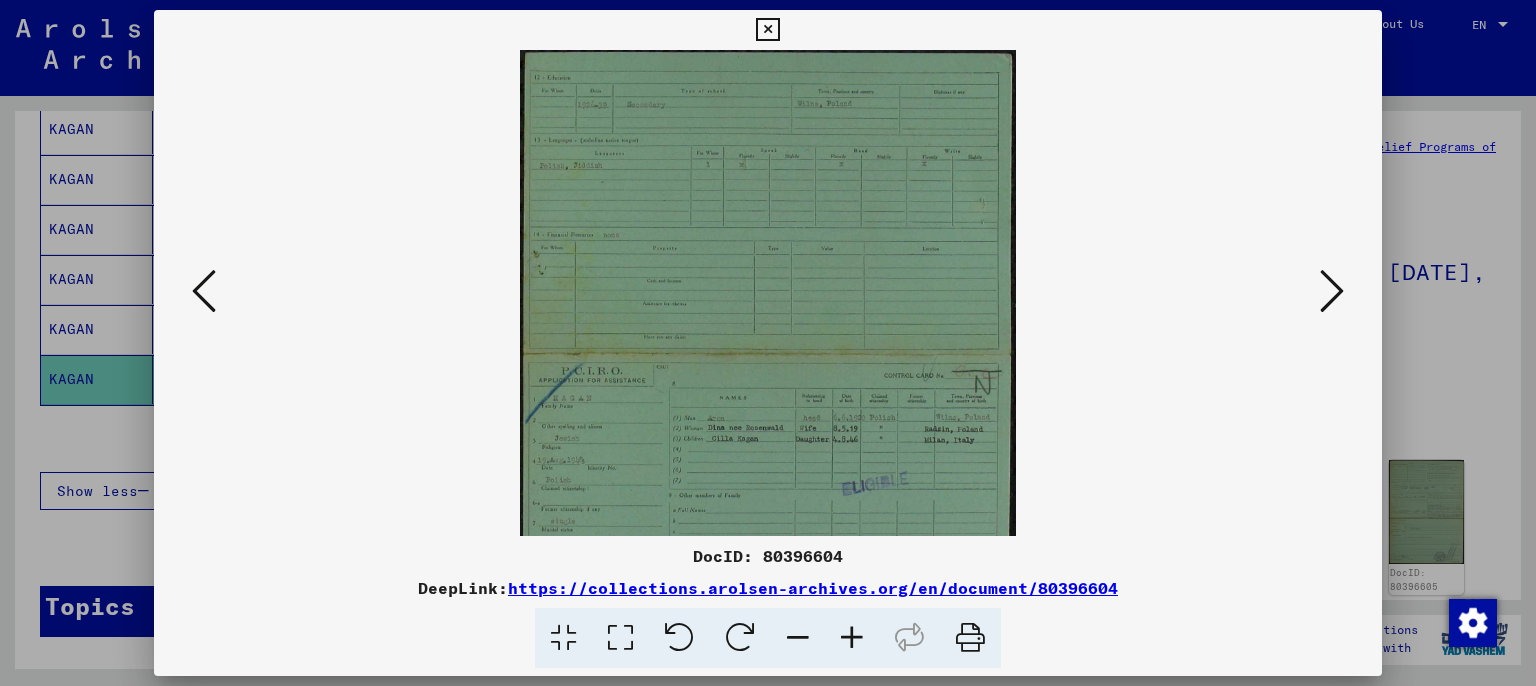 click at bounding box center (852, 638) 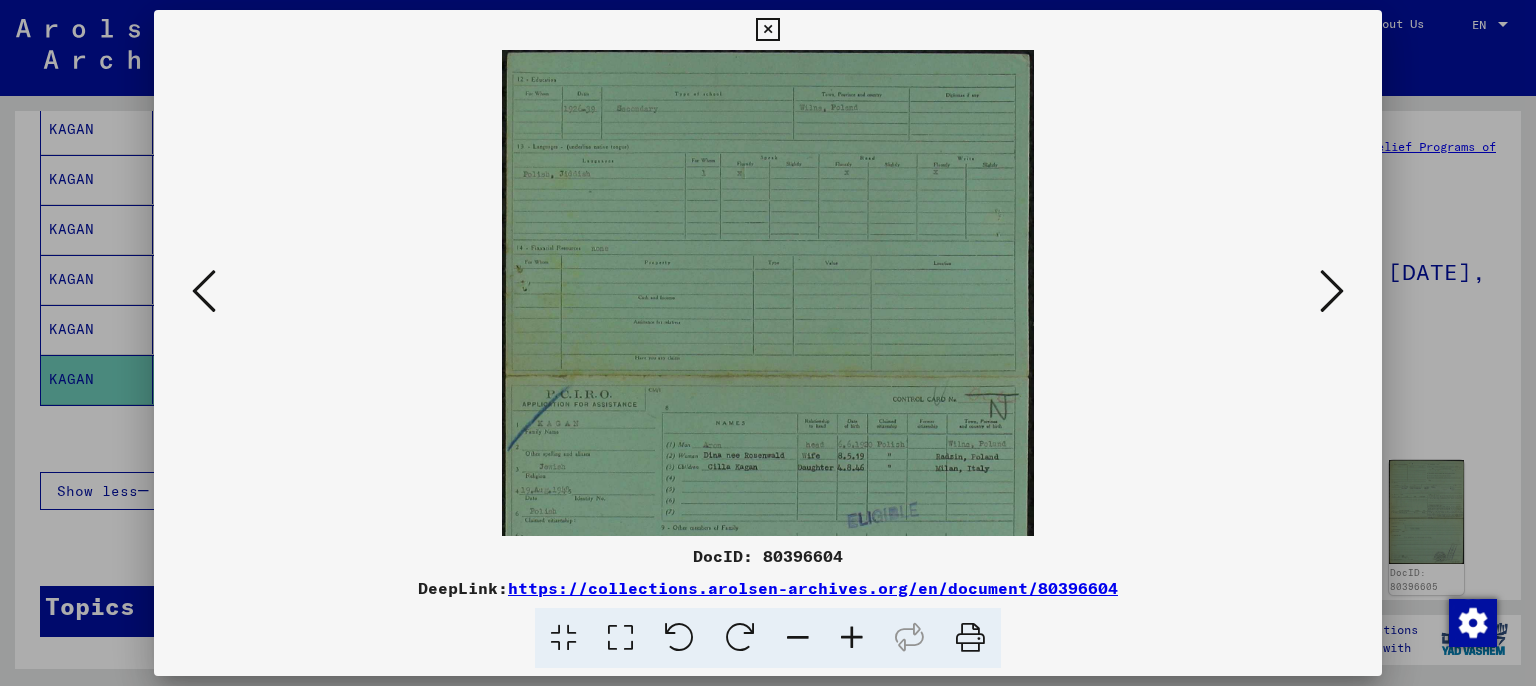 click at bounding box center (852, 638) 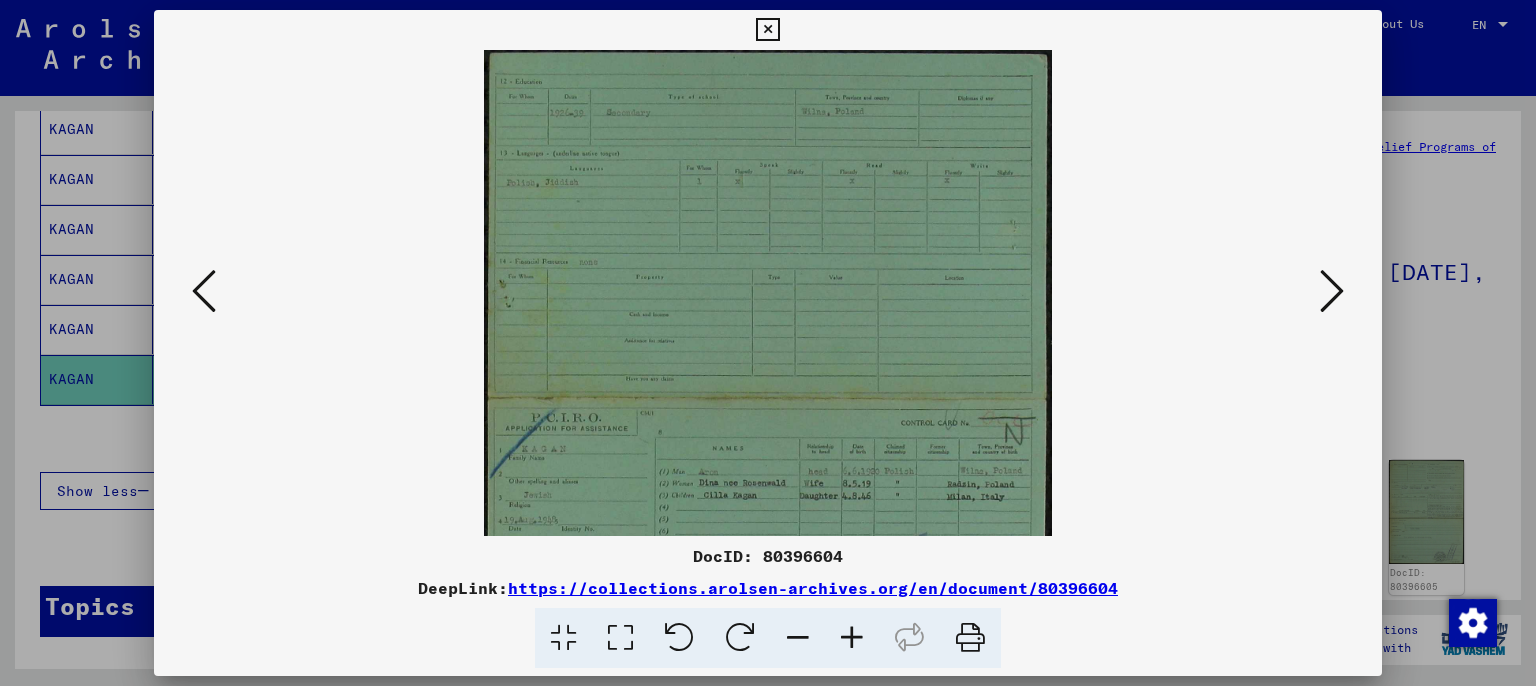 click at bounding box center [852, 638] 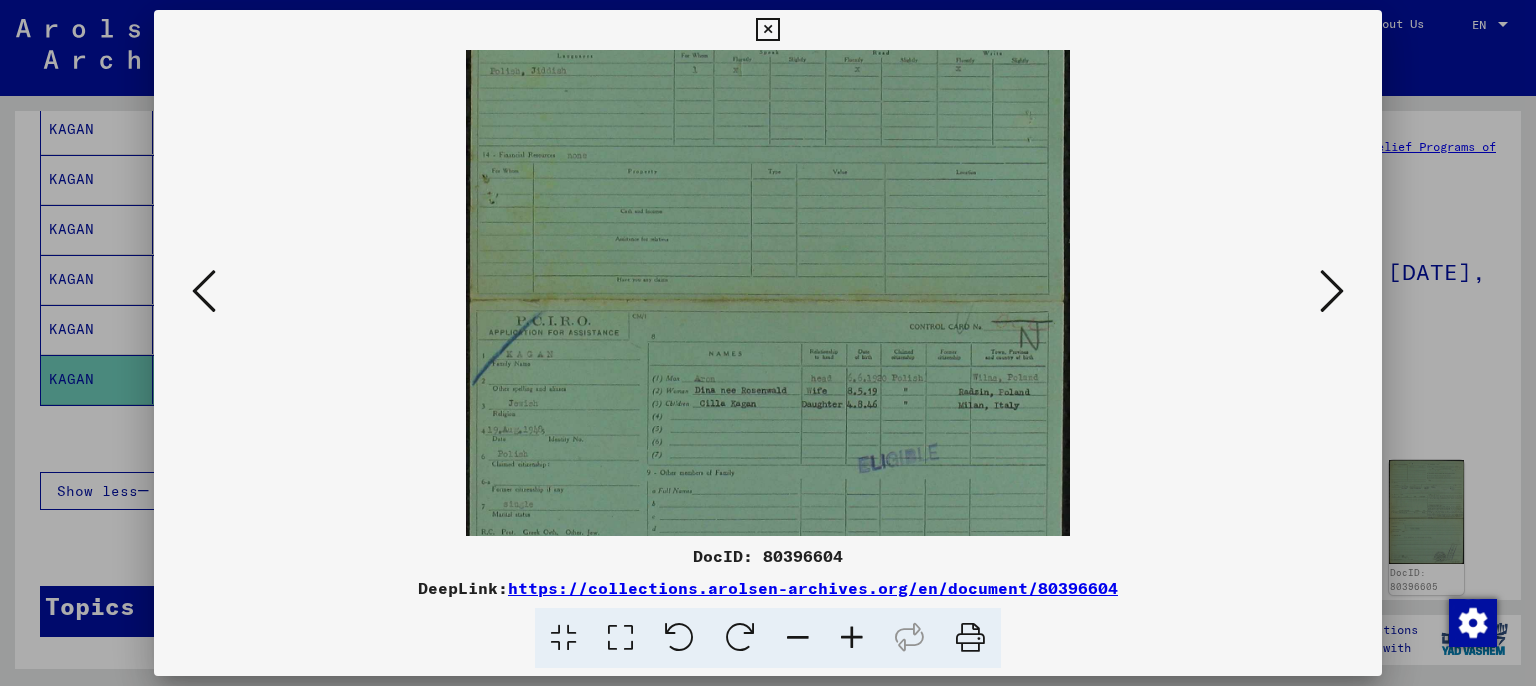 scroll, scrollTop: 127, scrollLeft: 0, axis: vertical 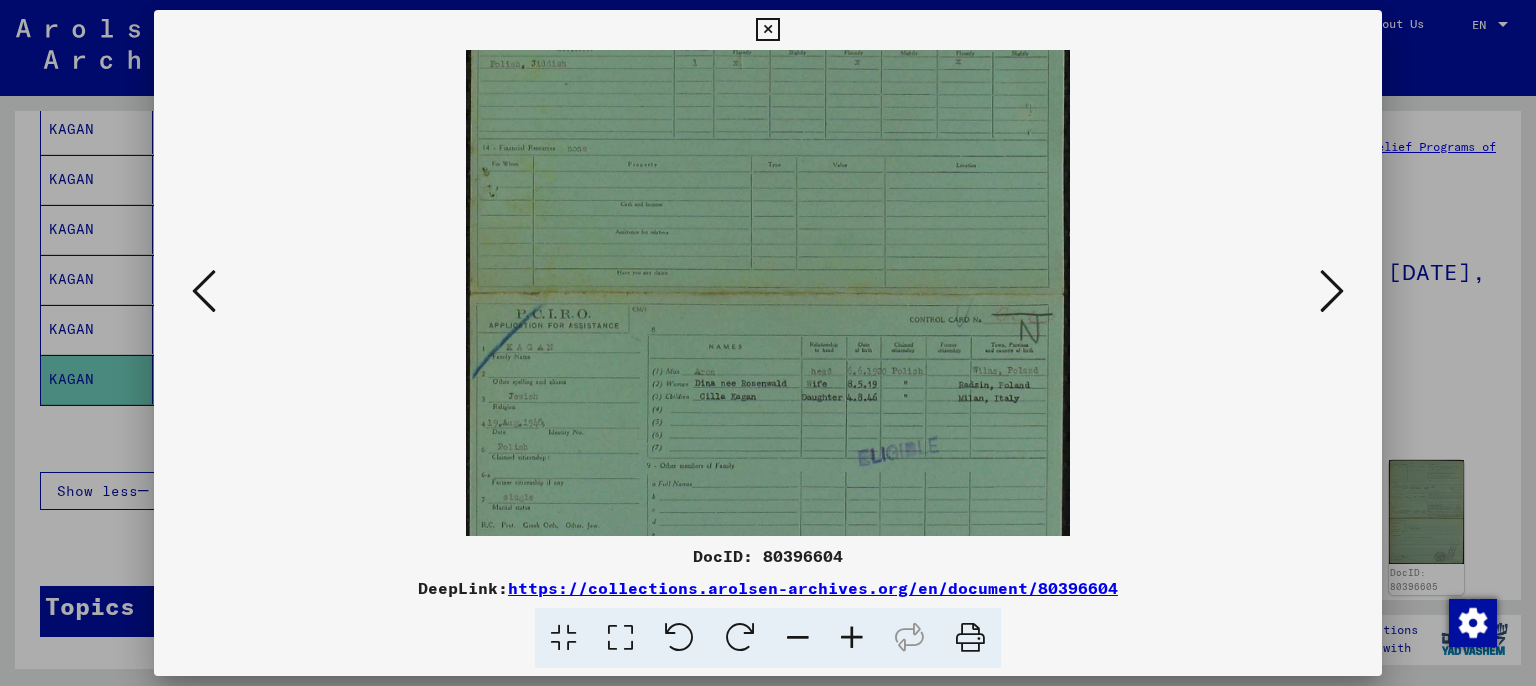 drag, startPoint x: 646, startPoint y: 376, endPoint x: 649, endPoint y: 251, distance: 125.035995 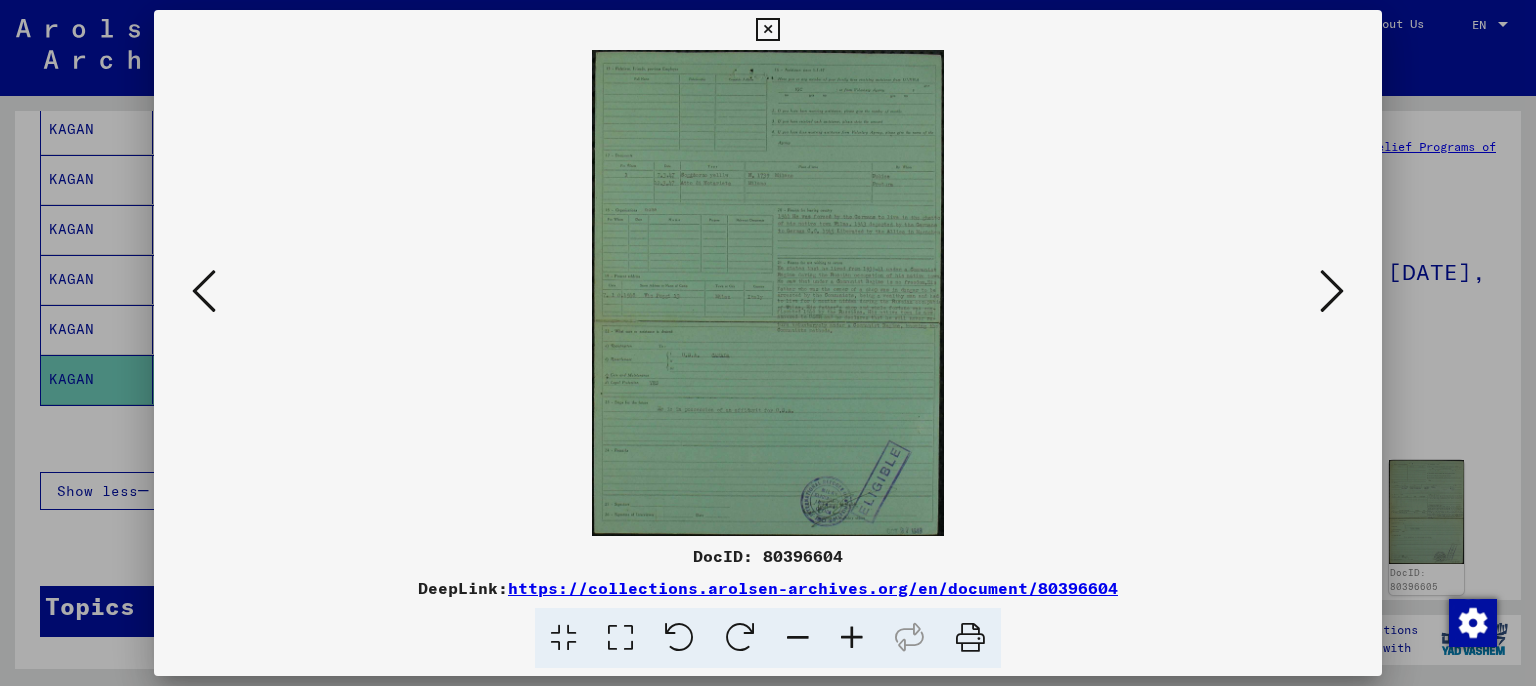 click at bounding box center (1332, 291) 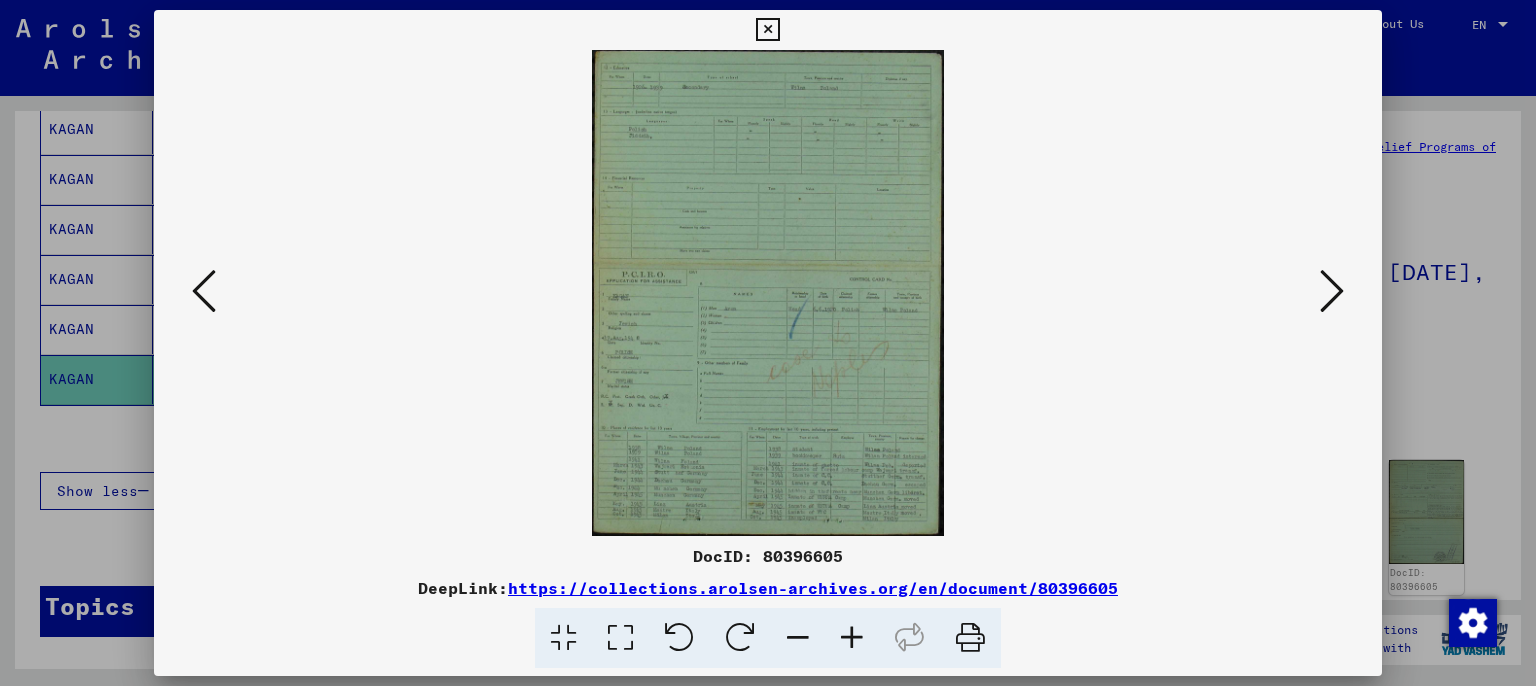 click at bounding box center [1332, 291] 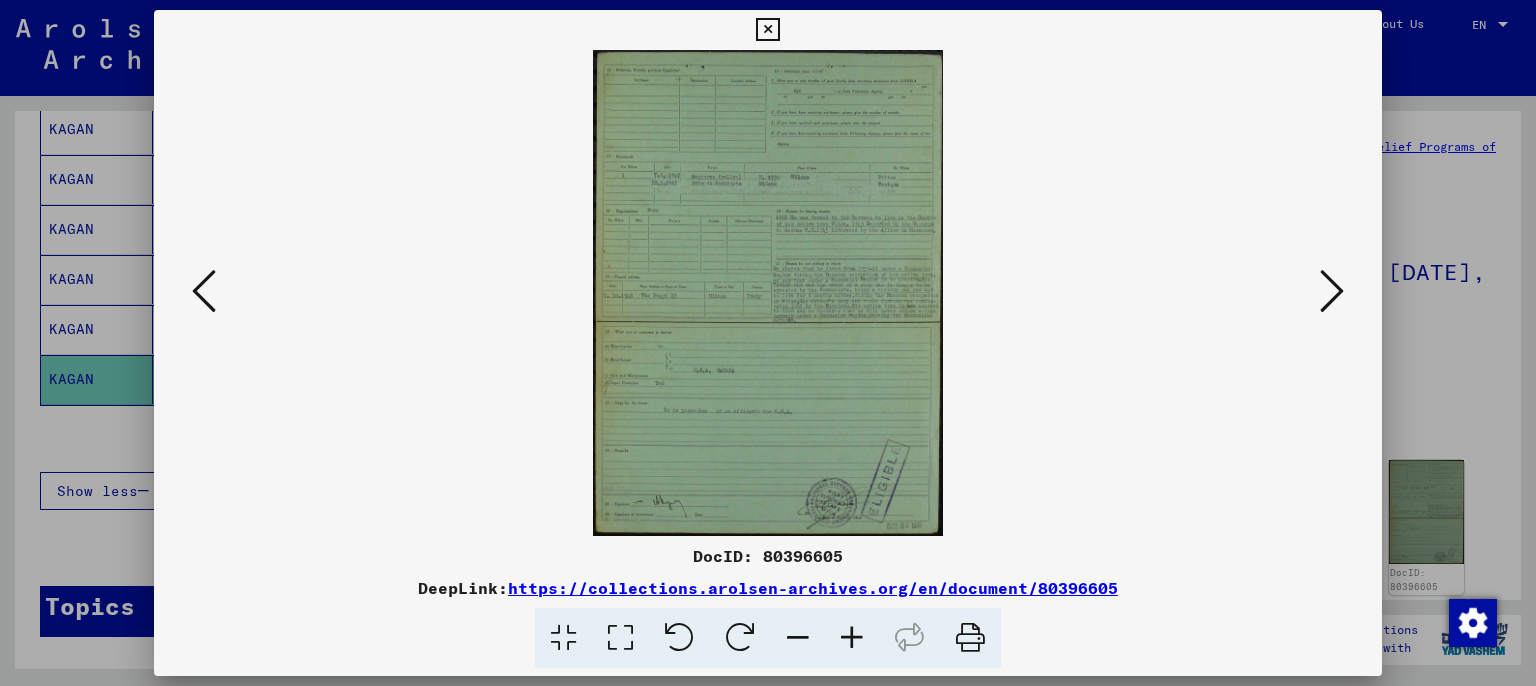 click at bounding box center [1332, 291] 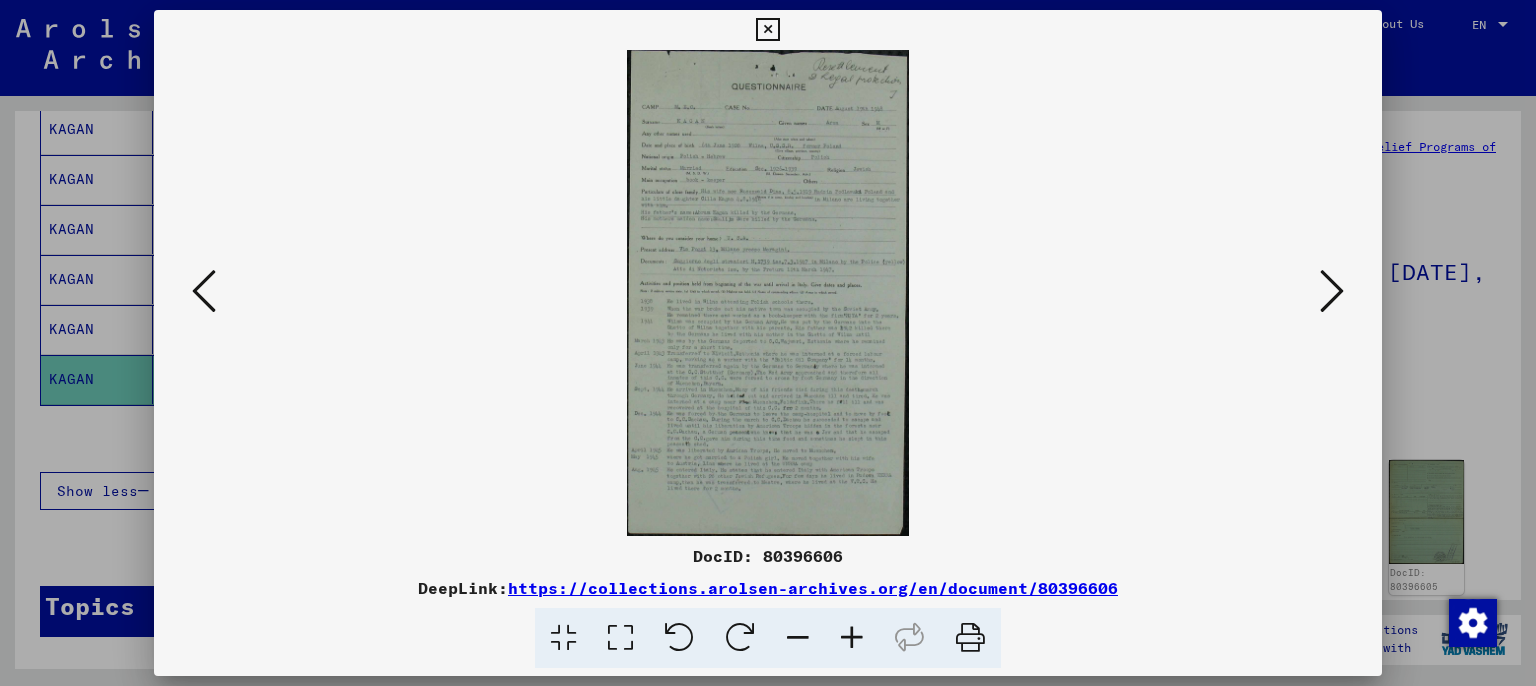 click at bounding box center [767, 30] 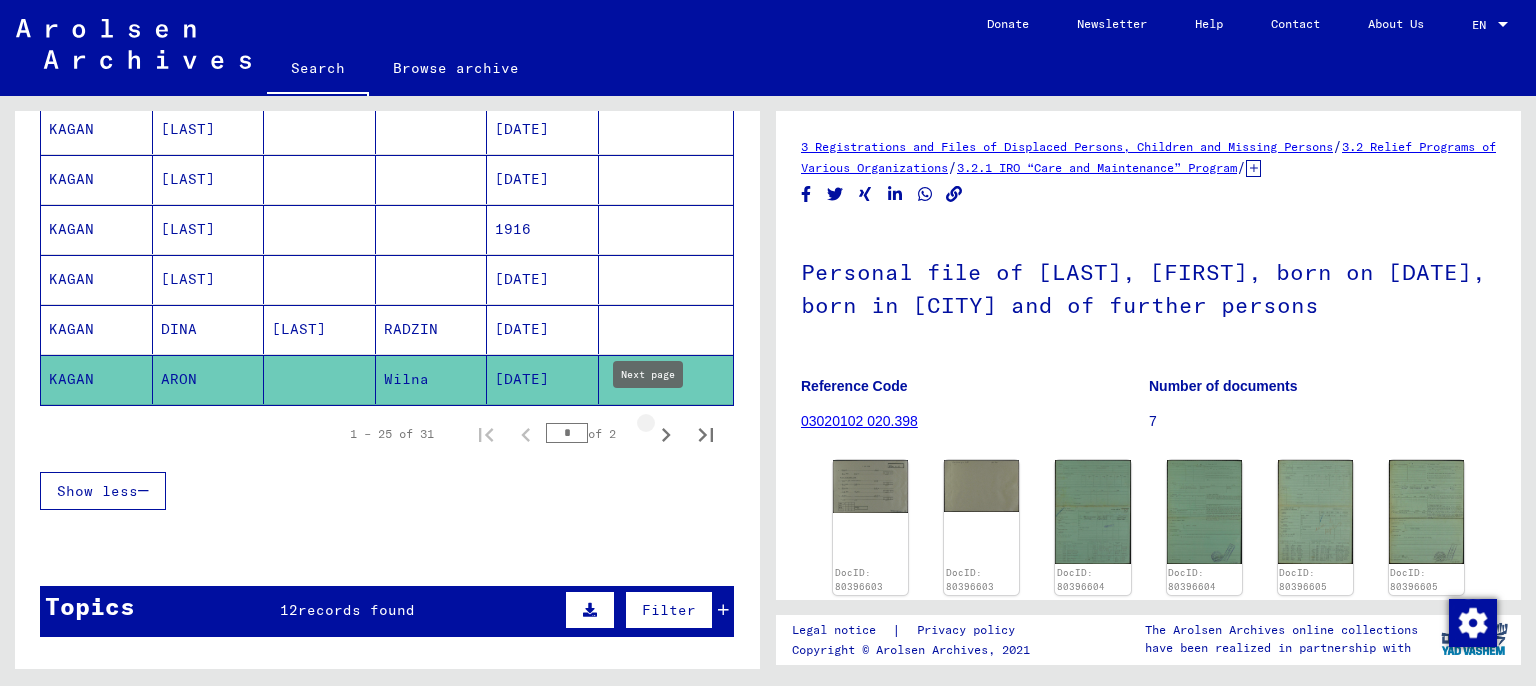 click 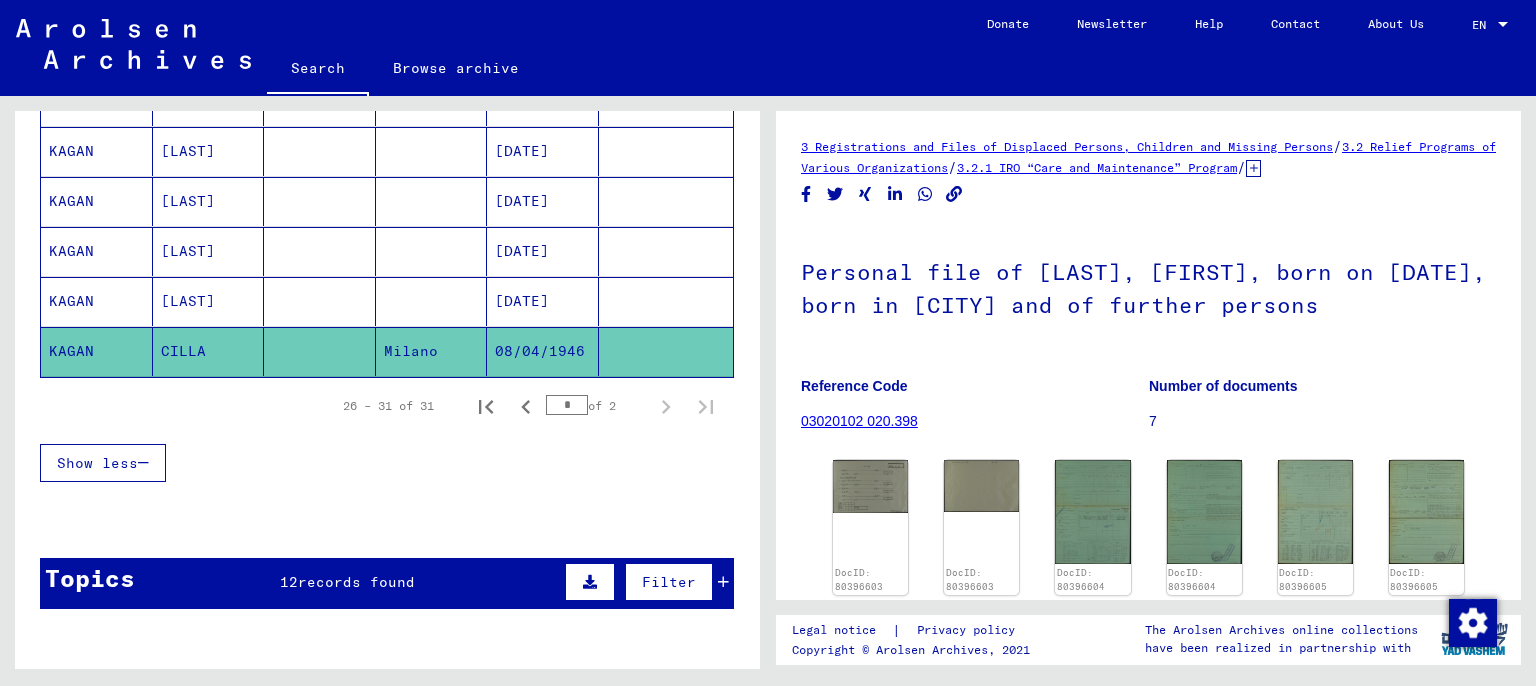 scroll, scrollTop: 345, scrollLeft: 0, axis: vertical 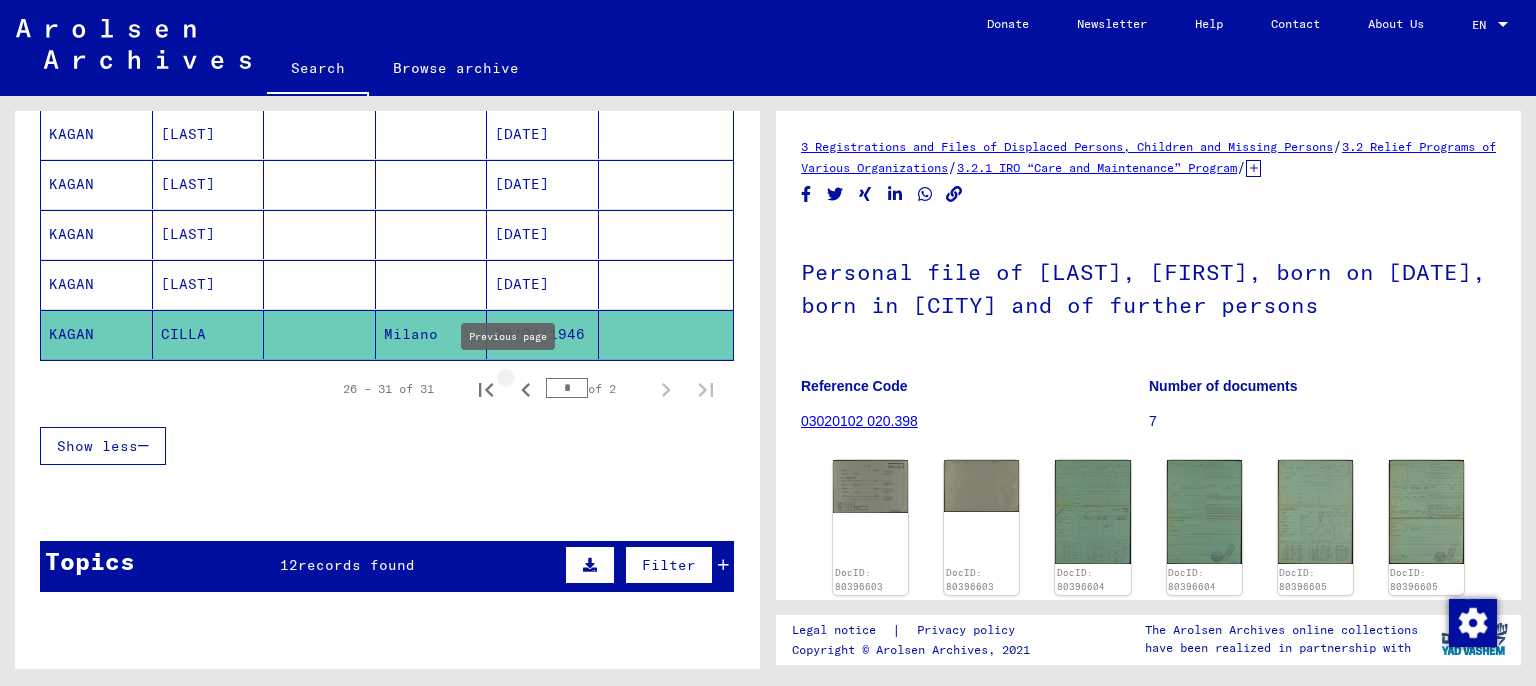 click 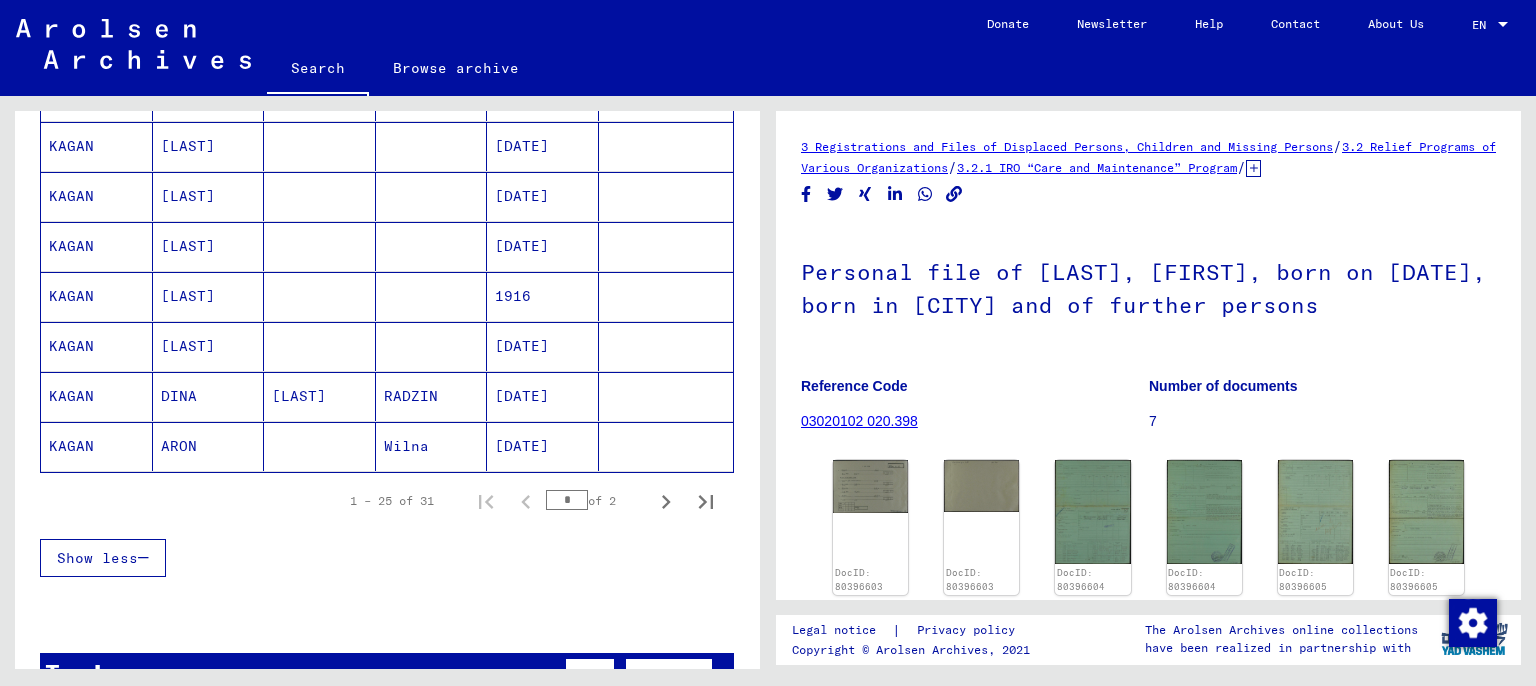 scroll, scrollTop: 1213, scrollLeft: 0, axis: vertical 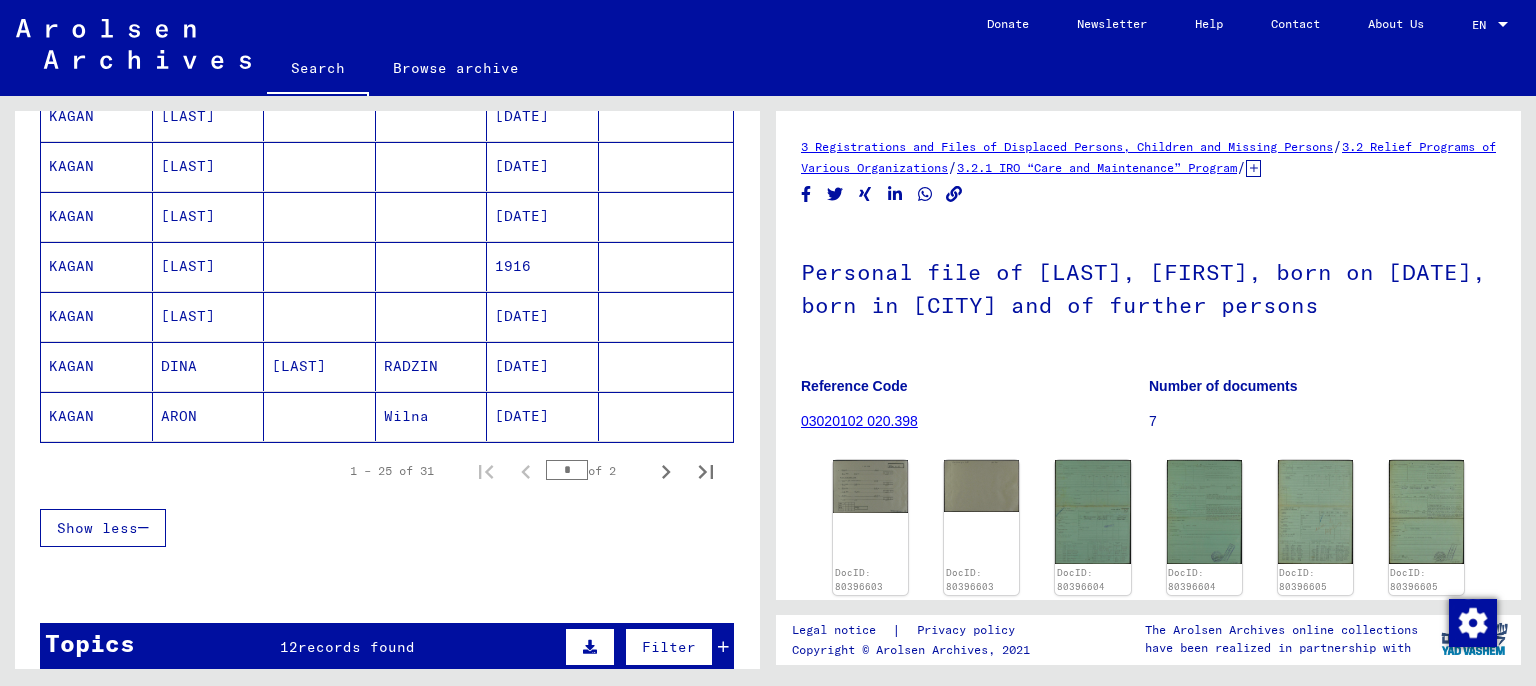 click on "KAGAN" 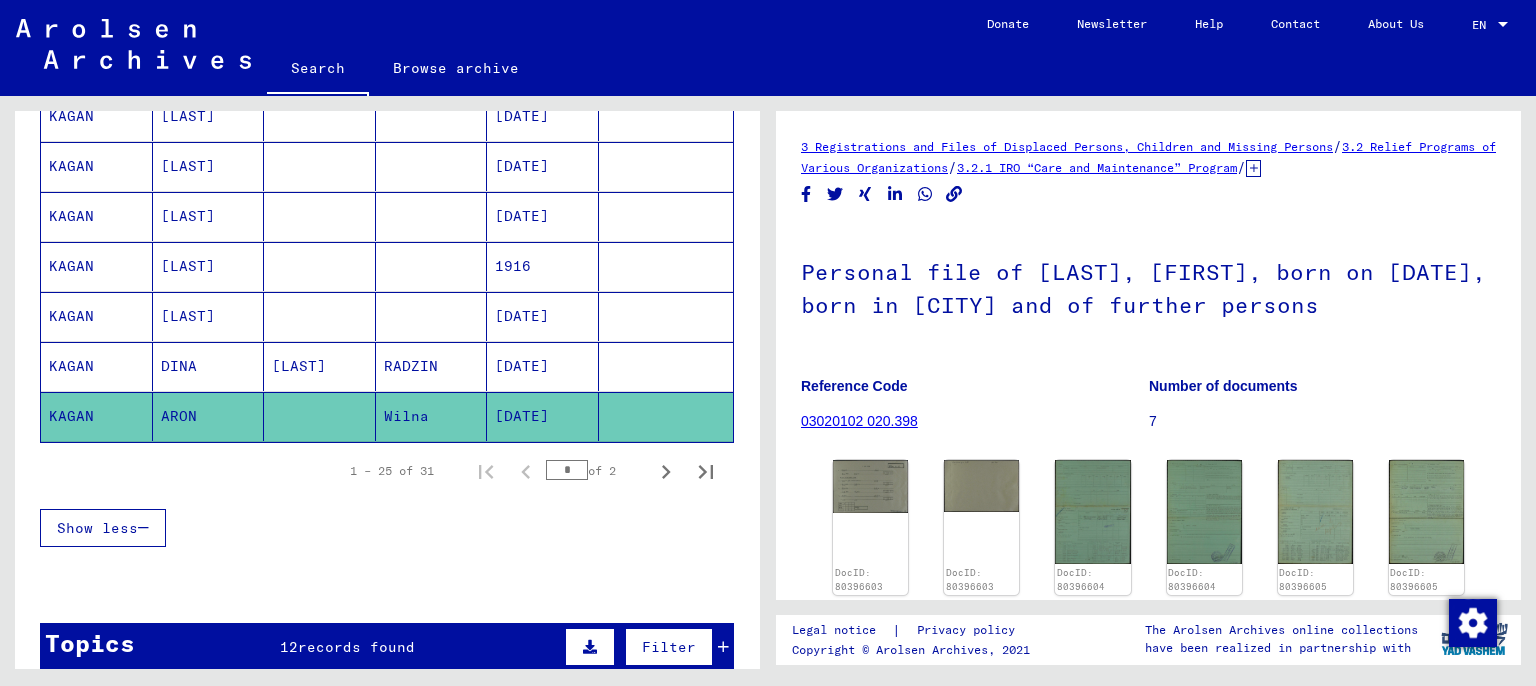 click on "KAGAN" 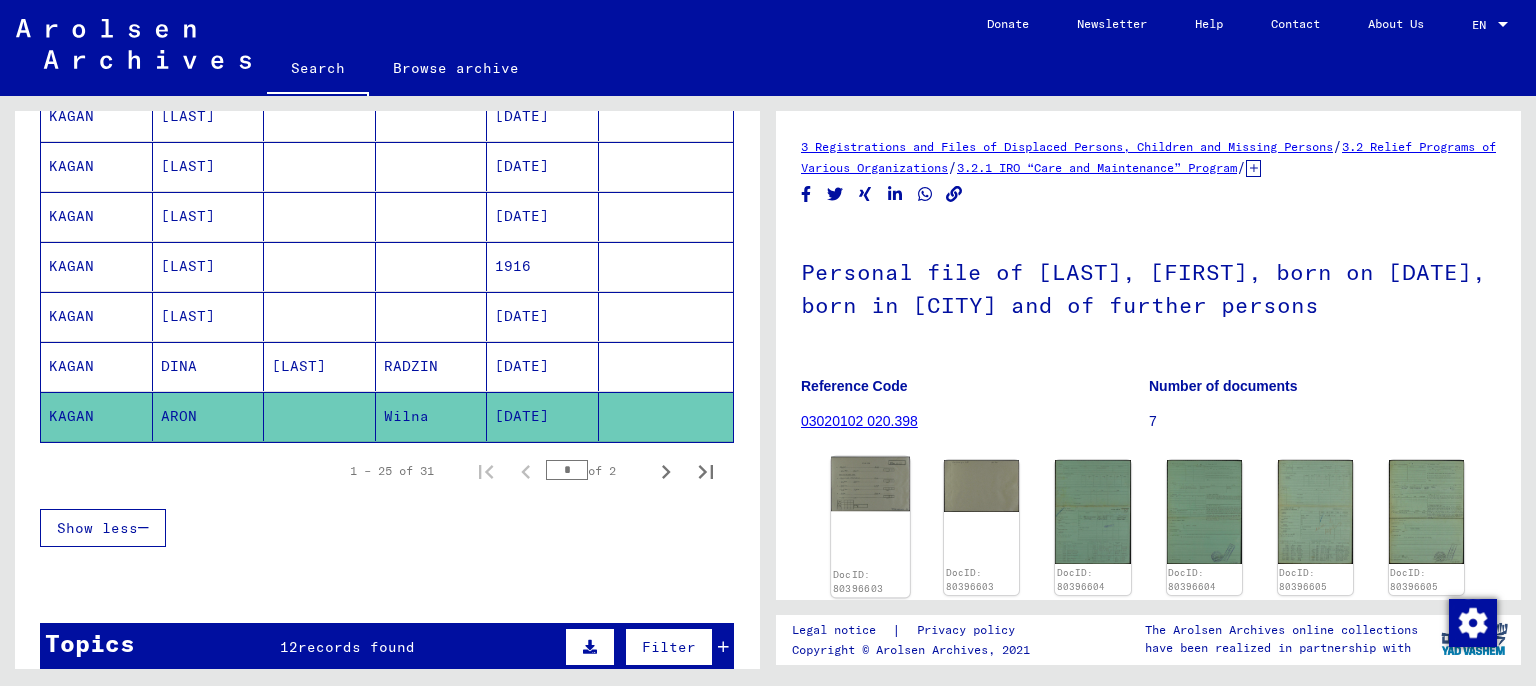 click 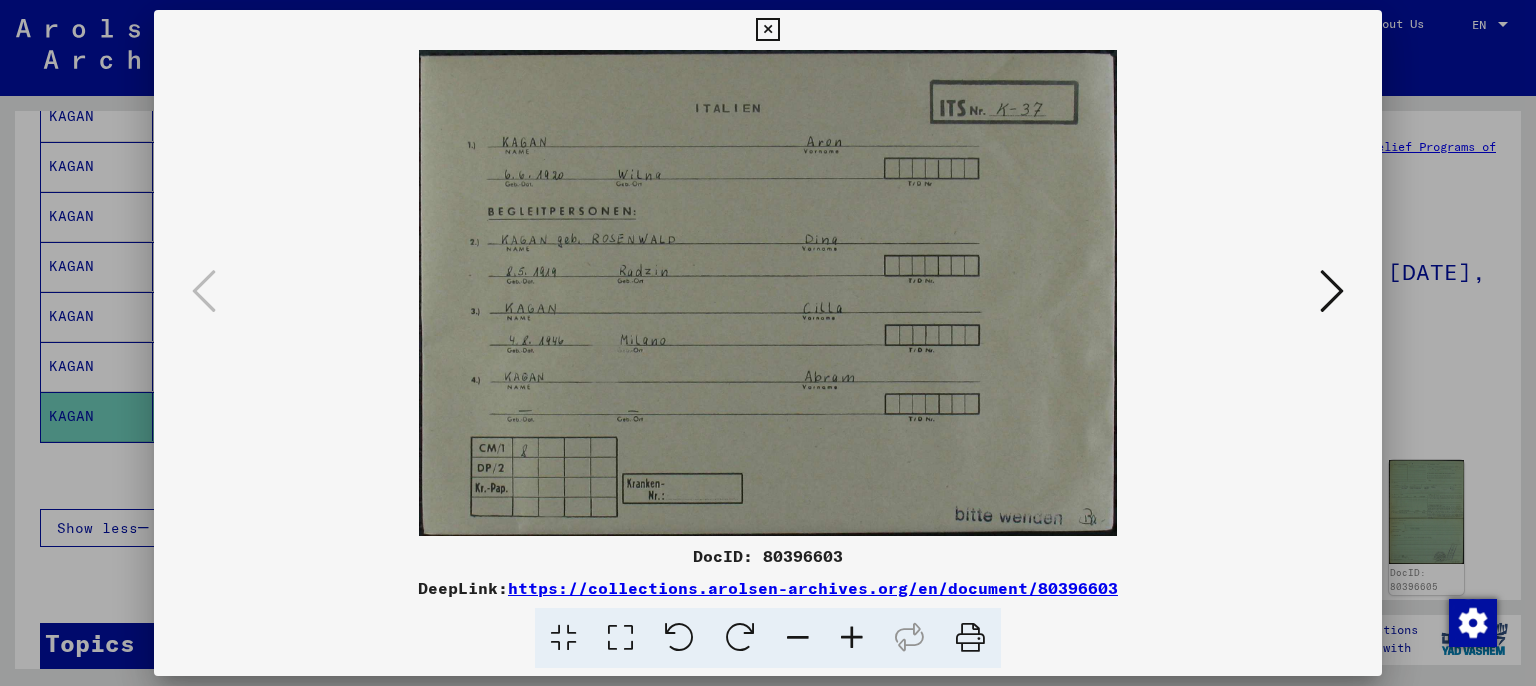 click at bounding box center [1332, 291] 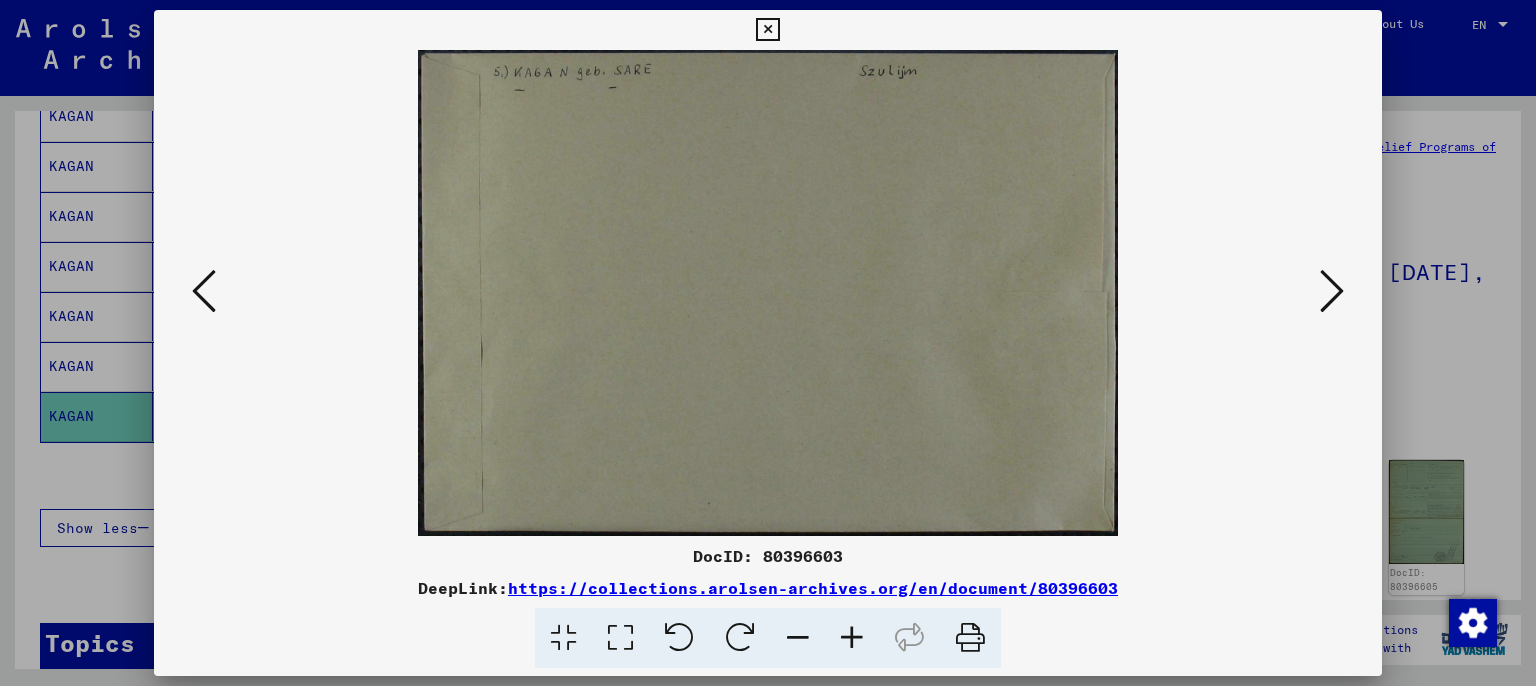 click at bounding box center (1332, 291) 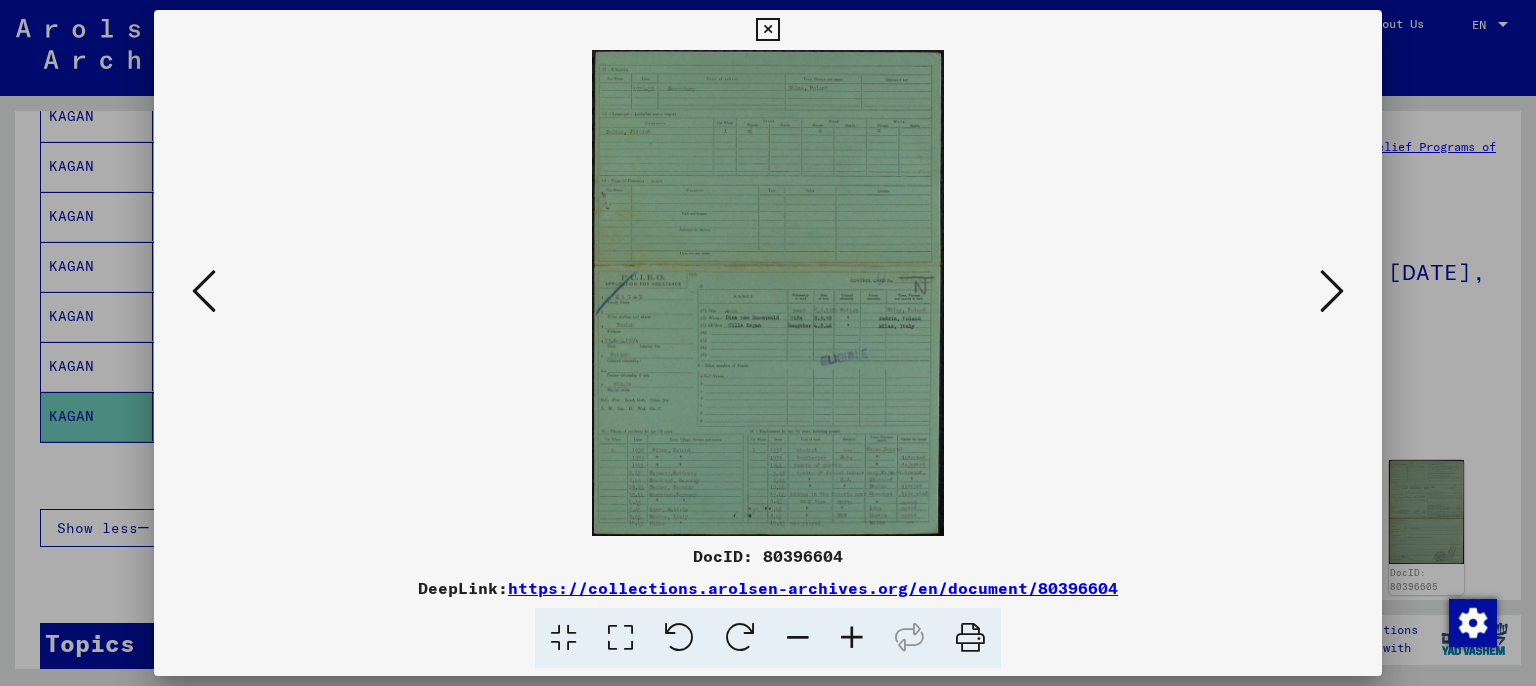 click at bounding box center [852, 638] 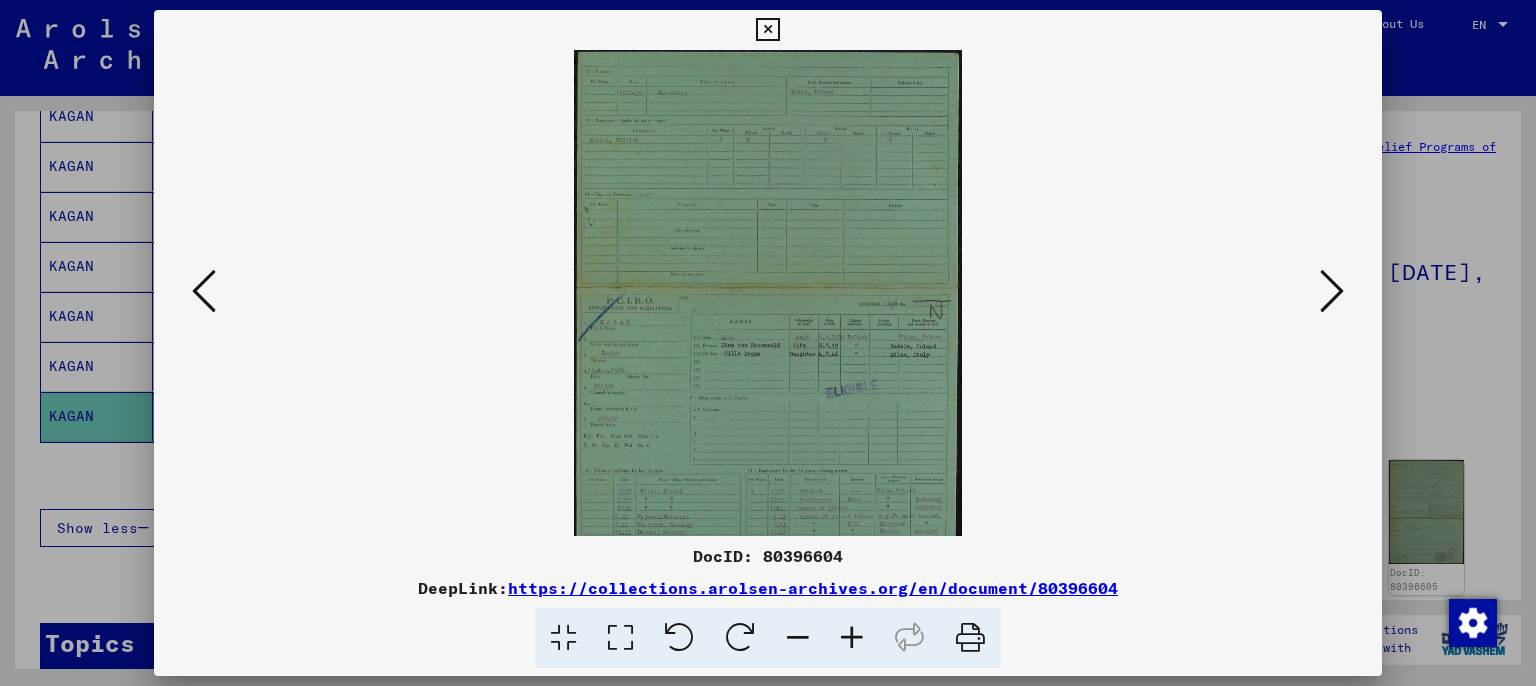 click at bounding box center [852, 638] 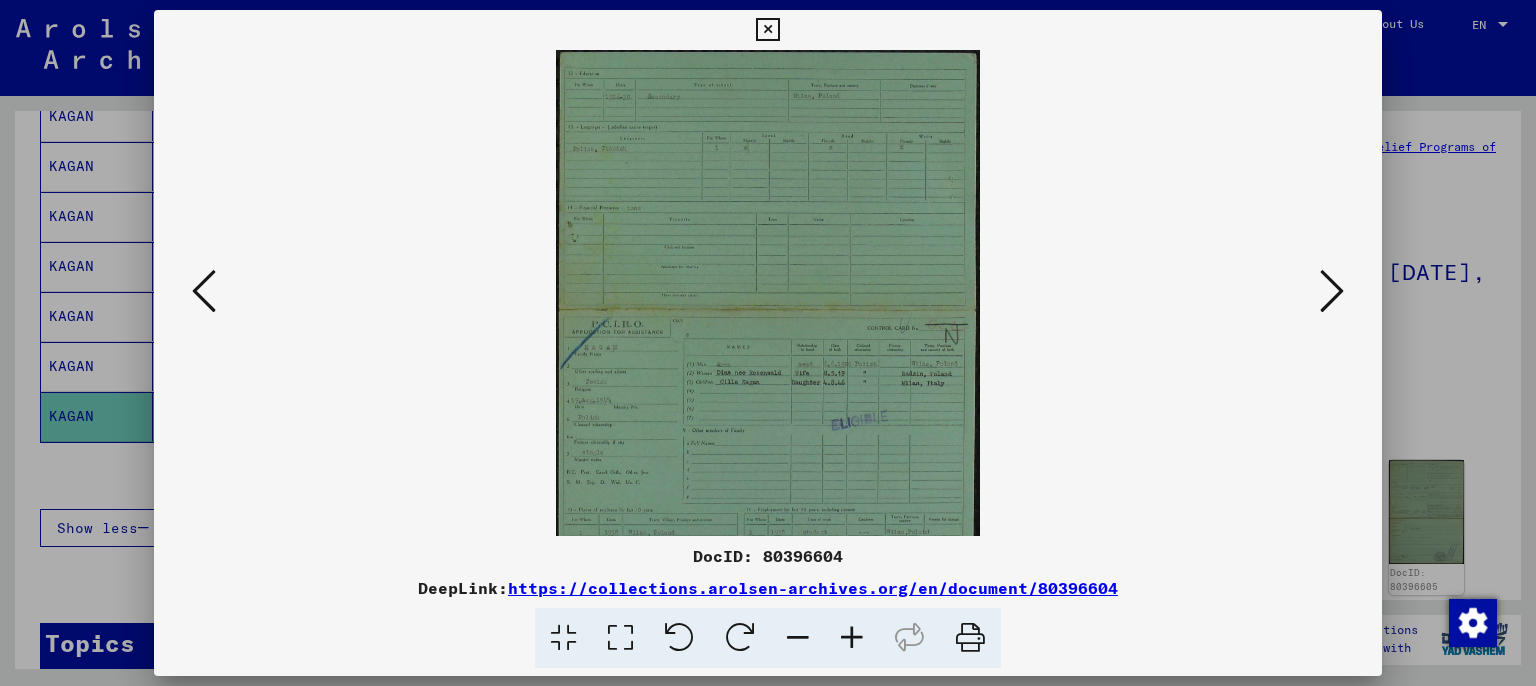 click at bounding box center [852, 638] 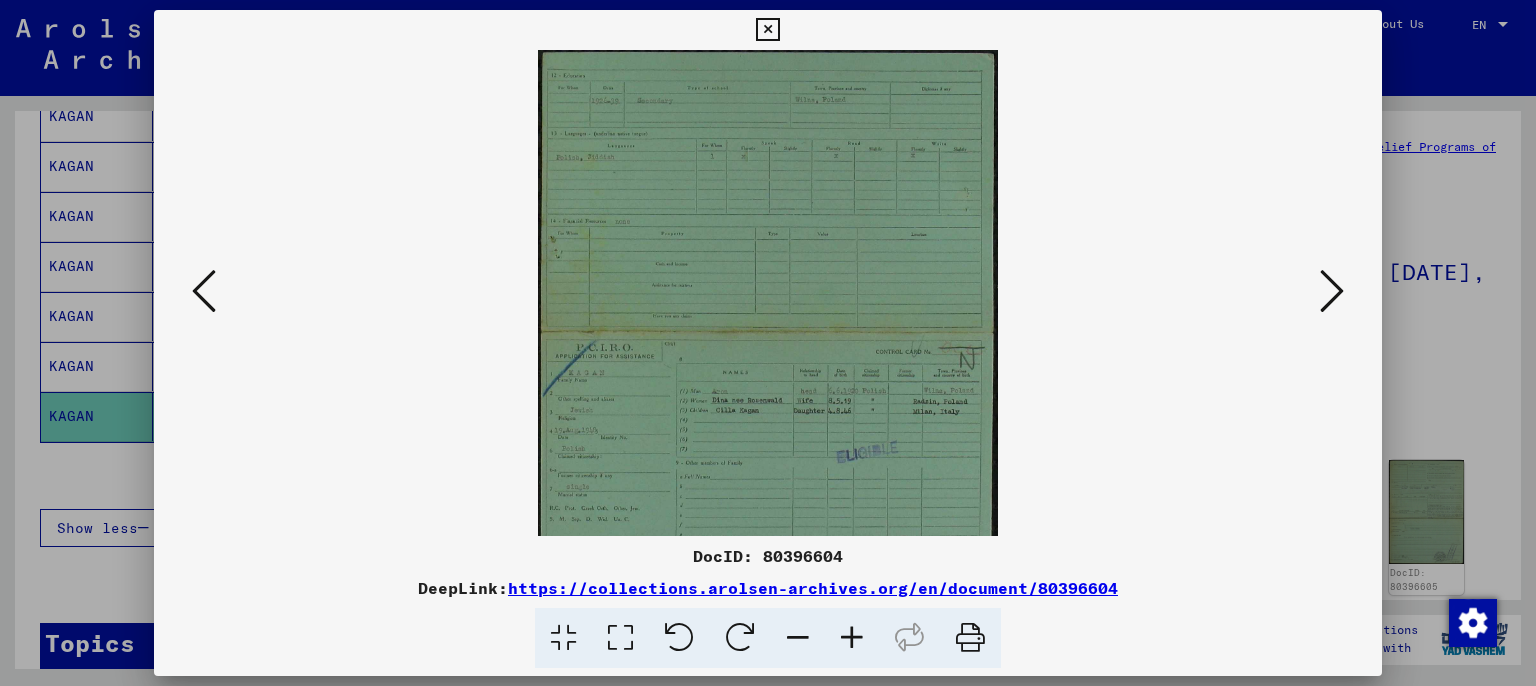 click at bounding box center (852, 638) 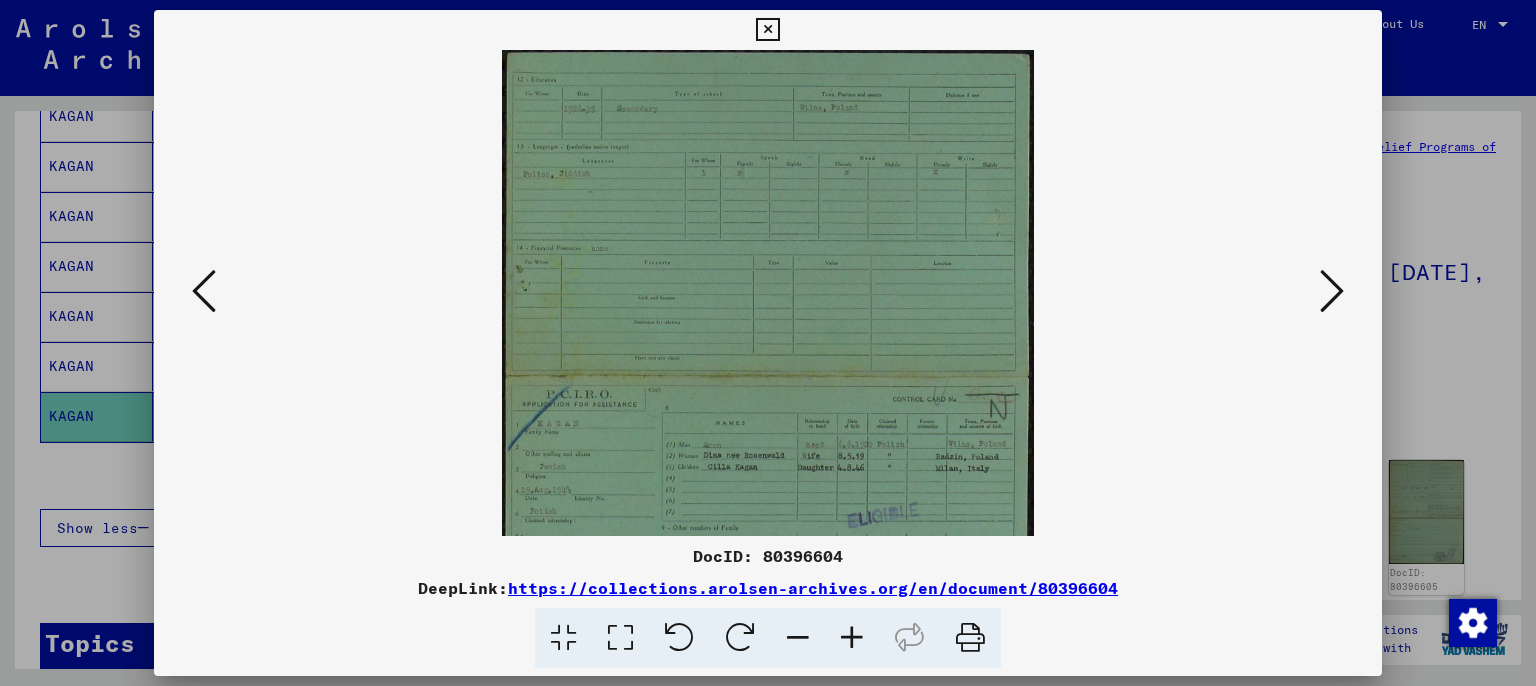 click at bounding box center [852, 638] 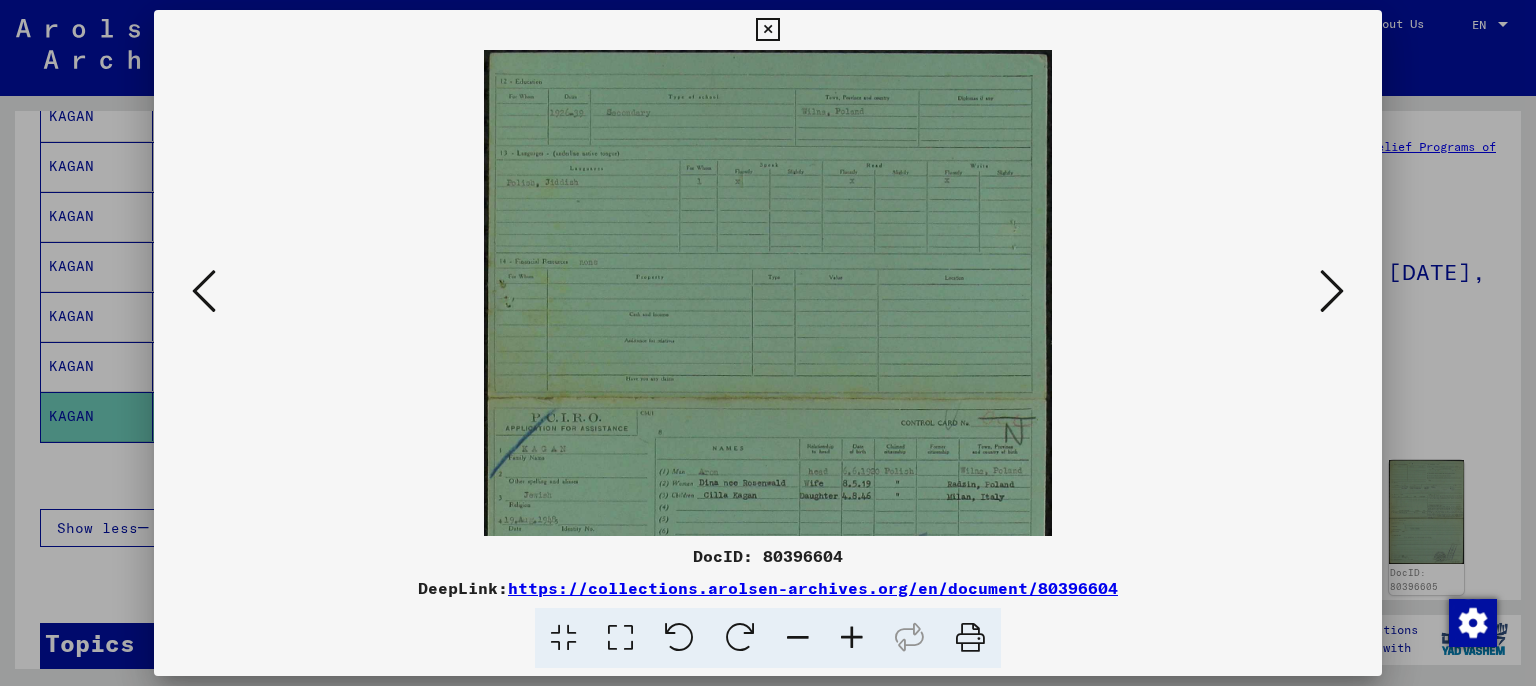 click at bounding box center [852, 638] 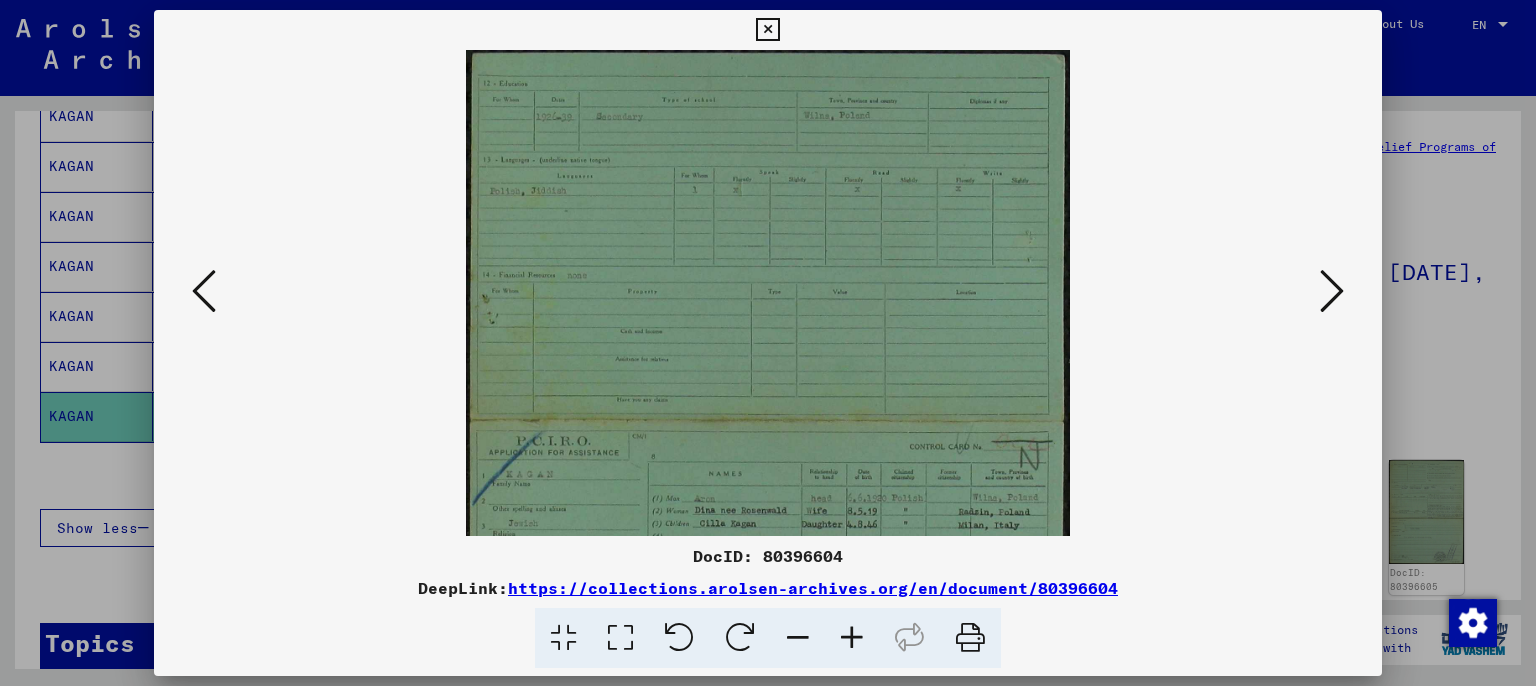 click at bounding box center [852, 638] 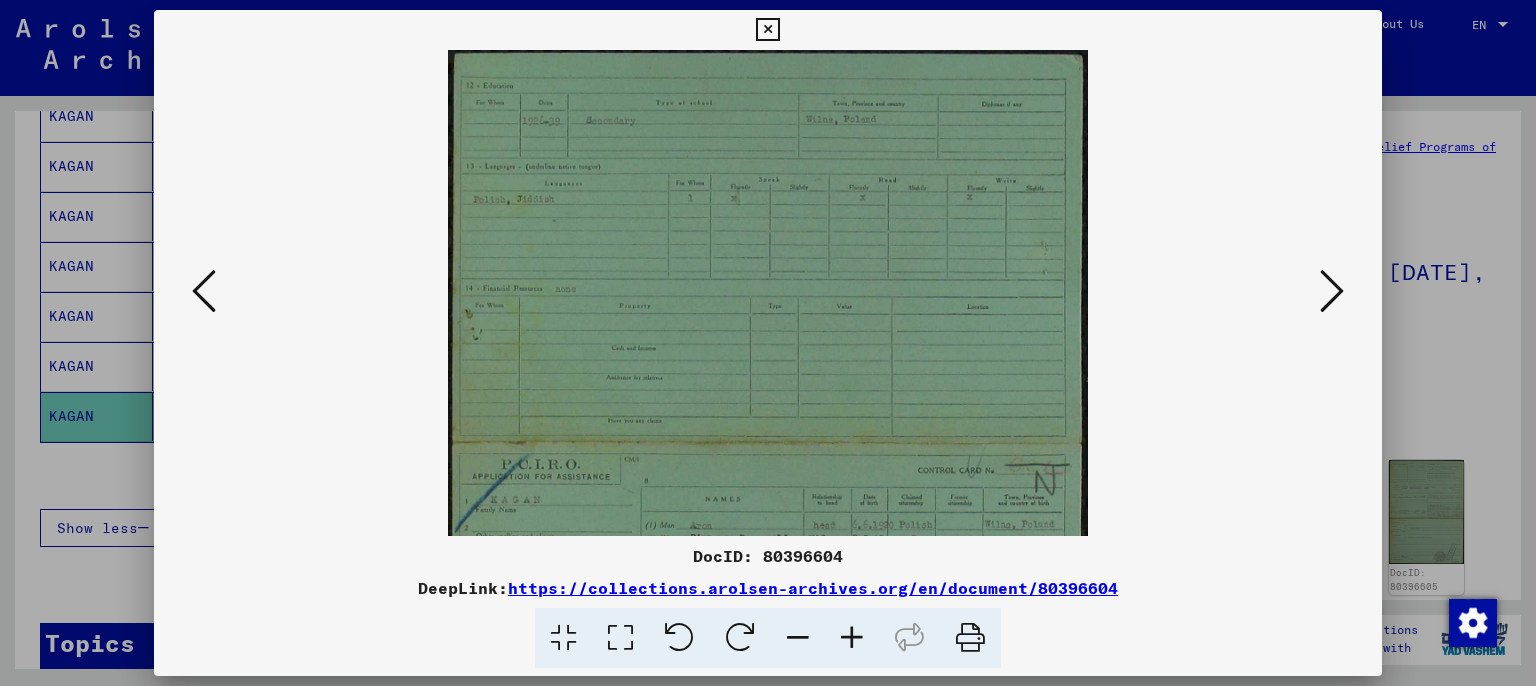 click at bounding box center [852, 638] 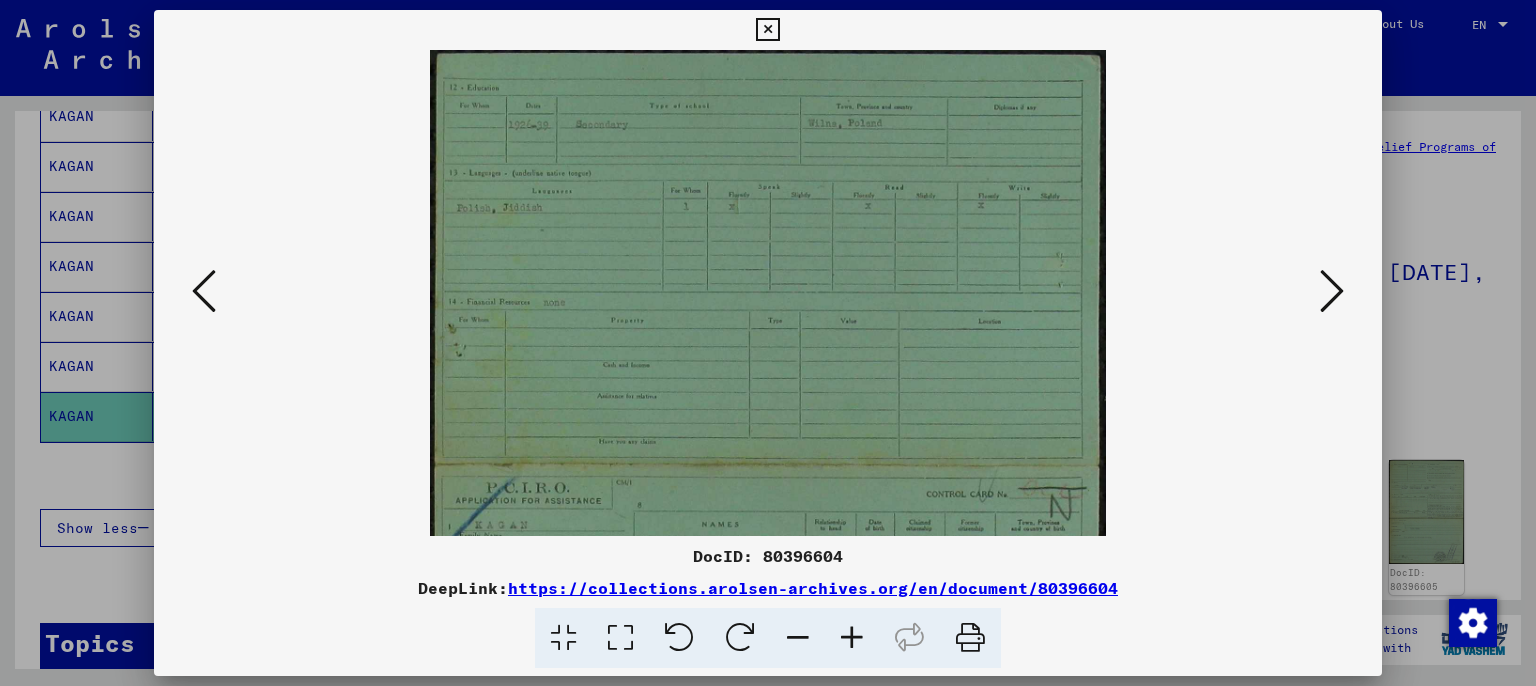click at bounding box center [852, 638] 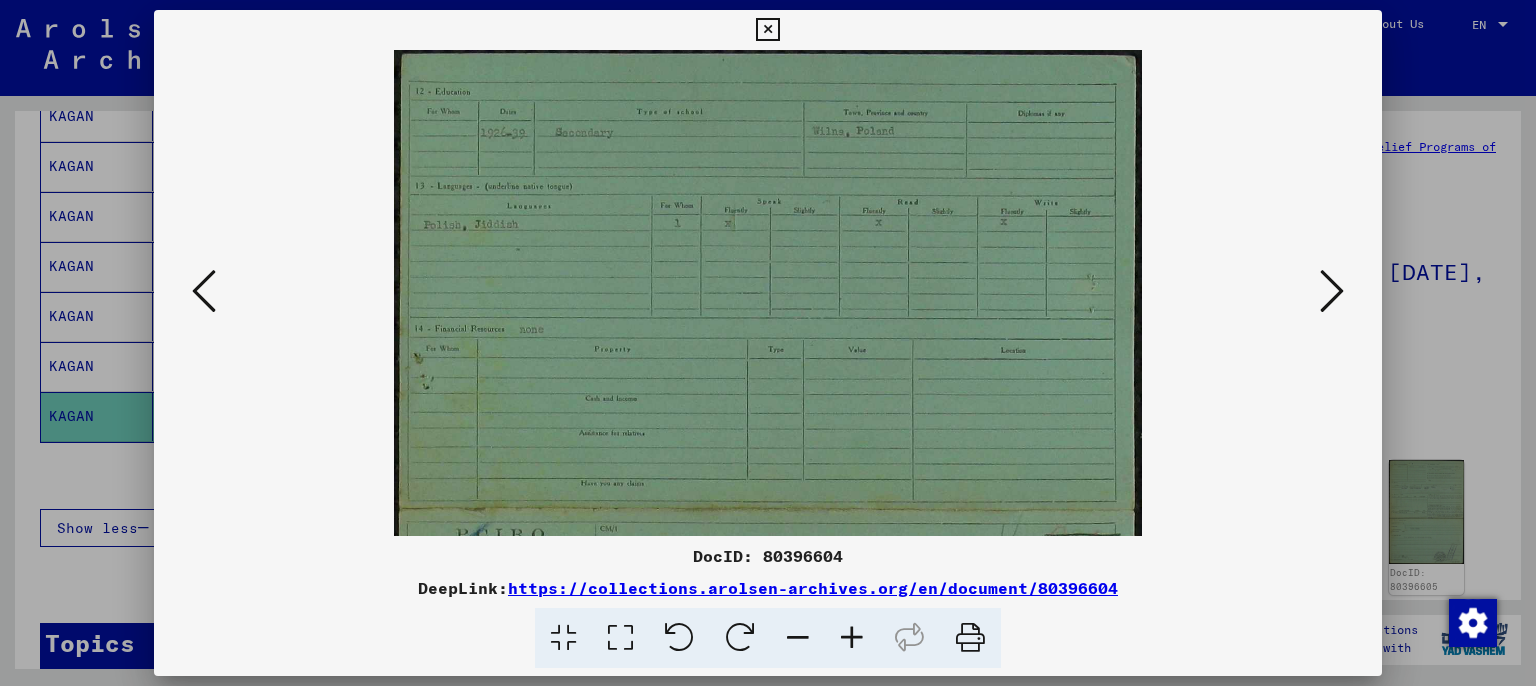 click at bounding box center (852, 638) 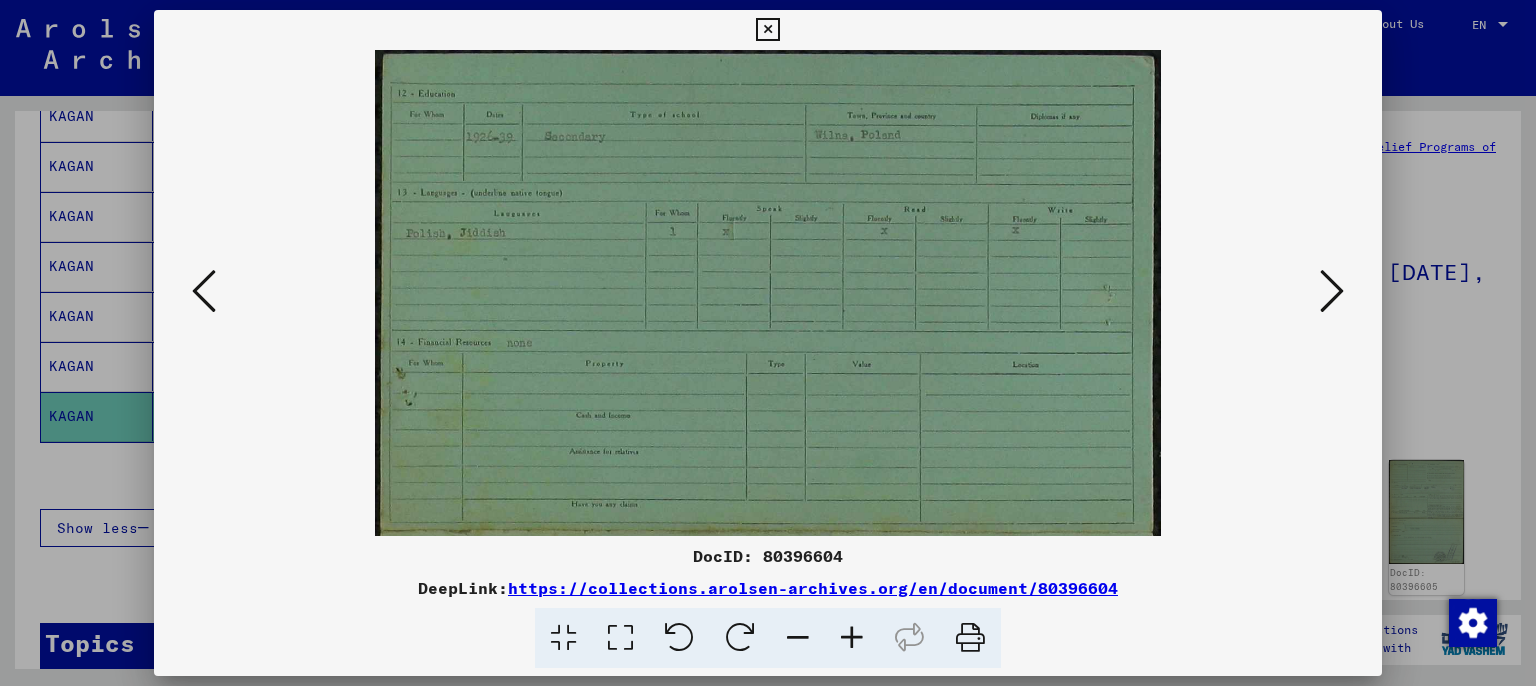 click at bounding box center [852, 638] 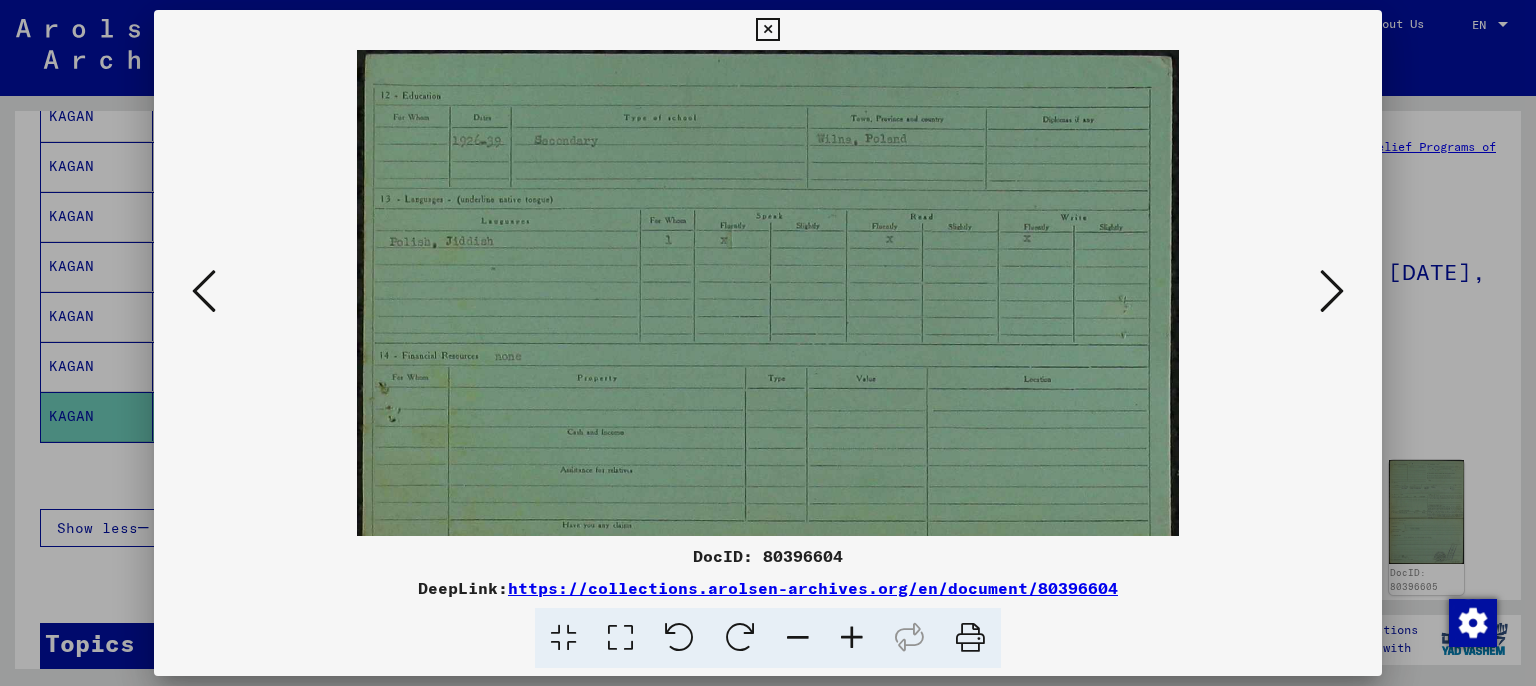 click at bounding box center [852, 638] 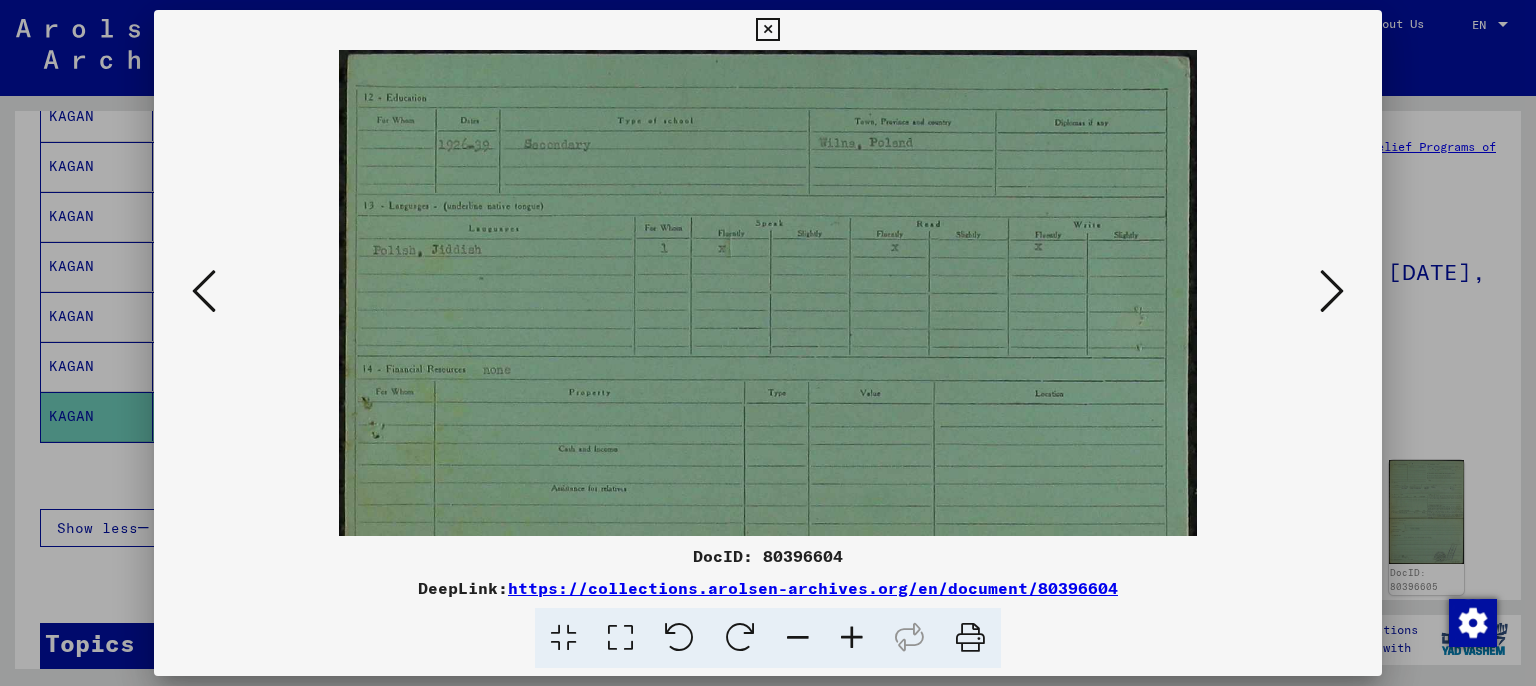 click at bounding box center (852, 638) 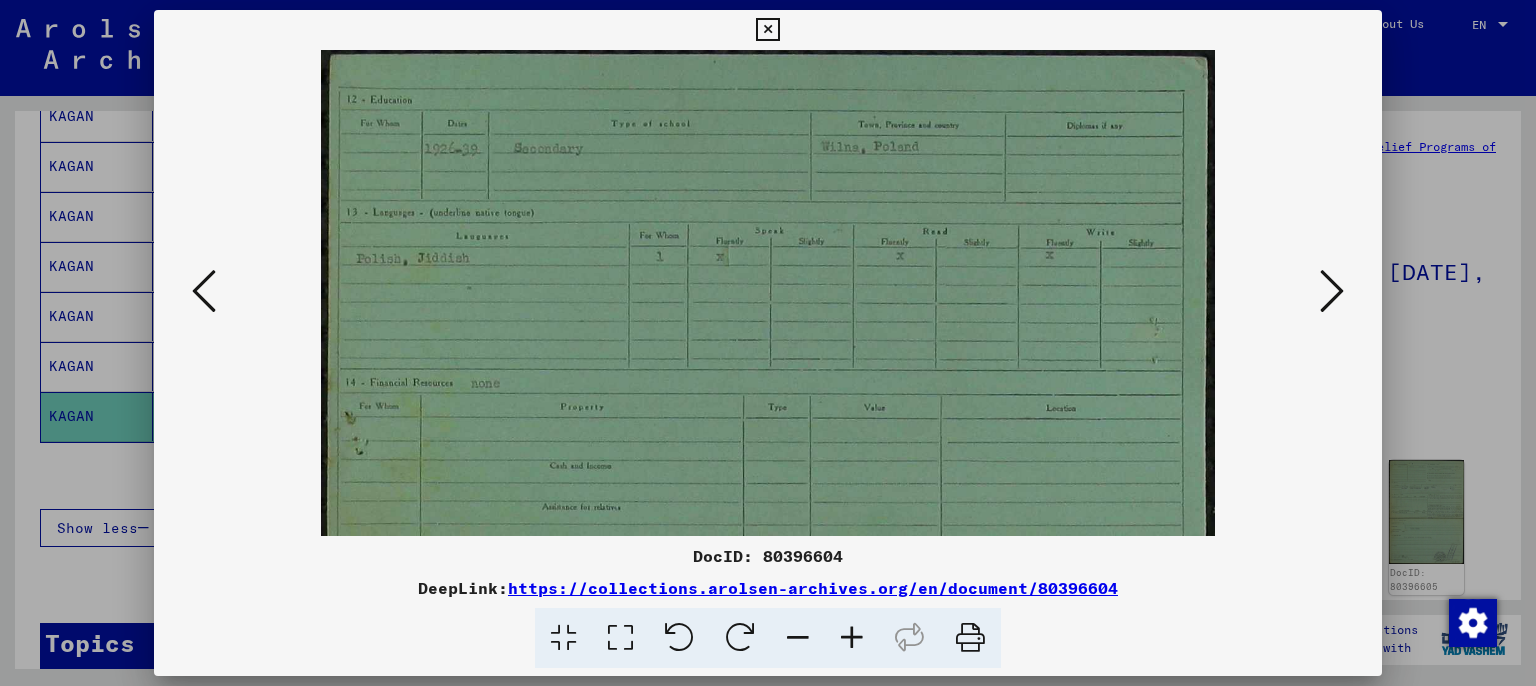 click at bounding box center (852, 638) 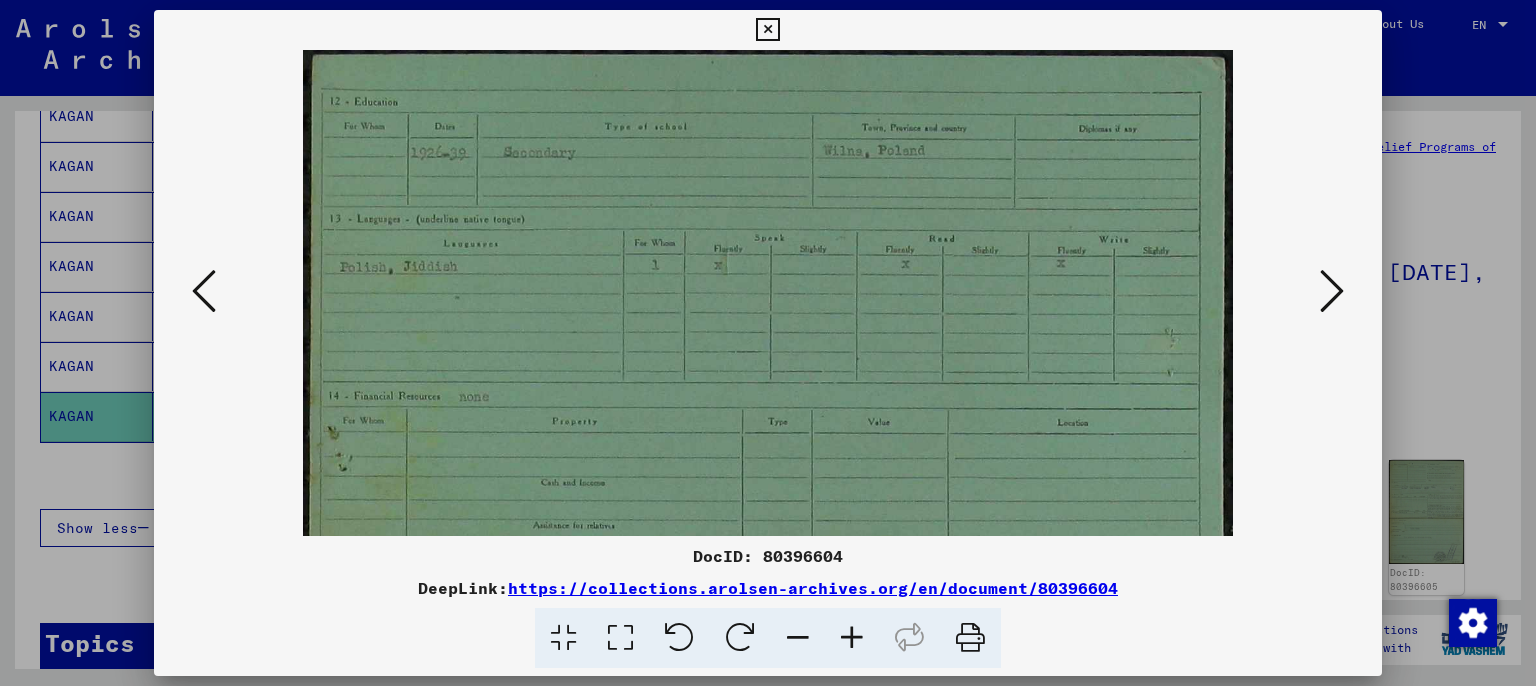 click at bounding box center (852, 638) 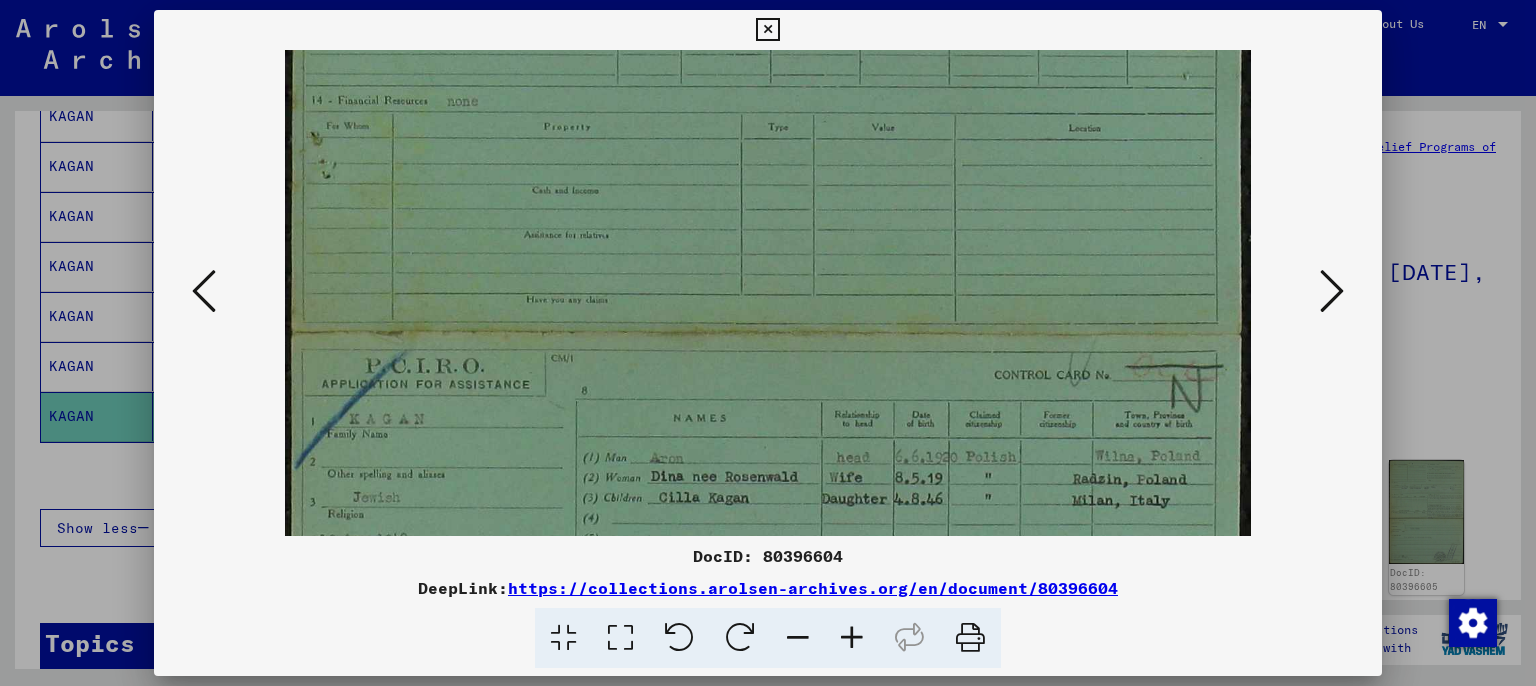drag, startPoint x: 886, startPoint y: 382, endPoint x: 901, endPoint y: 76, distance: 306.36743 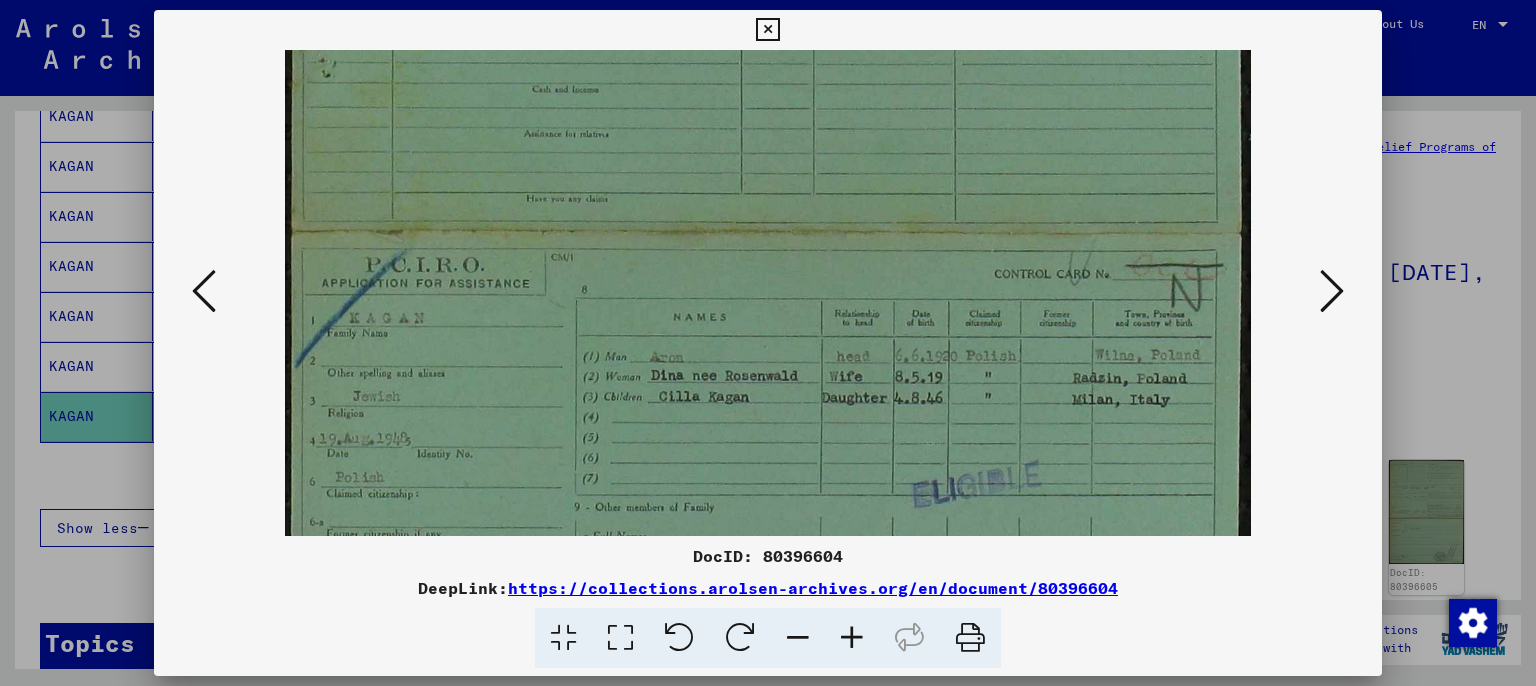 scroll, scrollTop: 452, scrollLeft: 0, axis: vertical 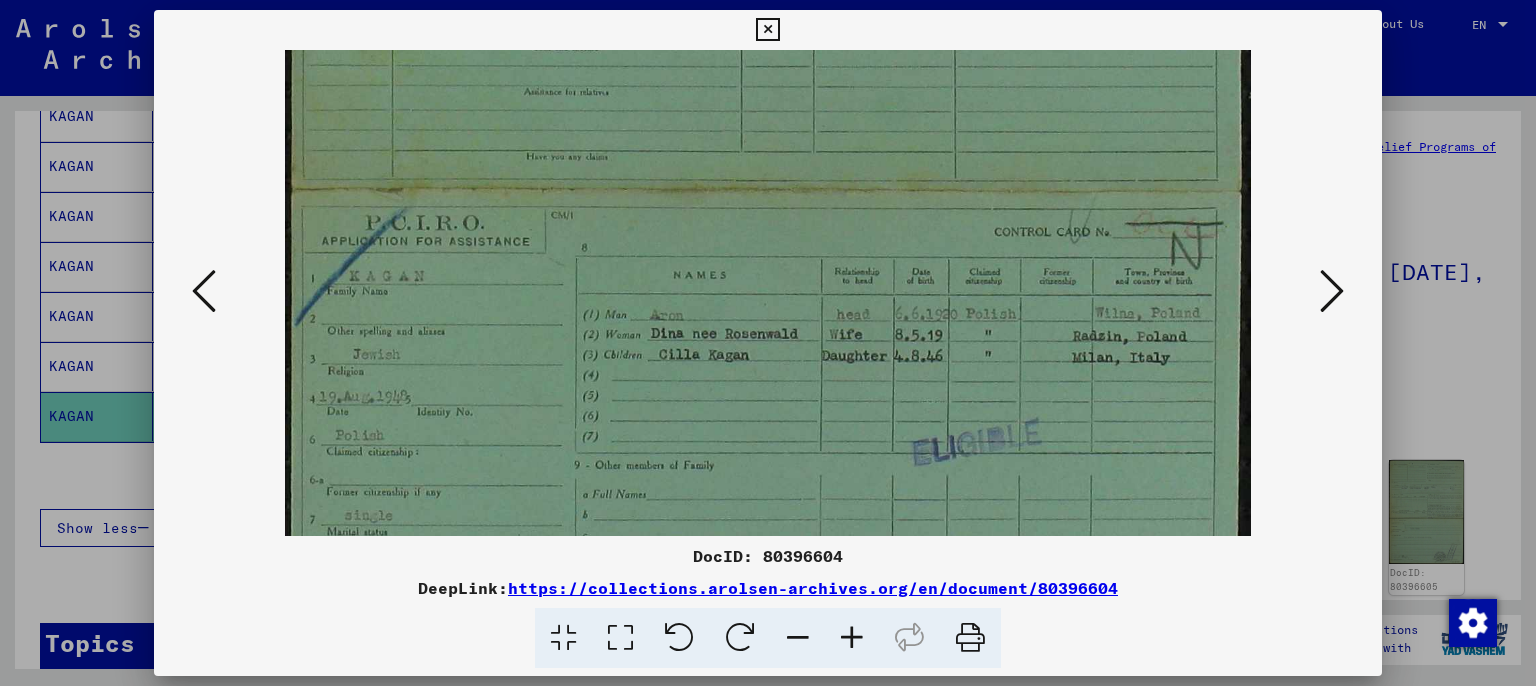 drag, startPoint x: 886, startPoint y: 322, endPoint x: 888, endPoint y: 181, distance: 141.01419 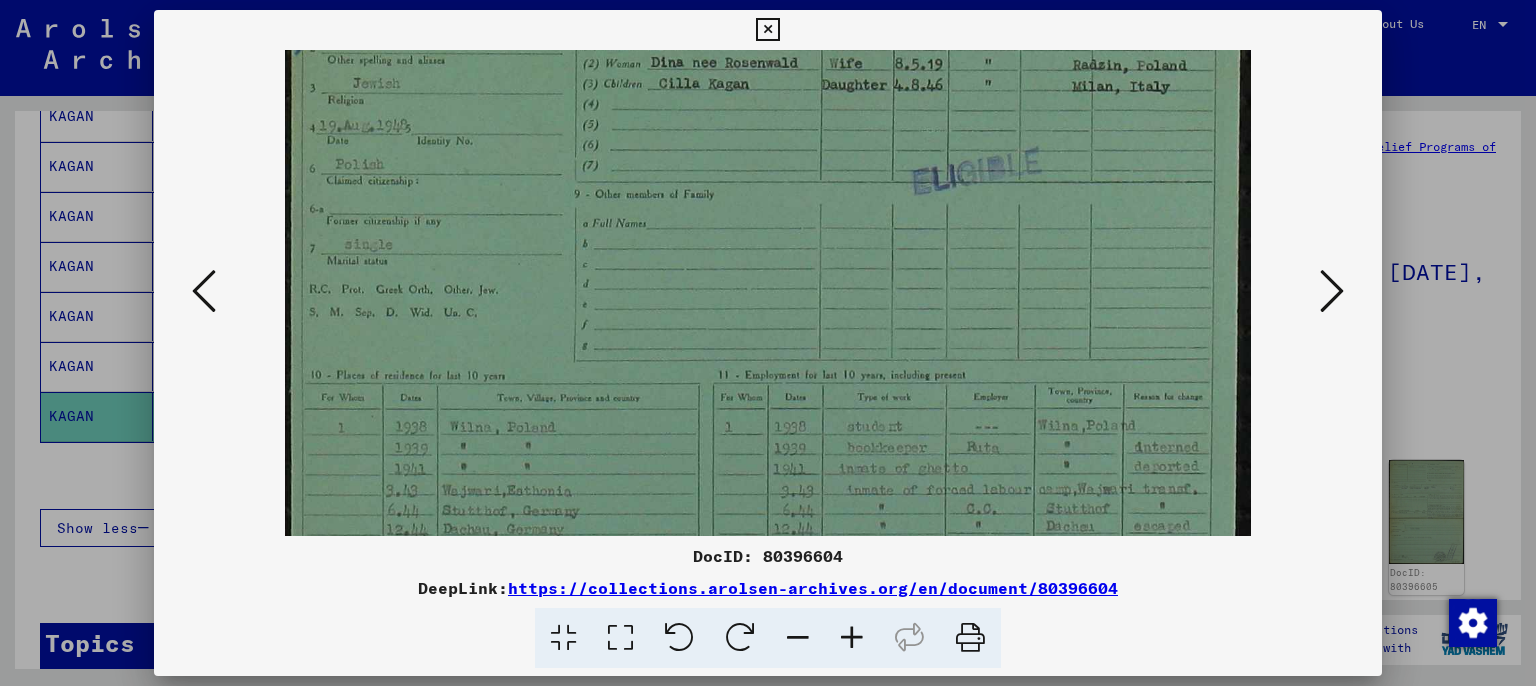 scroll, scrollTop: 725, scrollLeft: 0, axis: vertical 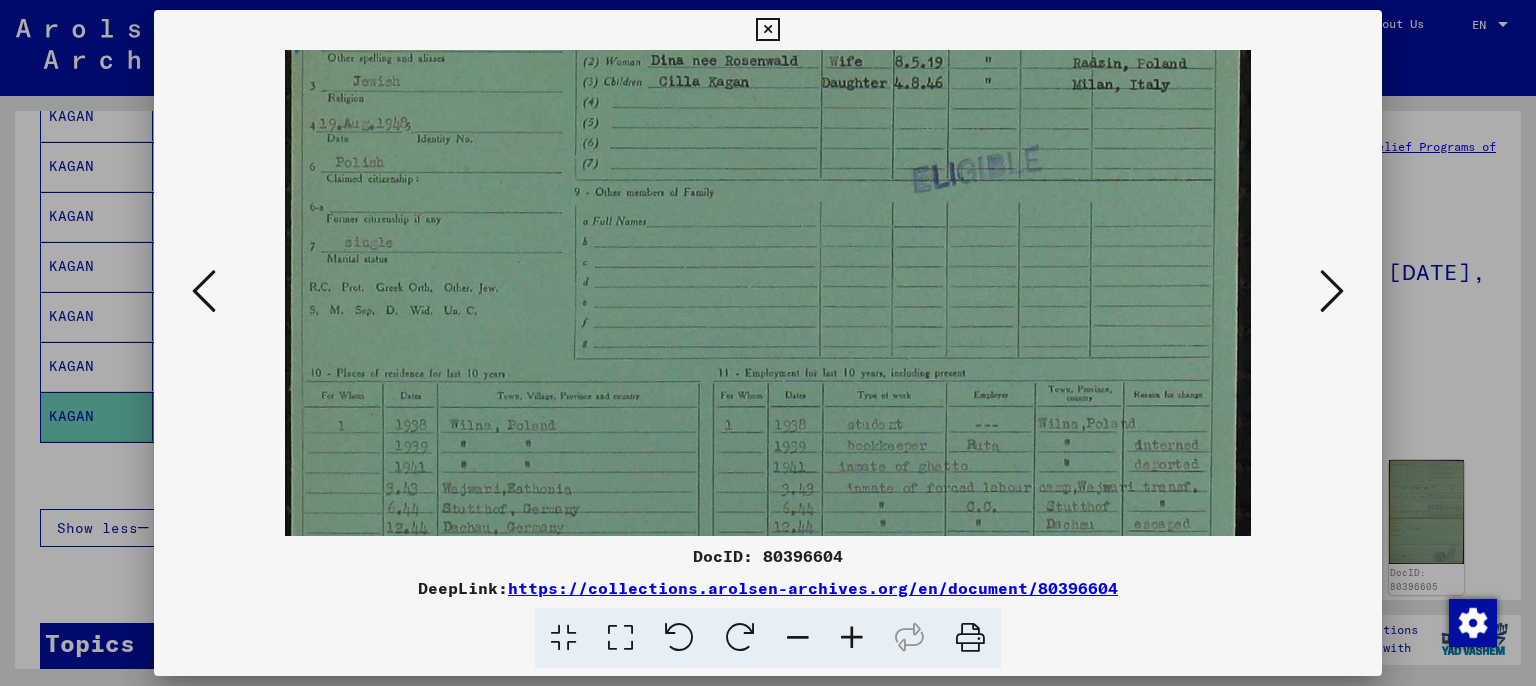 drag, startPoint x: 855, startPoint y: 263, endPoint x: 898, endPoint y: -6, distance: 272.41513 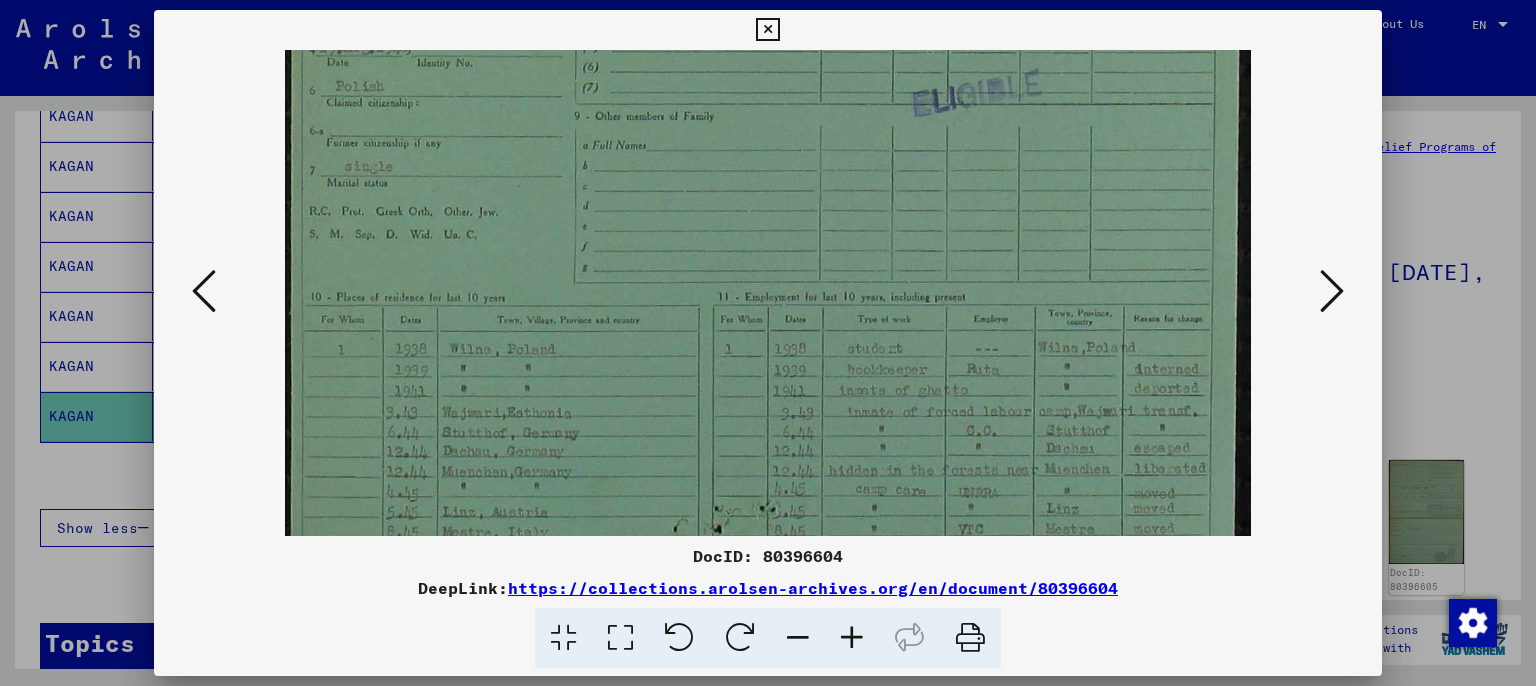 scroll, scrollTop: 850, scrollLeft: 0, axis: vertical 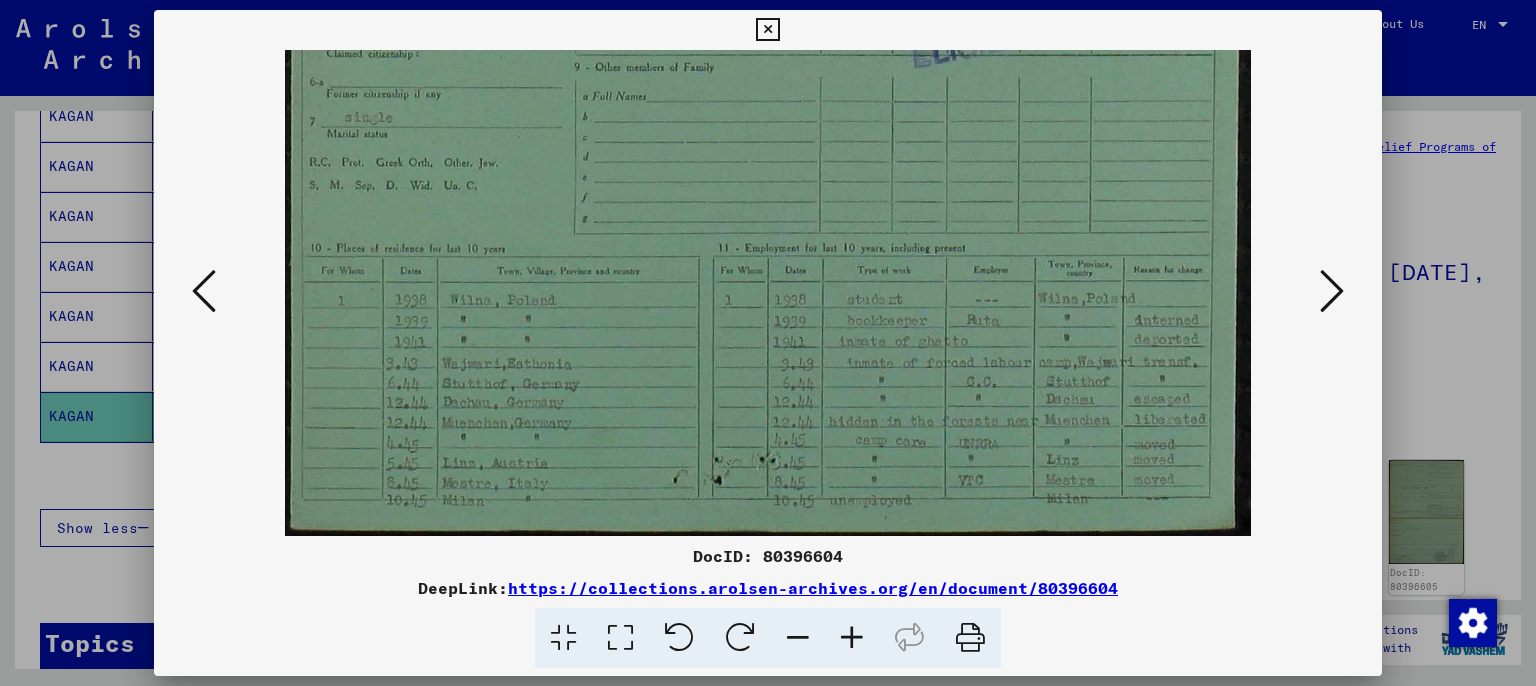 drag, startPoint x: 881, startPoint y: 150, endPoint x: 889, endPoint y: 10, distance: 140.22838 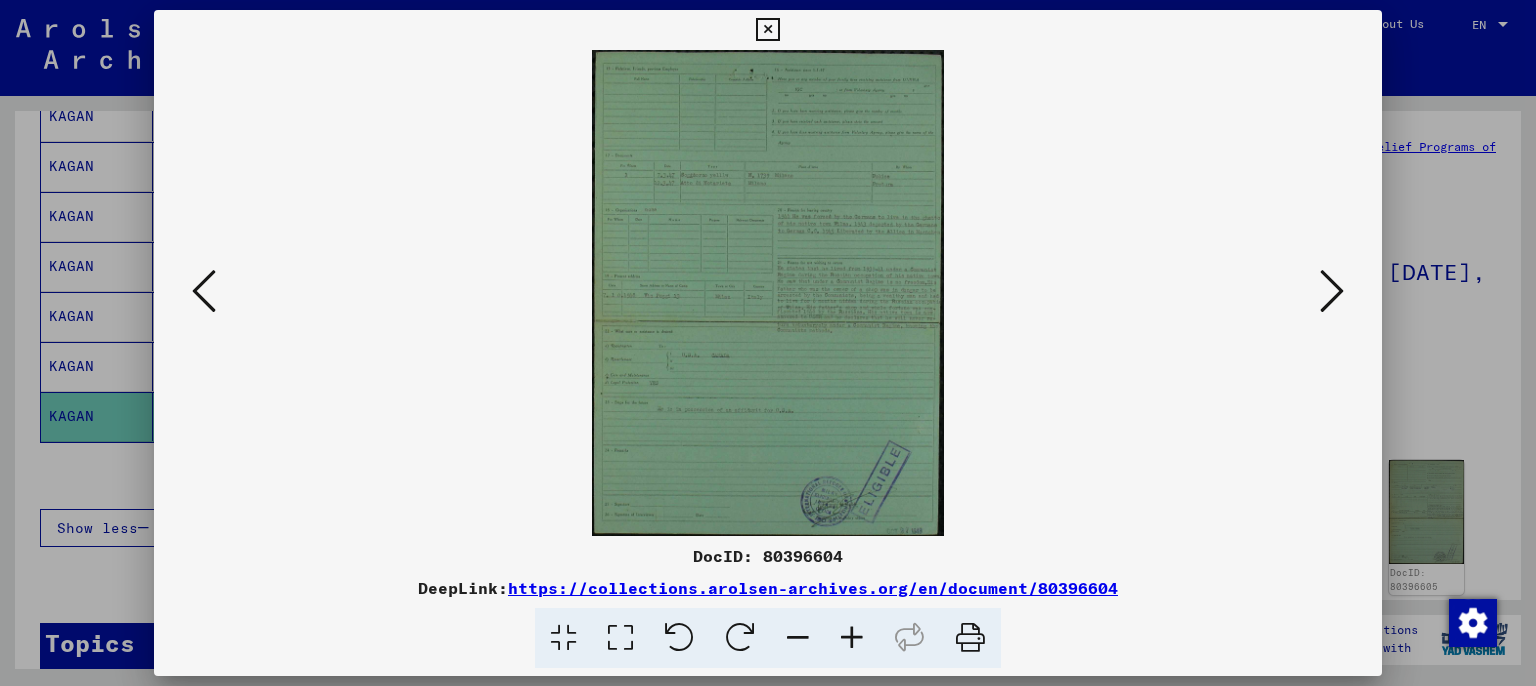 scroll, scrollTop: 0, scrollLeft: 0, axis: both 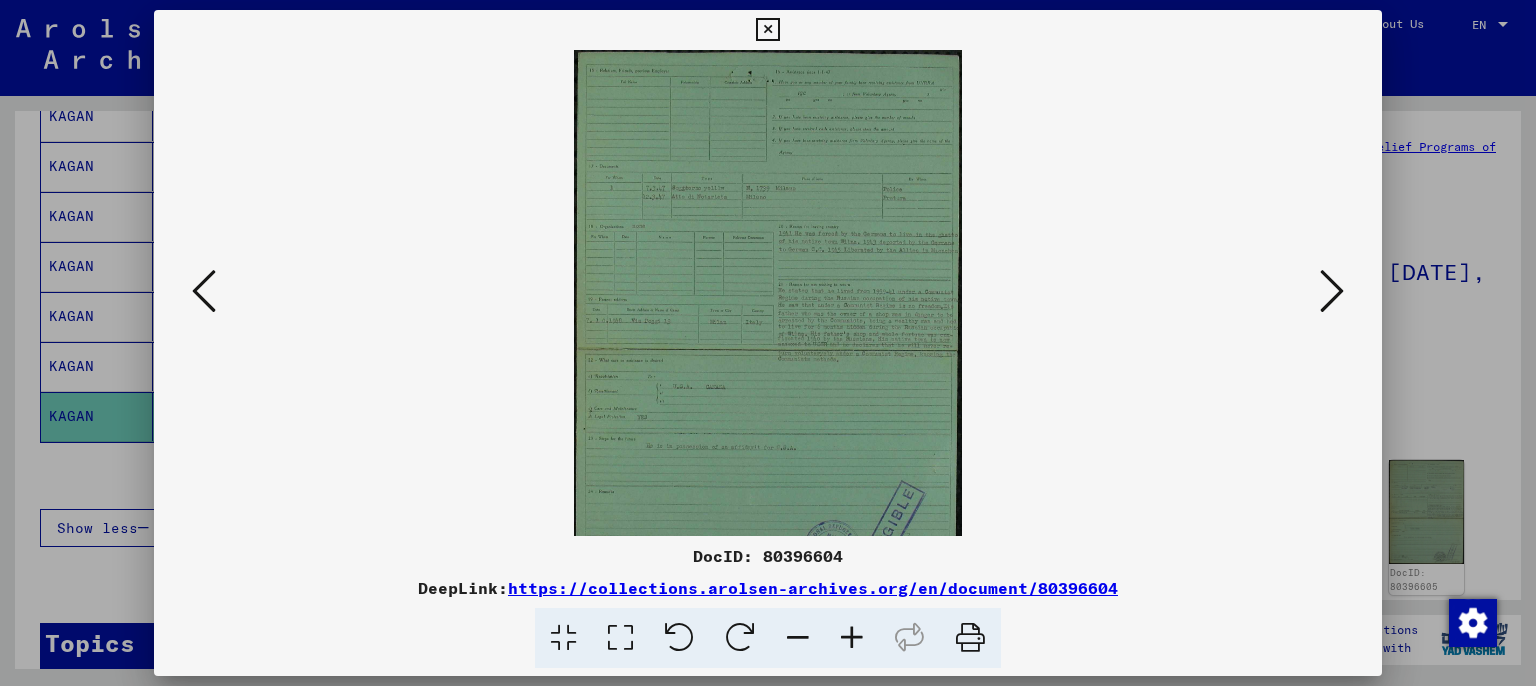 click at bounding box center [852, 638] 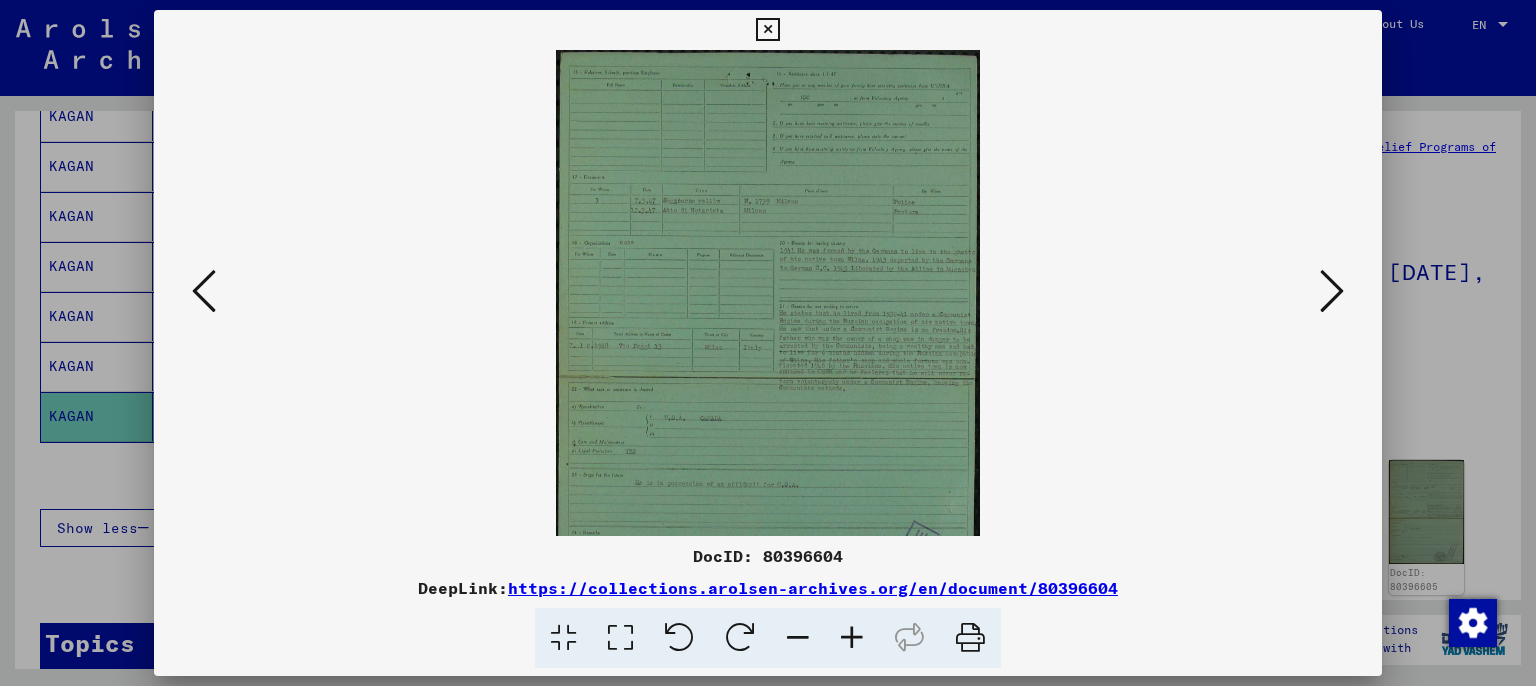 click at bounding box center [852, 638] 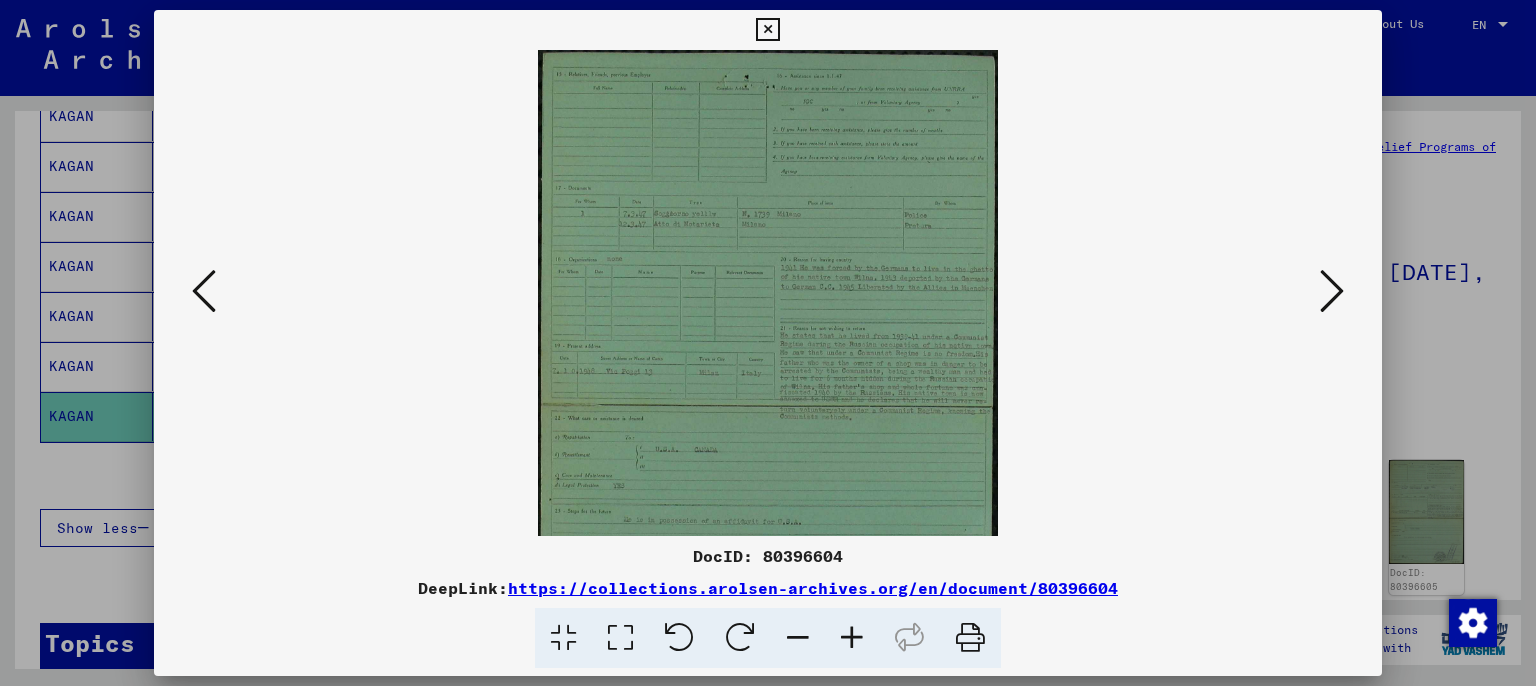click at bounding box center [852, 638] 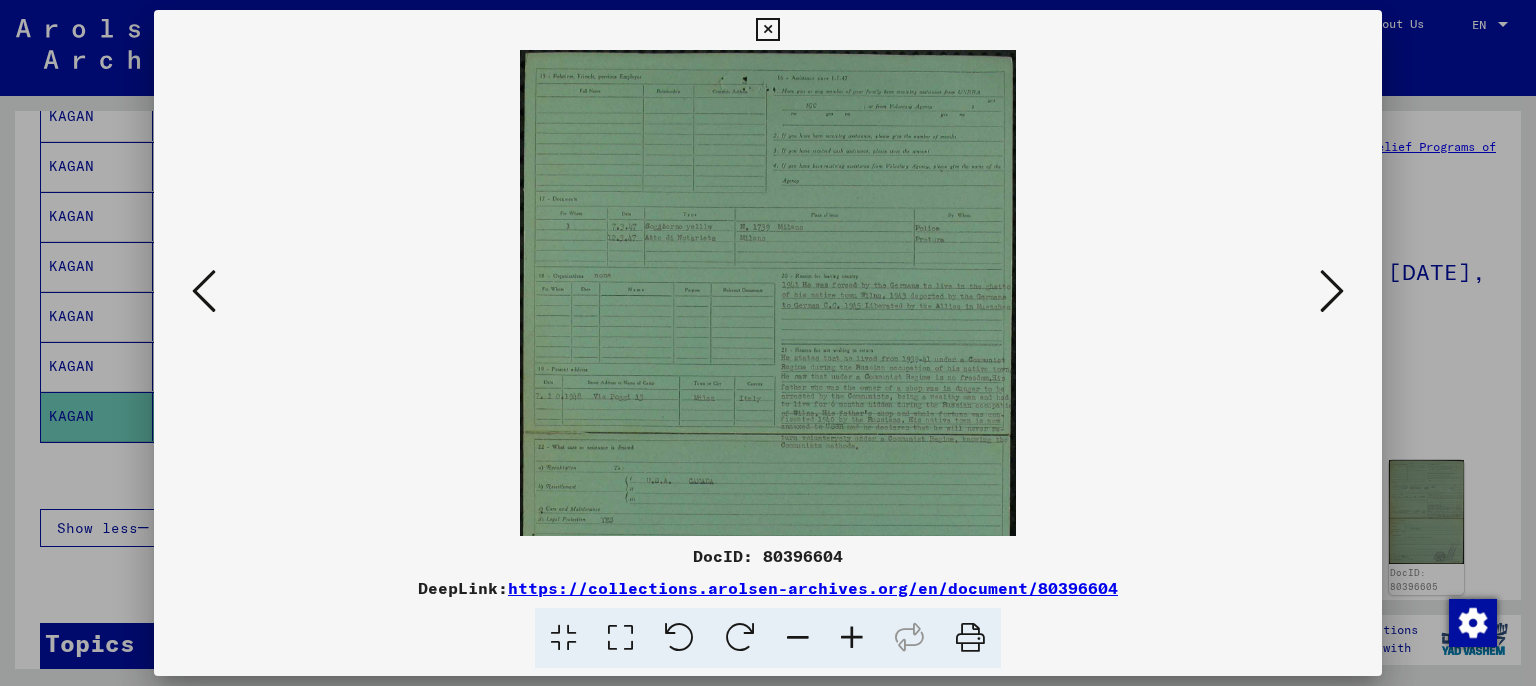 click at bounding box center (852, 638) 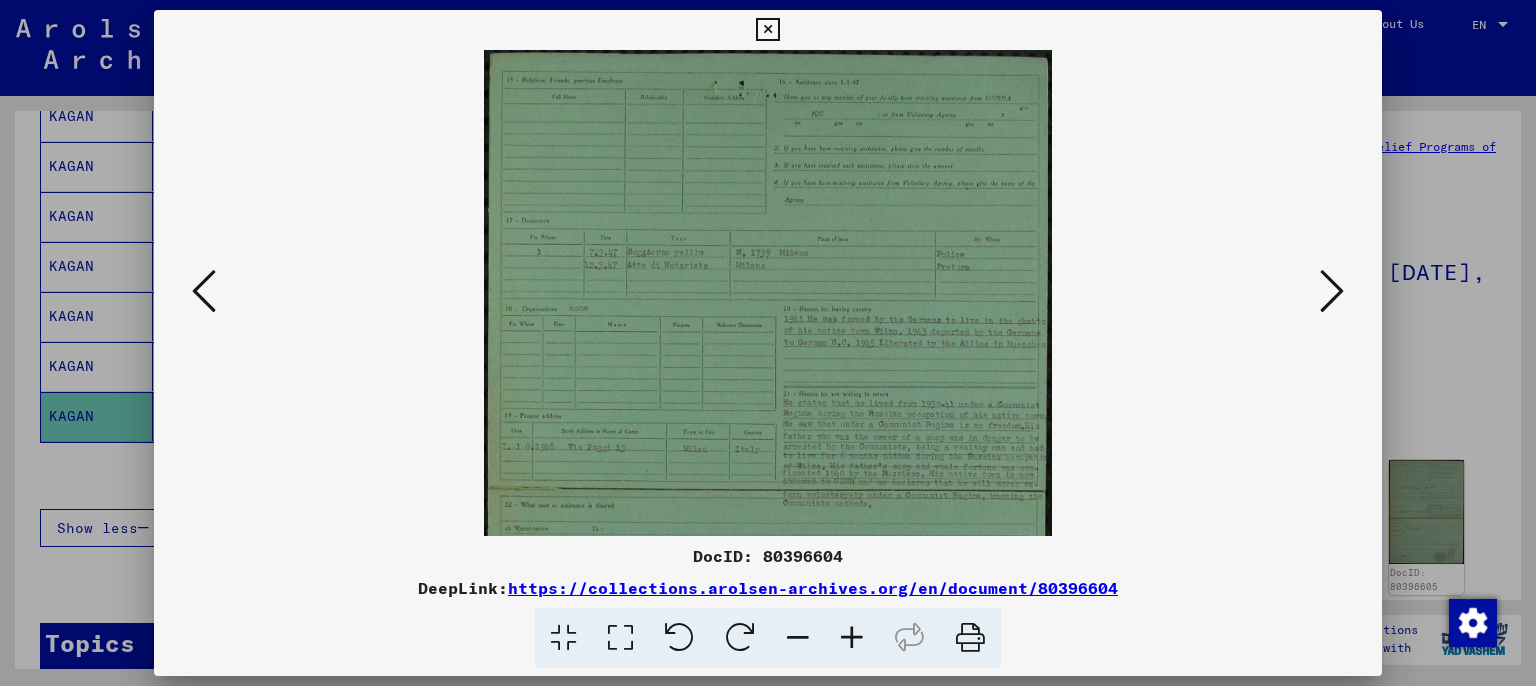 click at bounding box center (852, 638) 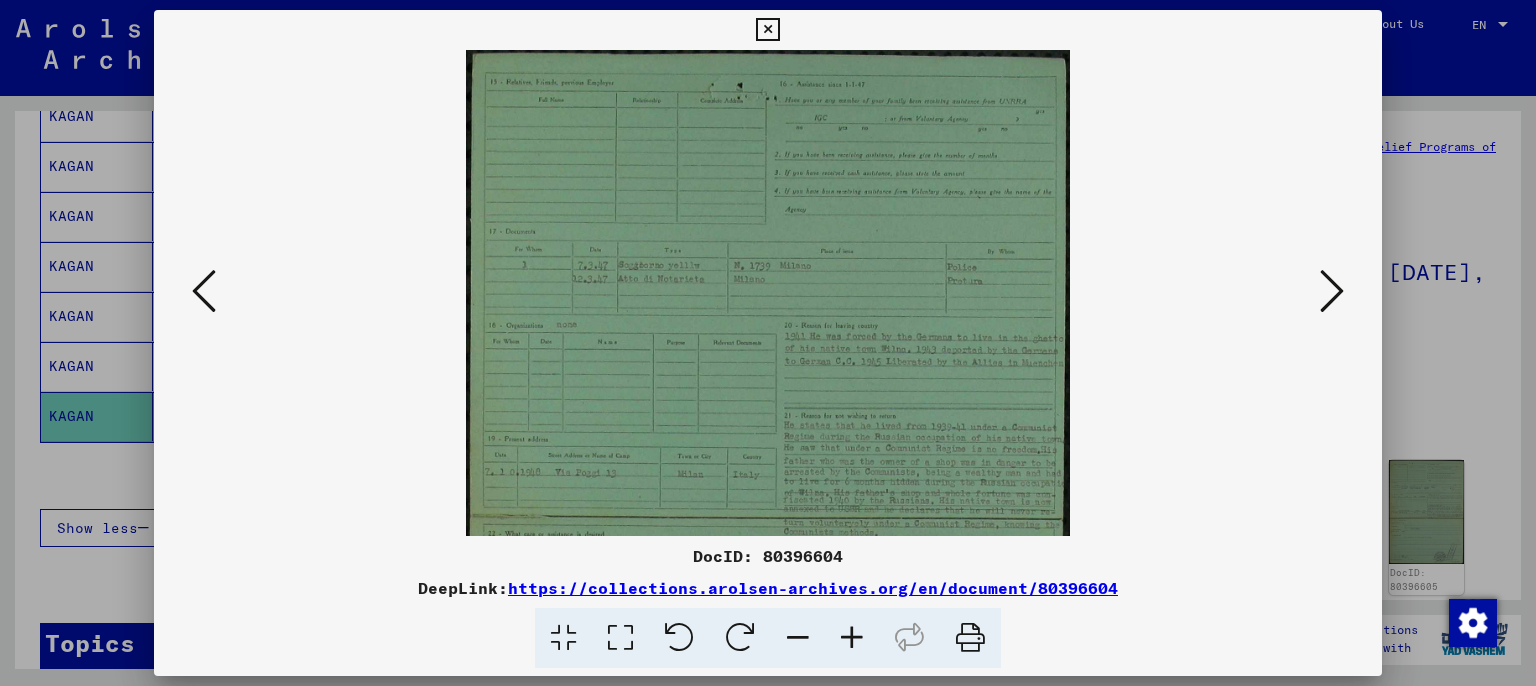 click at bounding box center [852, 638] 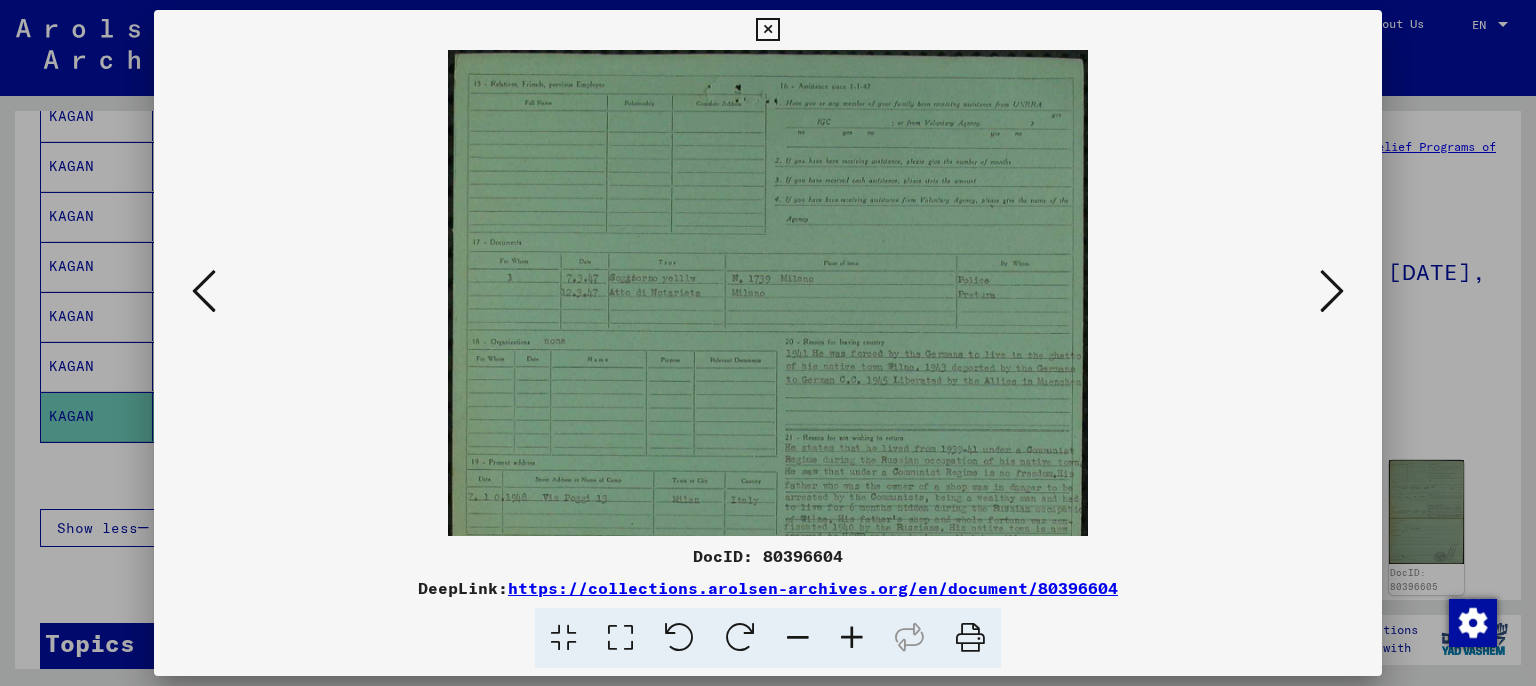 click at bounding box center (852, 638) 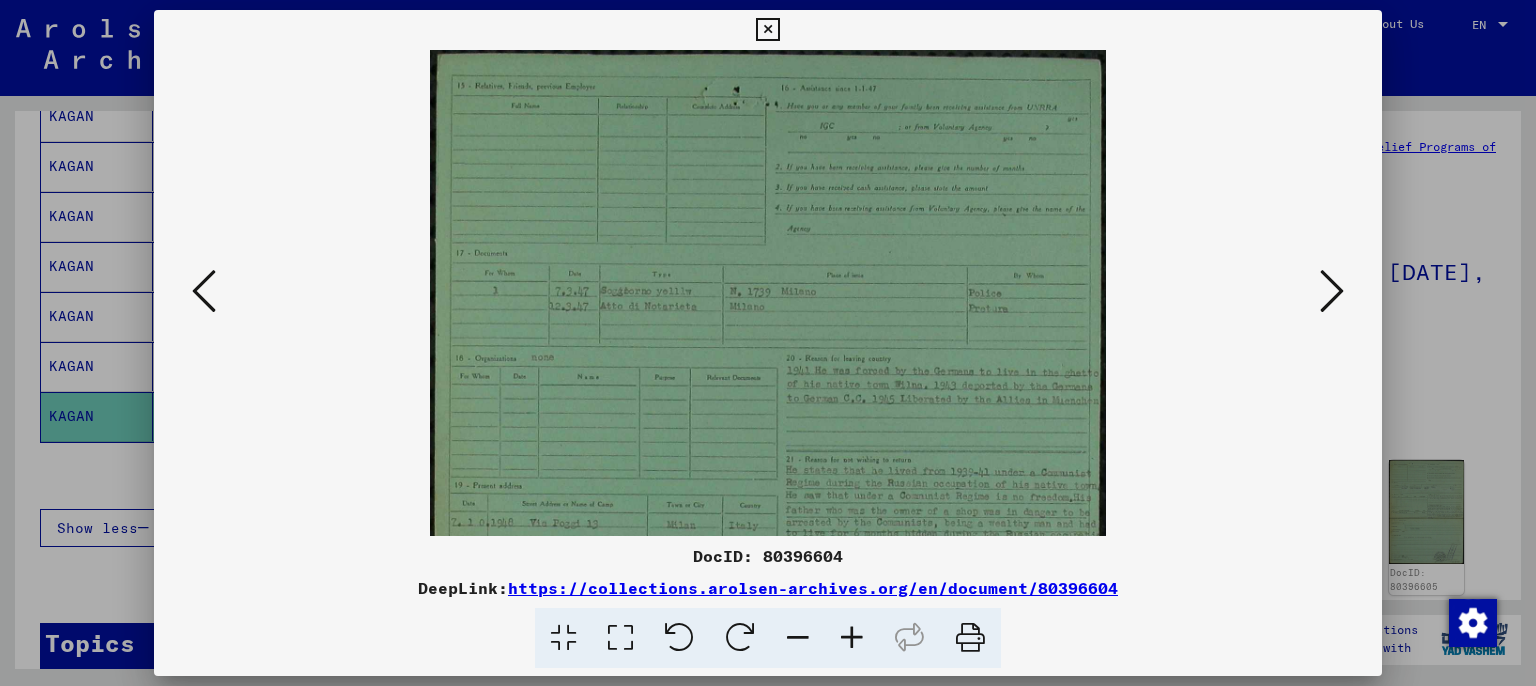 click at bounding box center [852, 638] 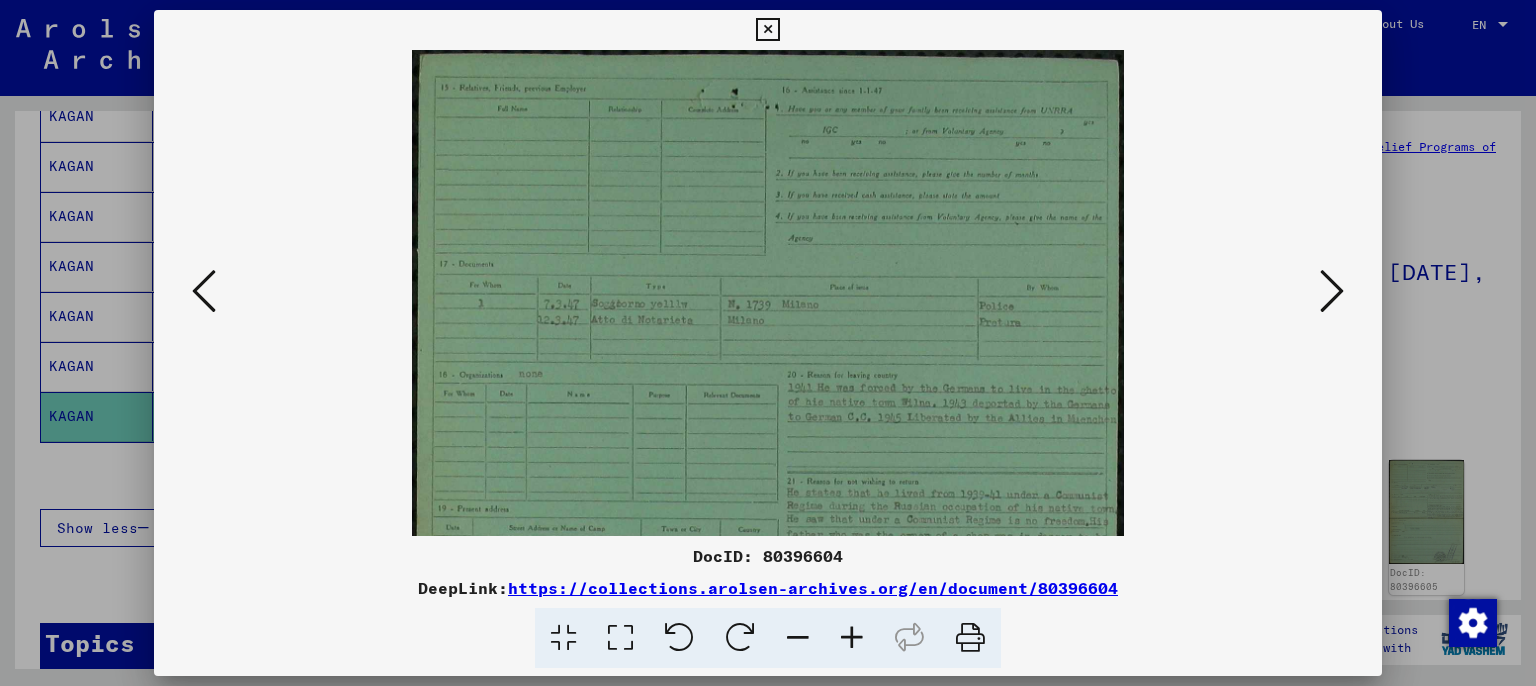 click at bounding box center [852, 638] 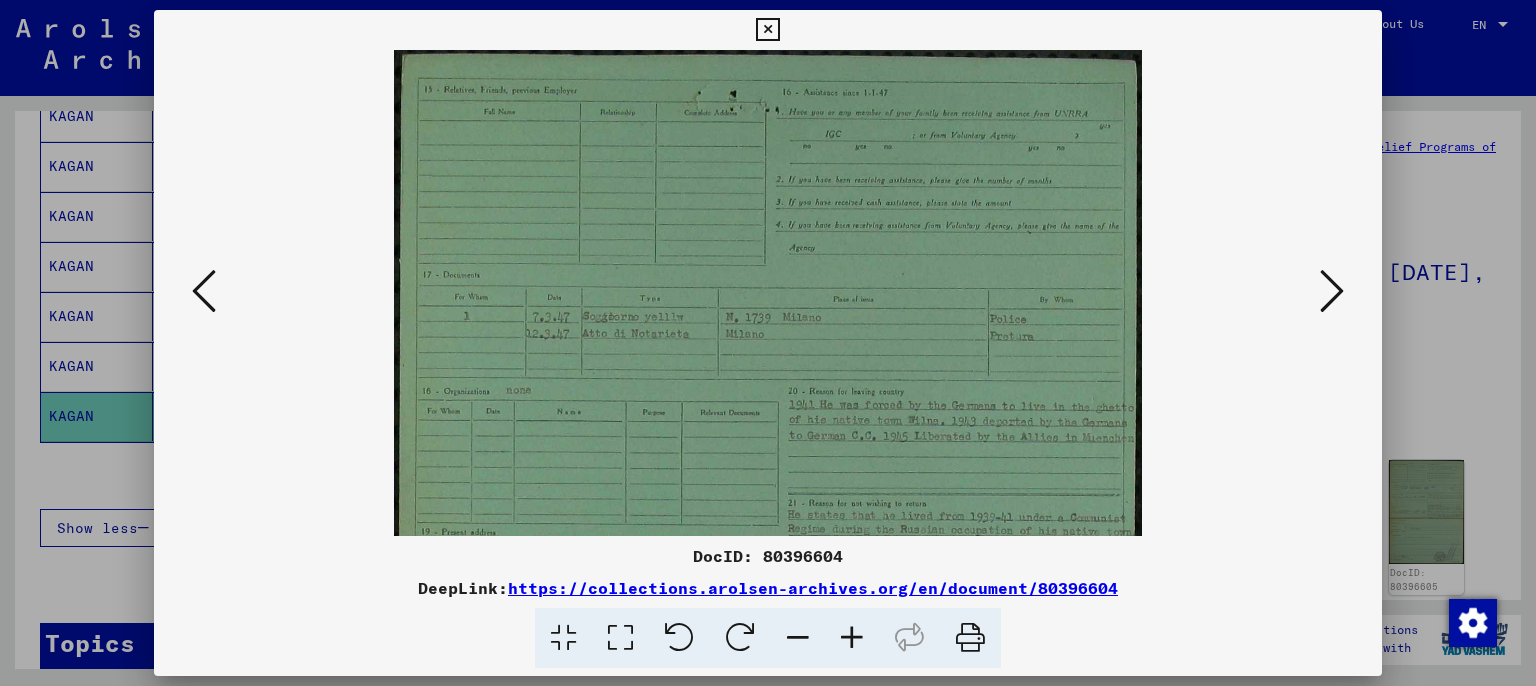 click at bounding box center [852, 638] 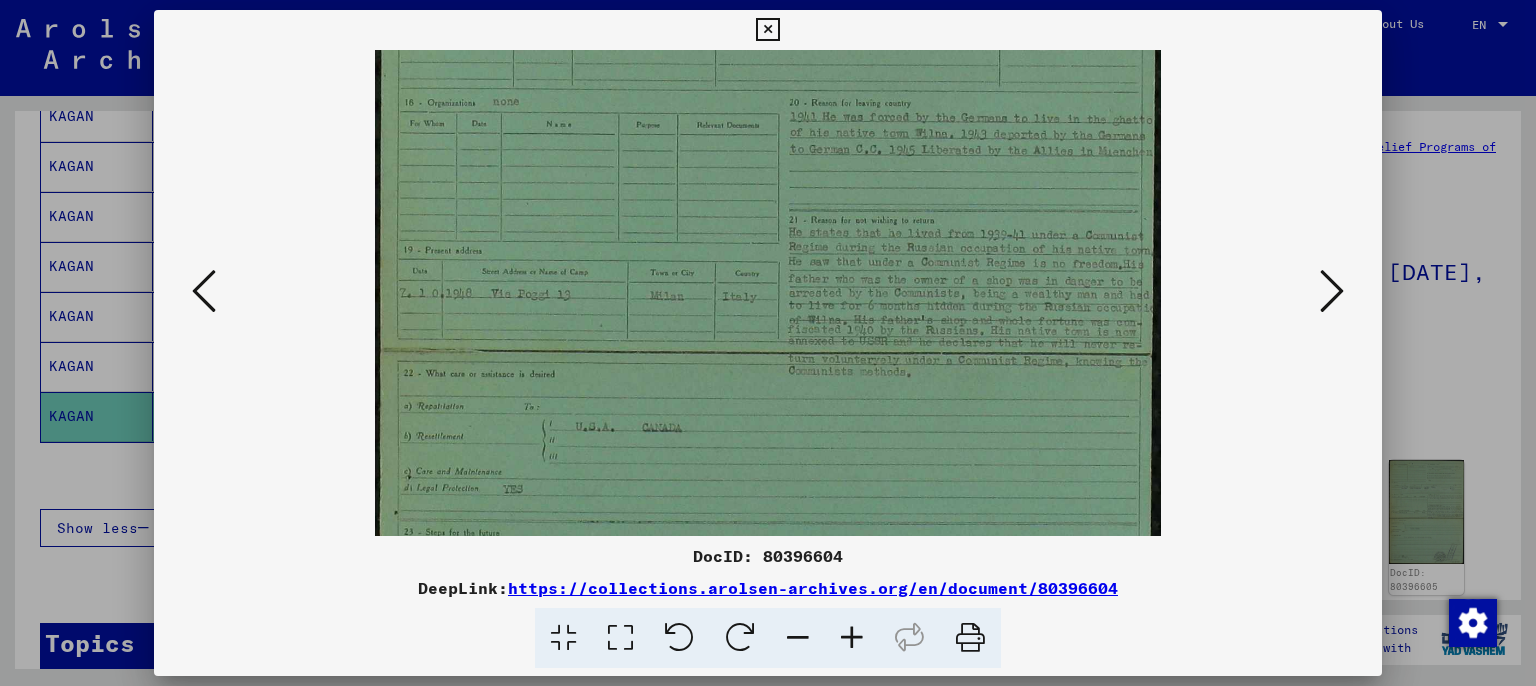 scroll, scrollTop: 317, scrollLeft: 0, axis: vertical 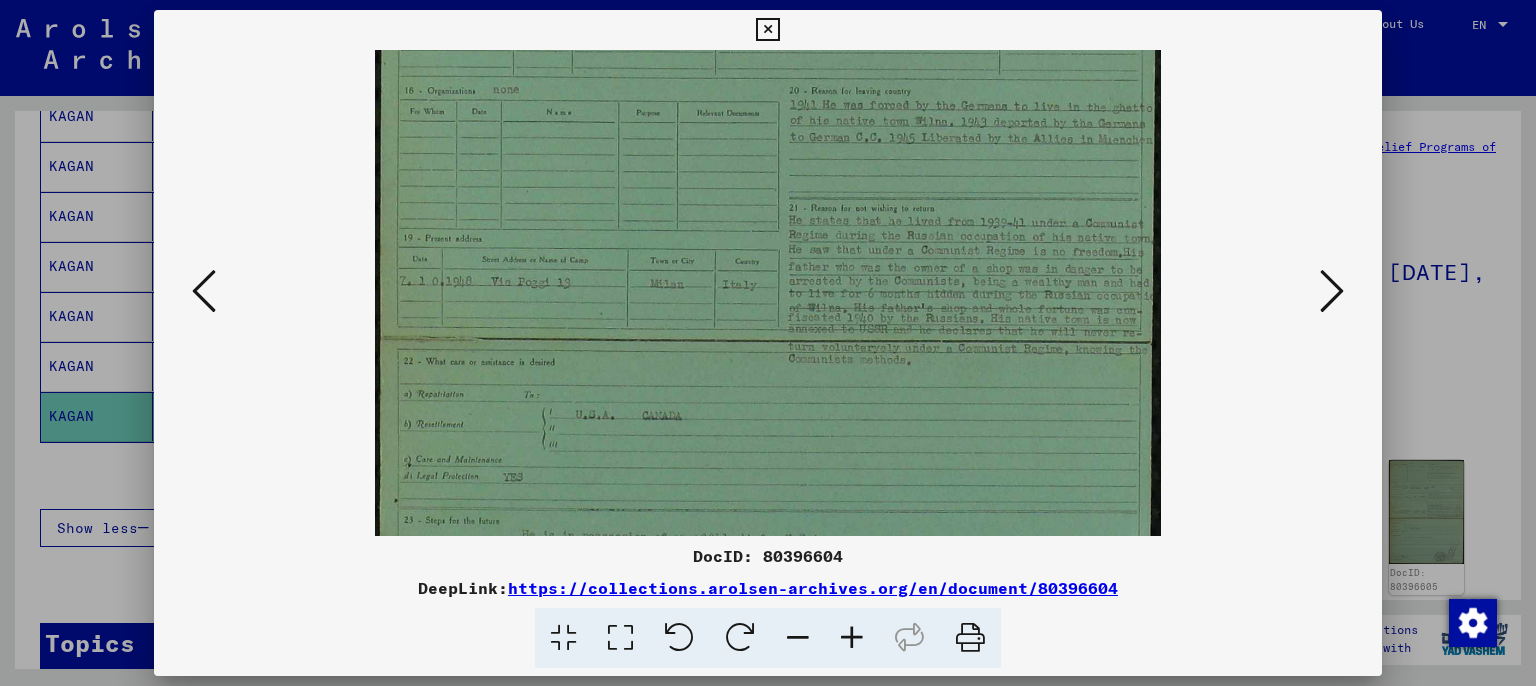 drag, startPoint x: 756, startPoint y: 438, endPoint x: 761, endPoint y: 125, distance: 313.03995 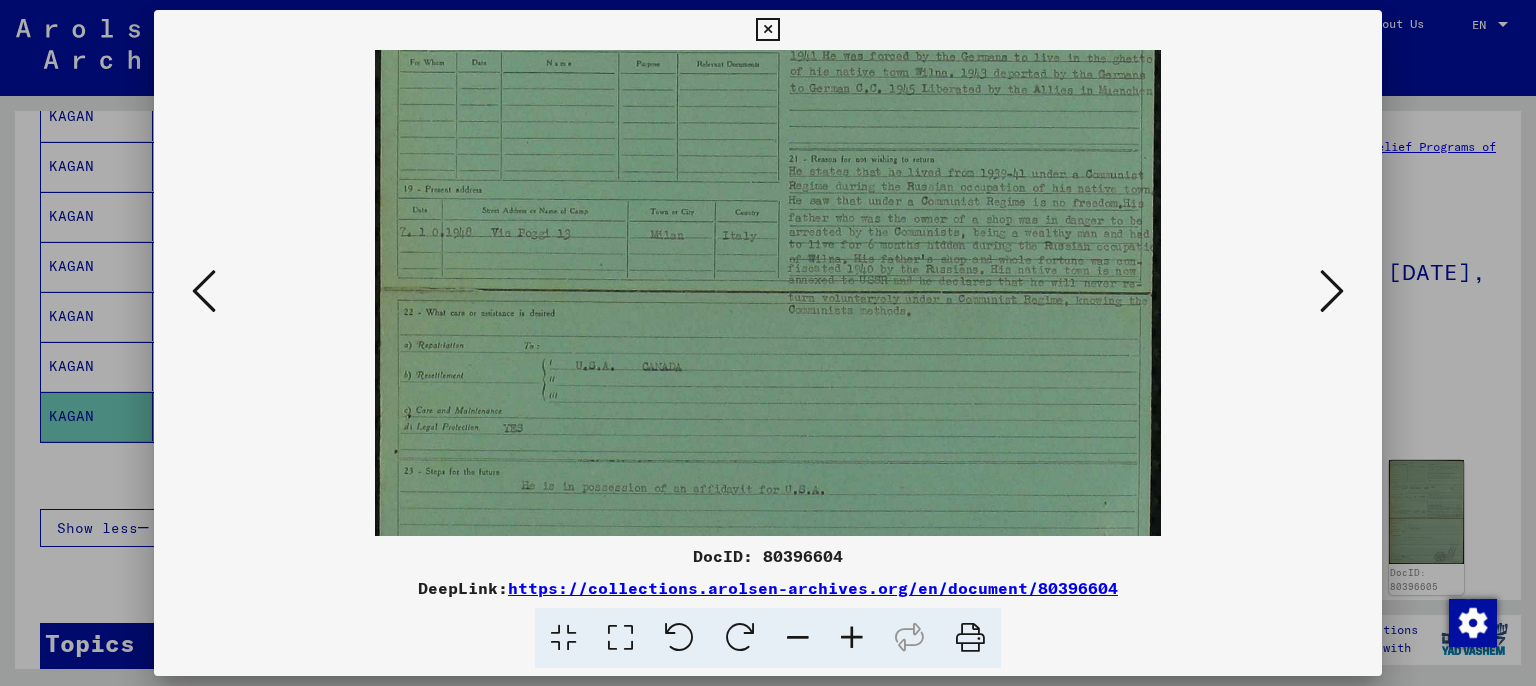 scroll, scrollTop: 368, scrollLeft: 0, axis: vertical 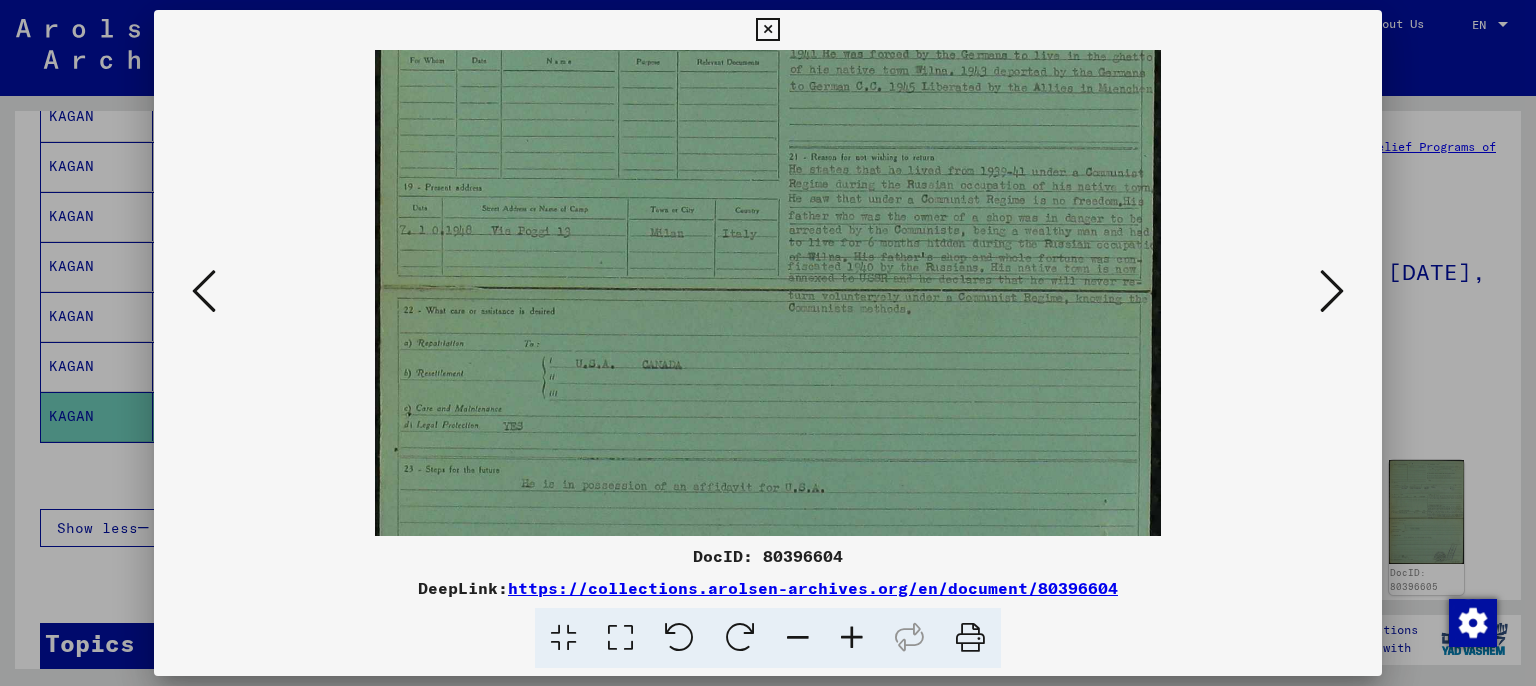 drag, startPoint x: 798, startPoint y: 298, endPoint x: 802, endPoint y: 246, distance: 52.153618 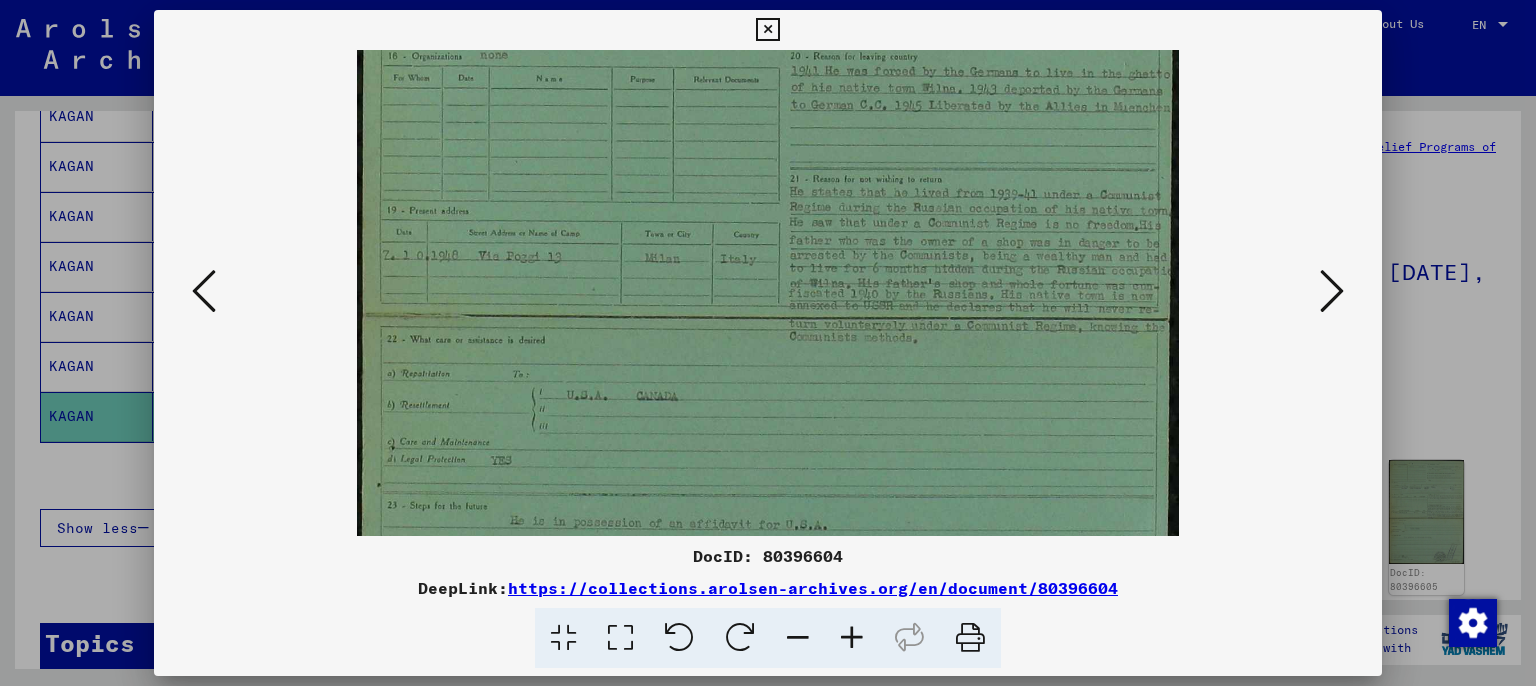 click at bounding box center [852, 638] 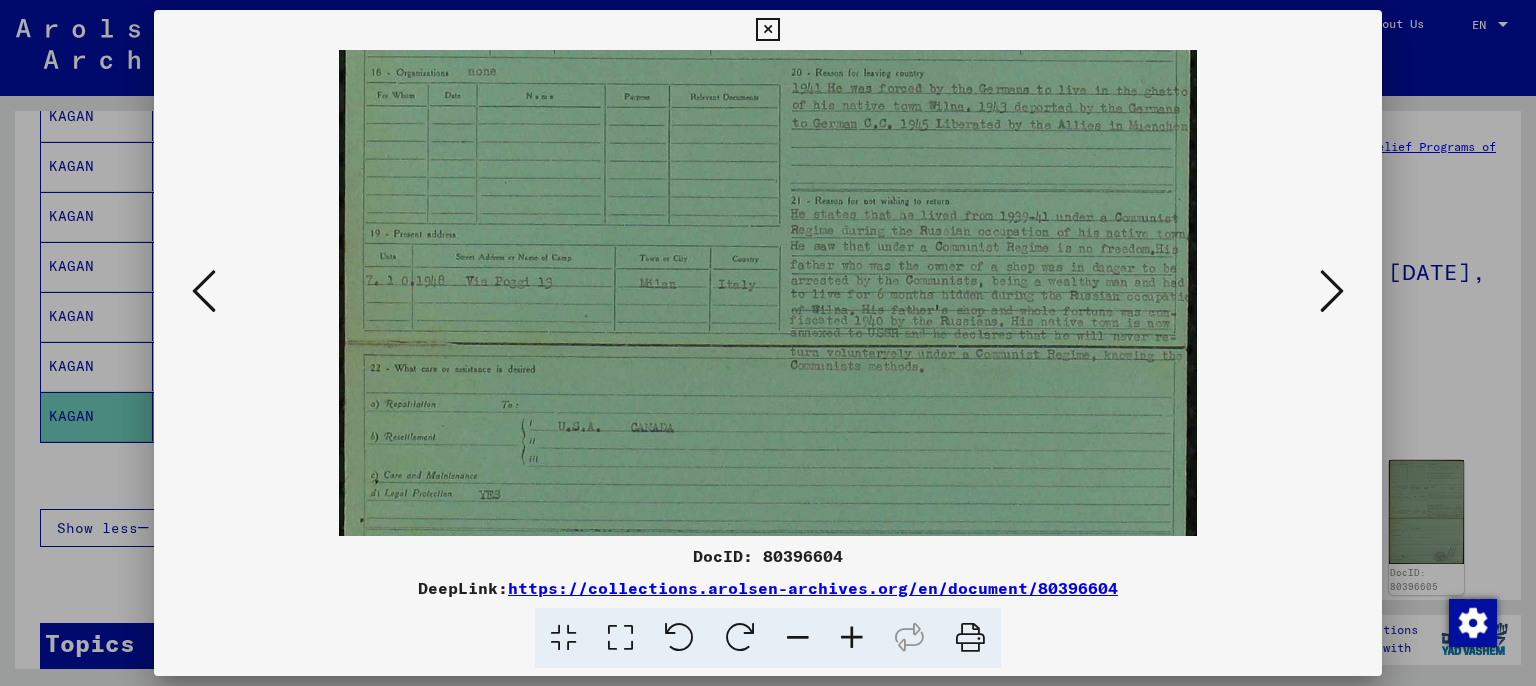 click at bounding box center (852, 638) 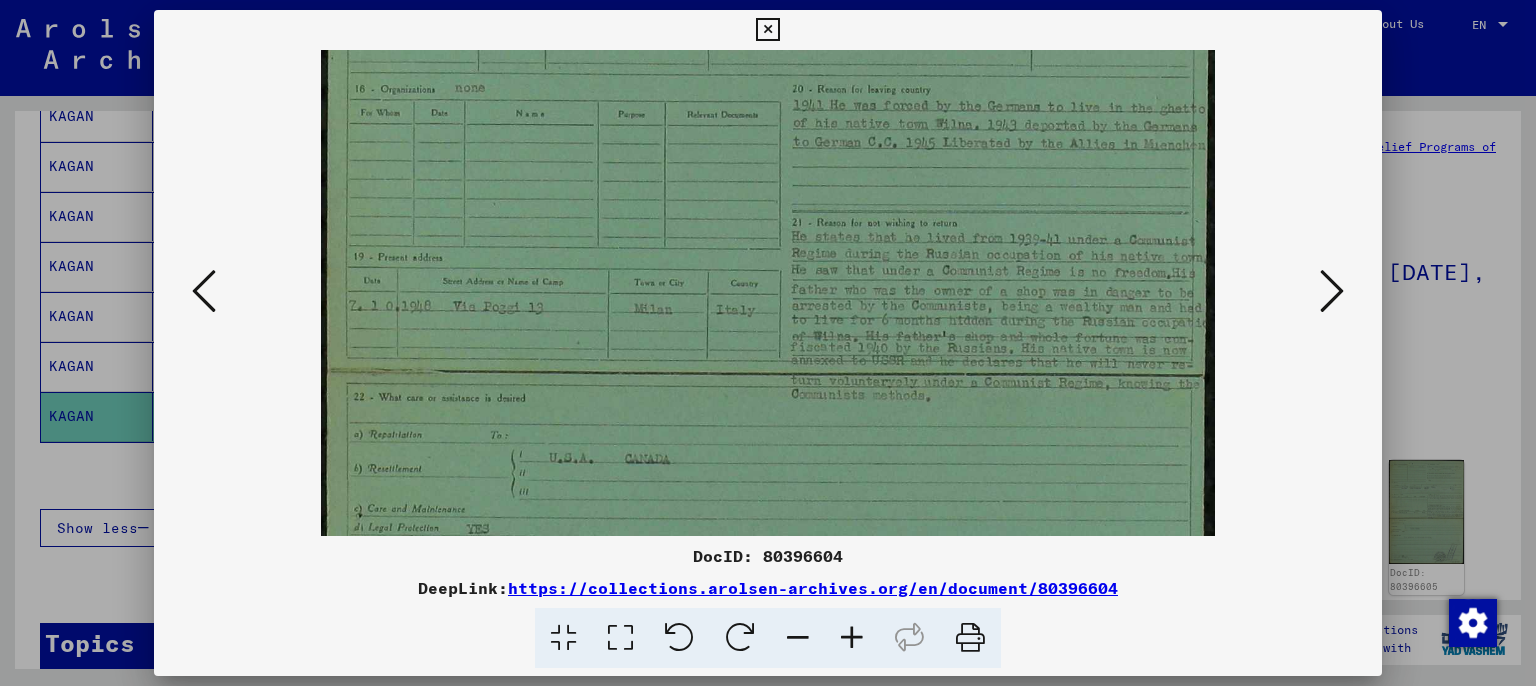 click at bounding box center (852, 638) 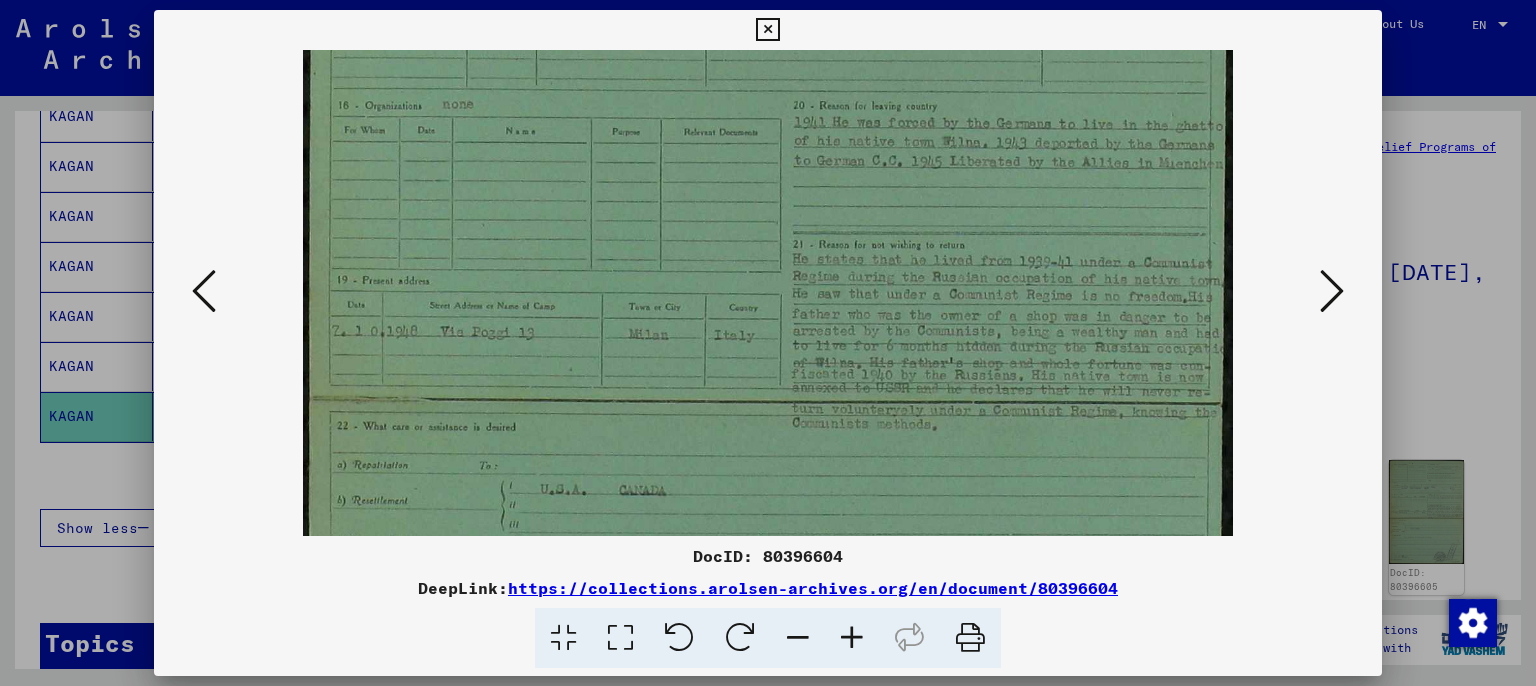 click at bounding box center [1332, 291] 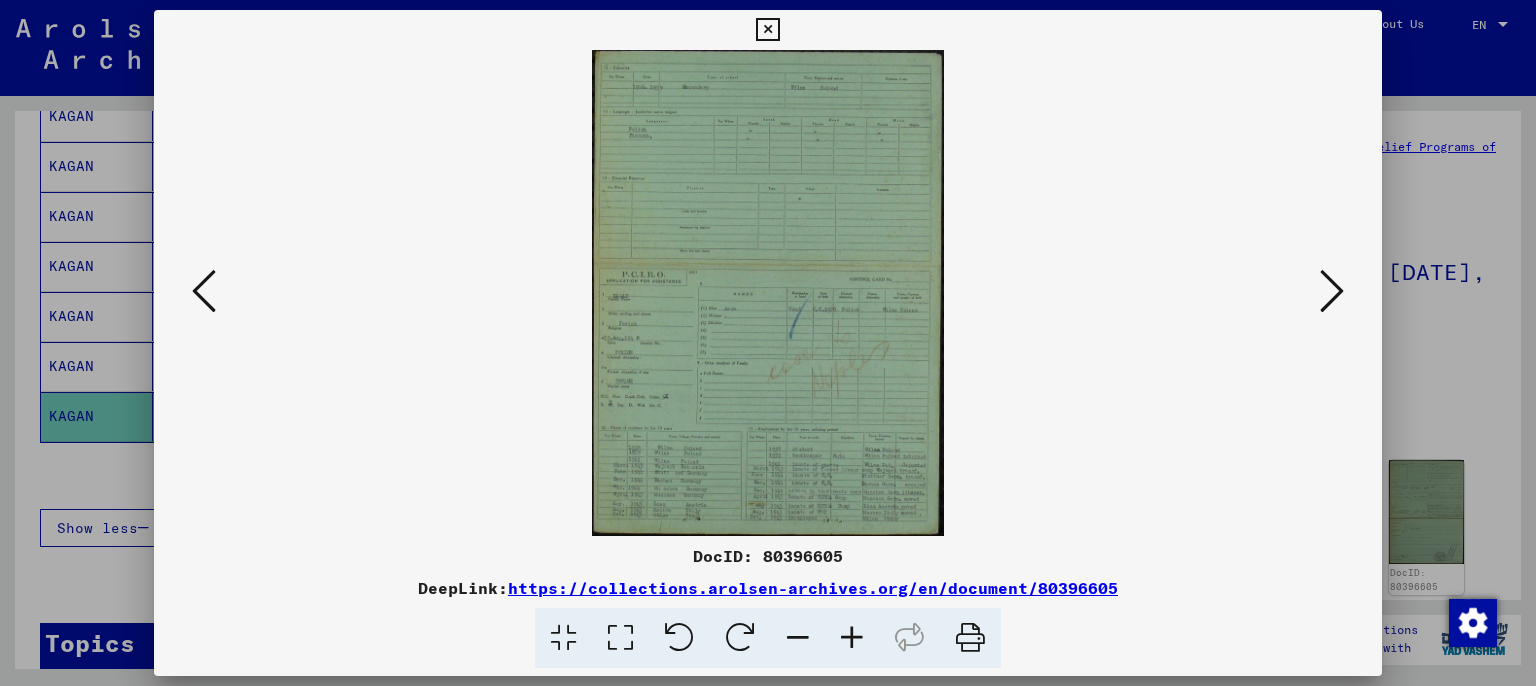 scroll, scrollTop: 0, scrollLeft: 0, axis: both 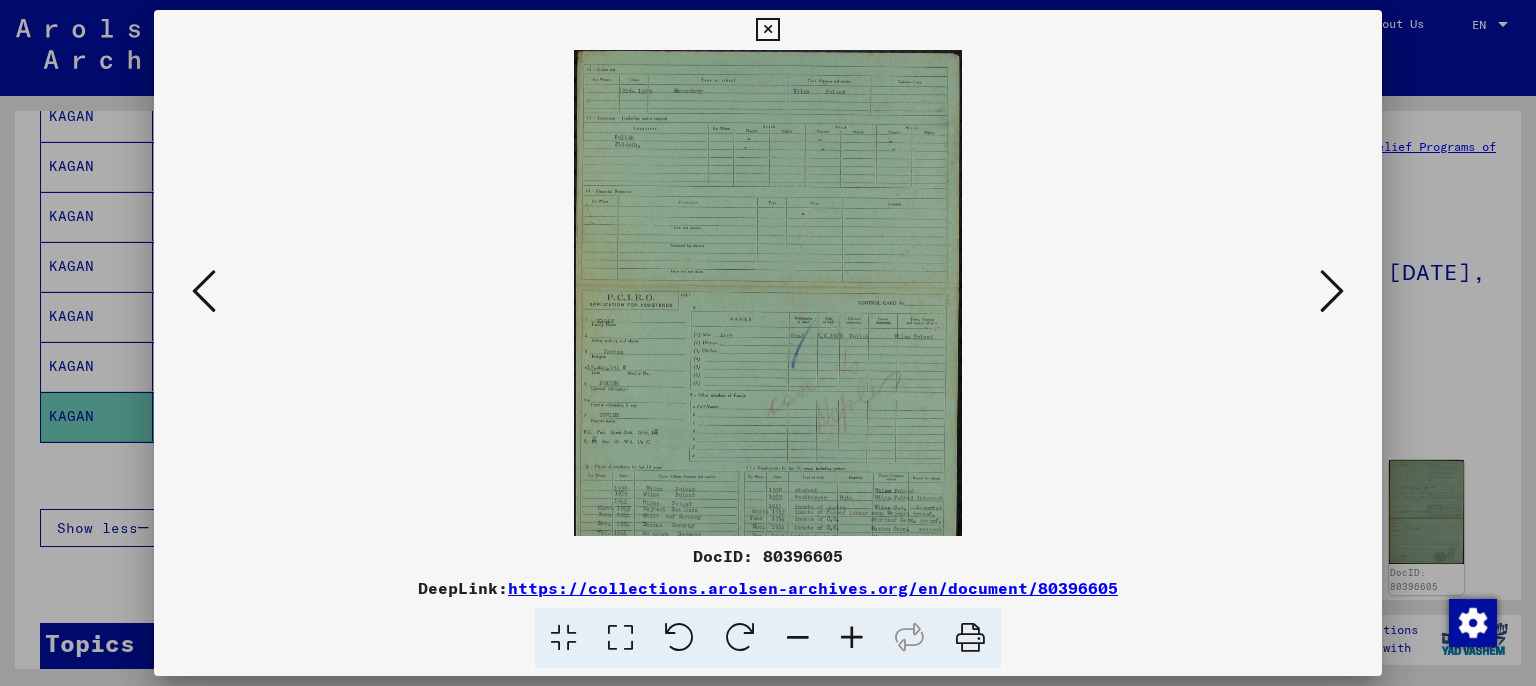 click at bounding box center (852, 638) 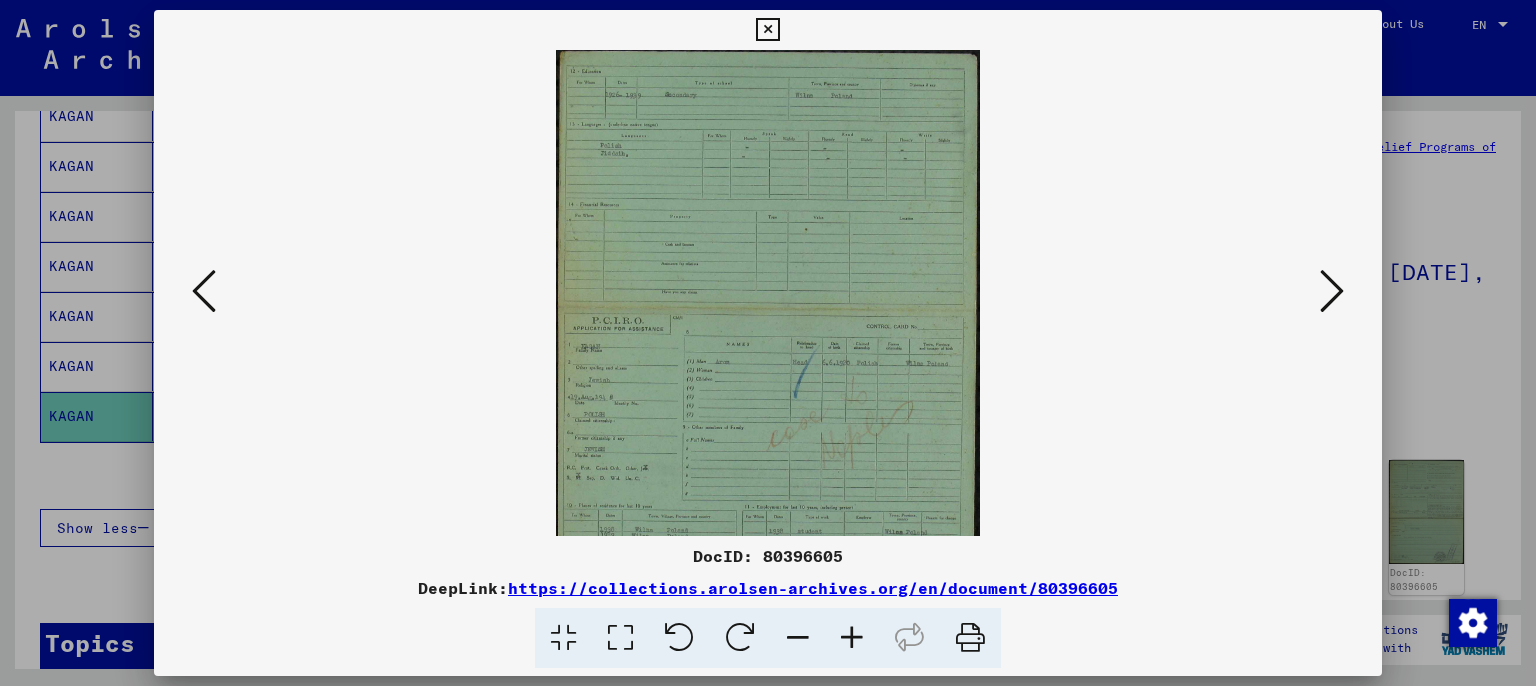 click at bounding box center (852, 638) 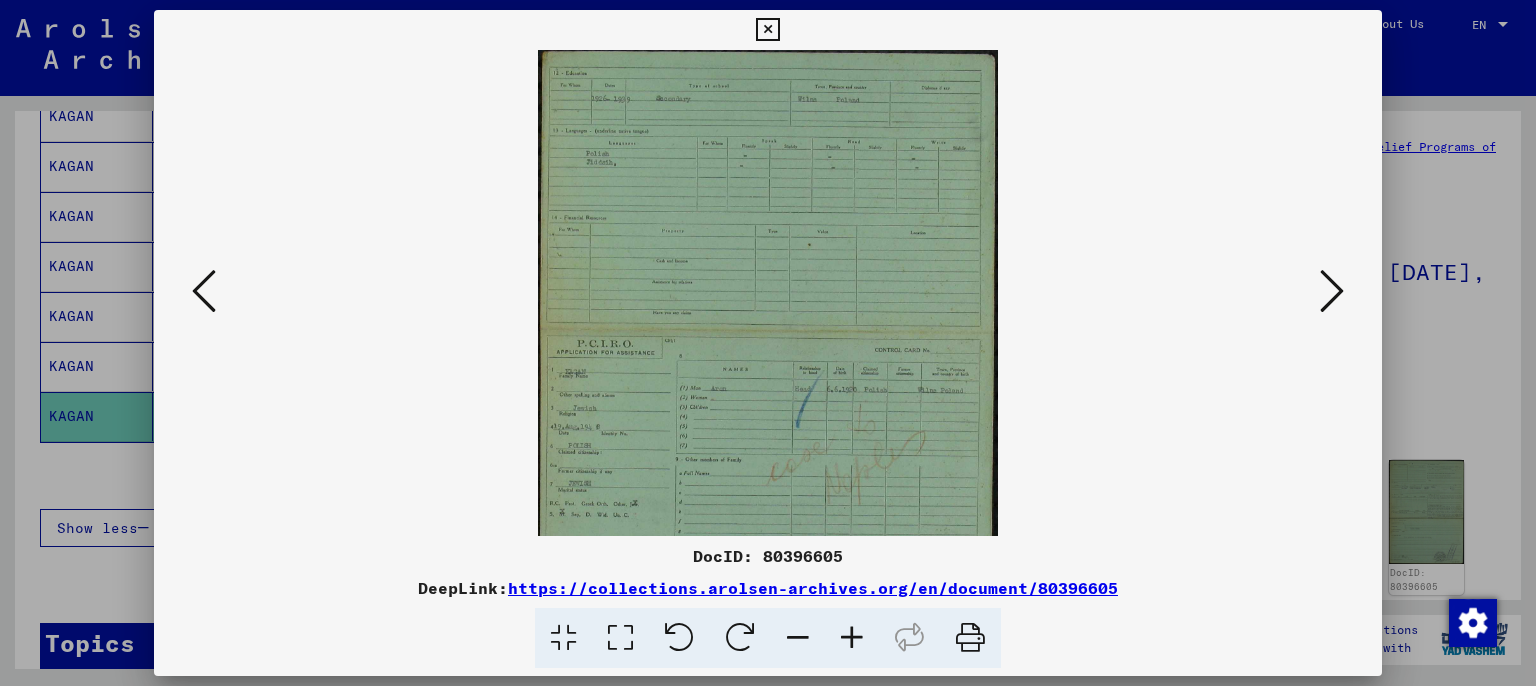 click at bounding box center [852, 638] 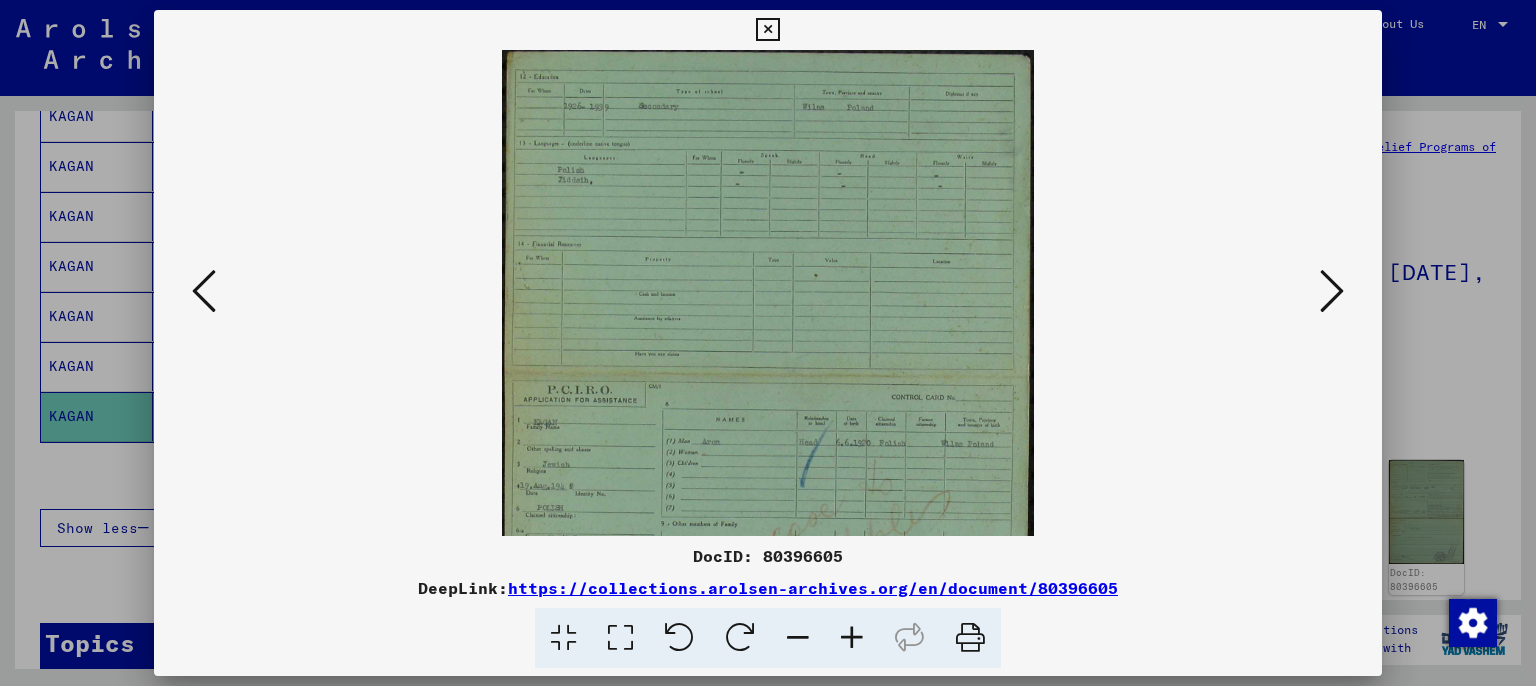 click at bounding box center [852, 638] 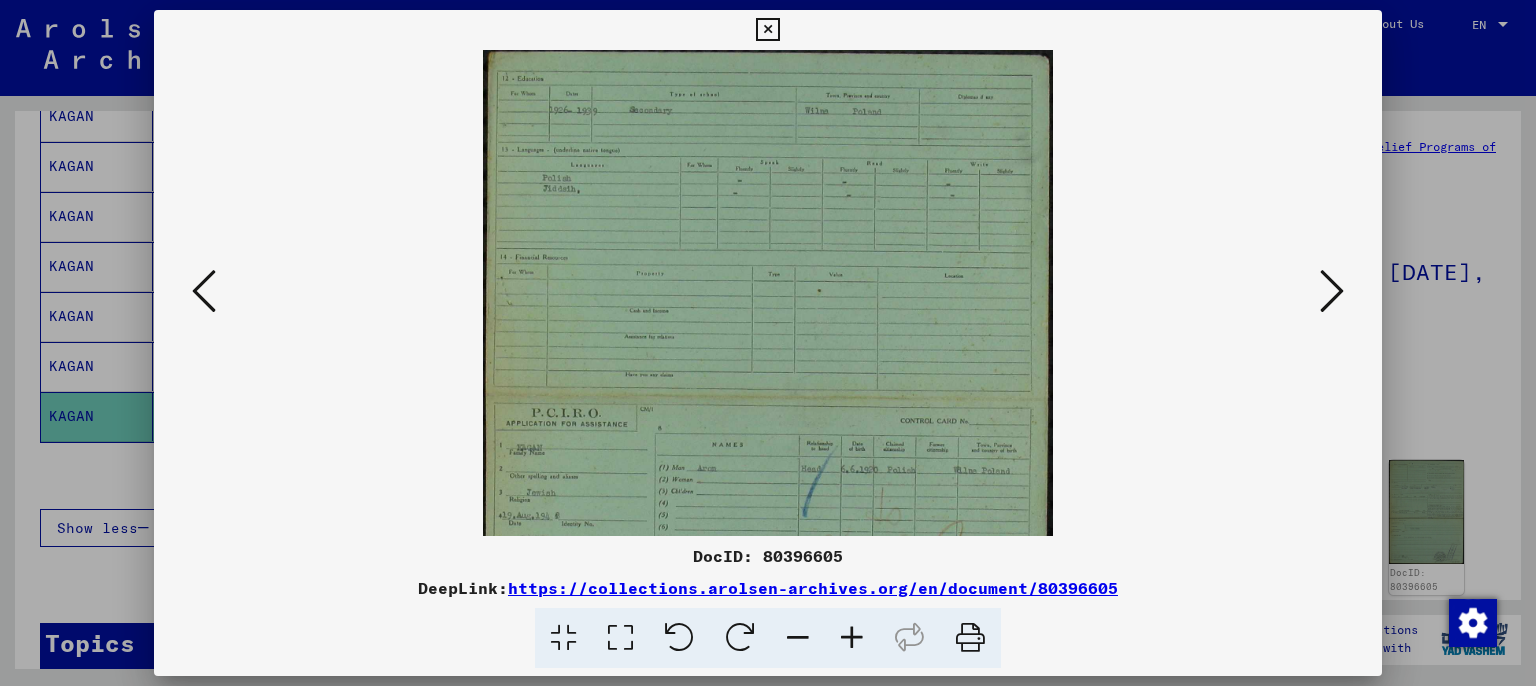 click at bounding box center [852, 638] 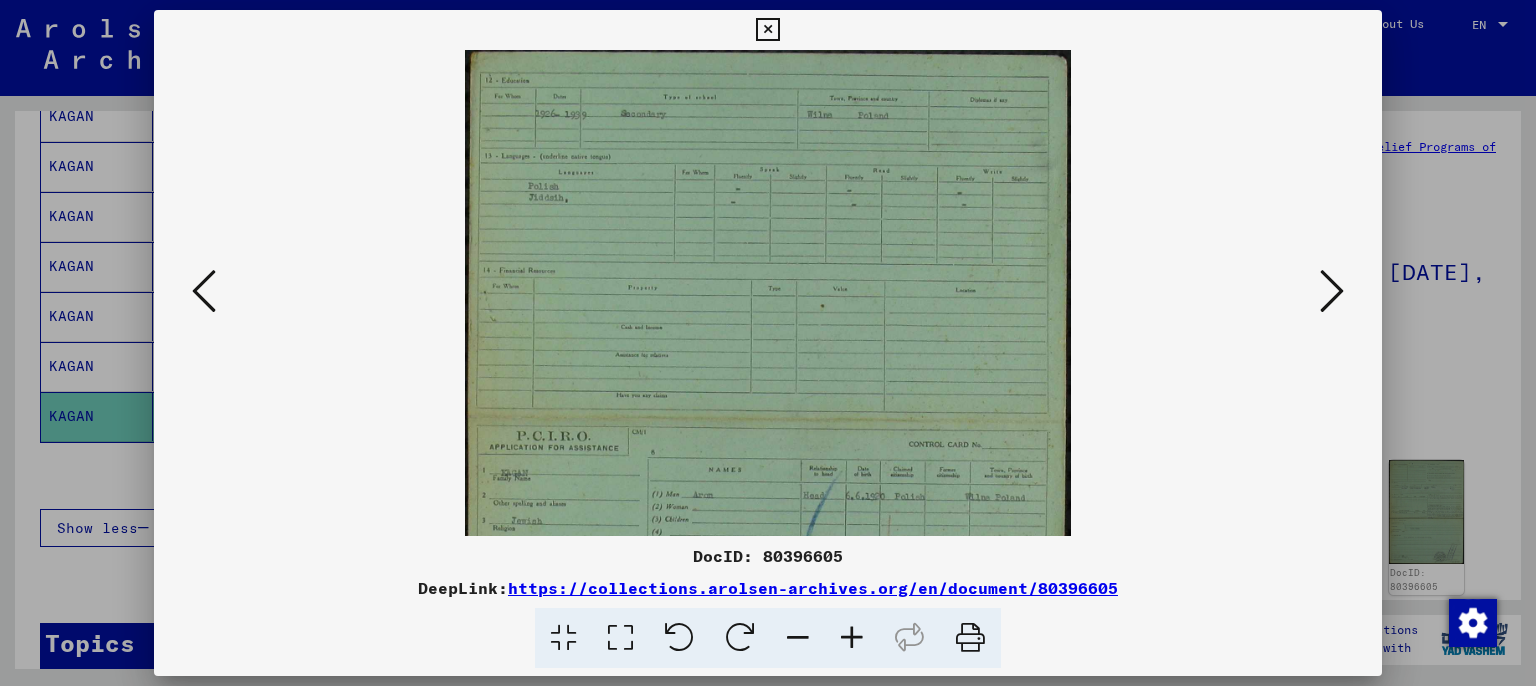 click at bounding box center [852, 638] 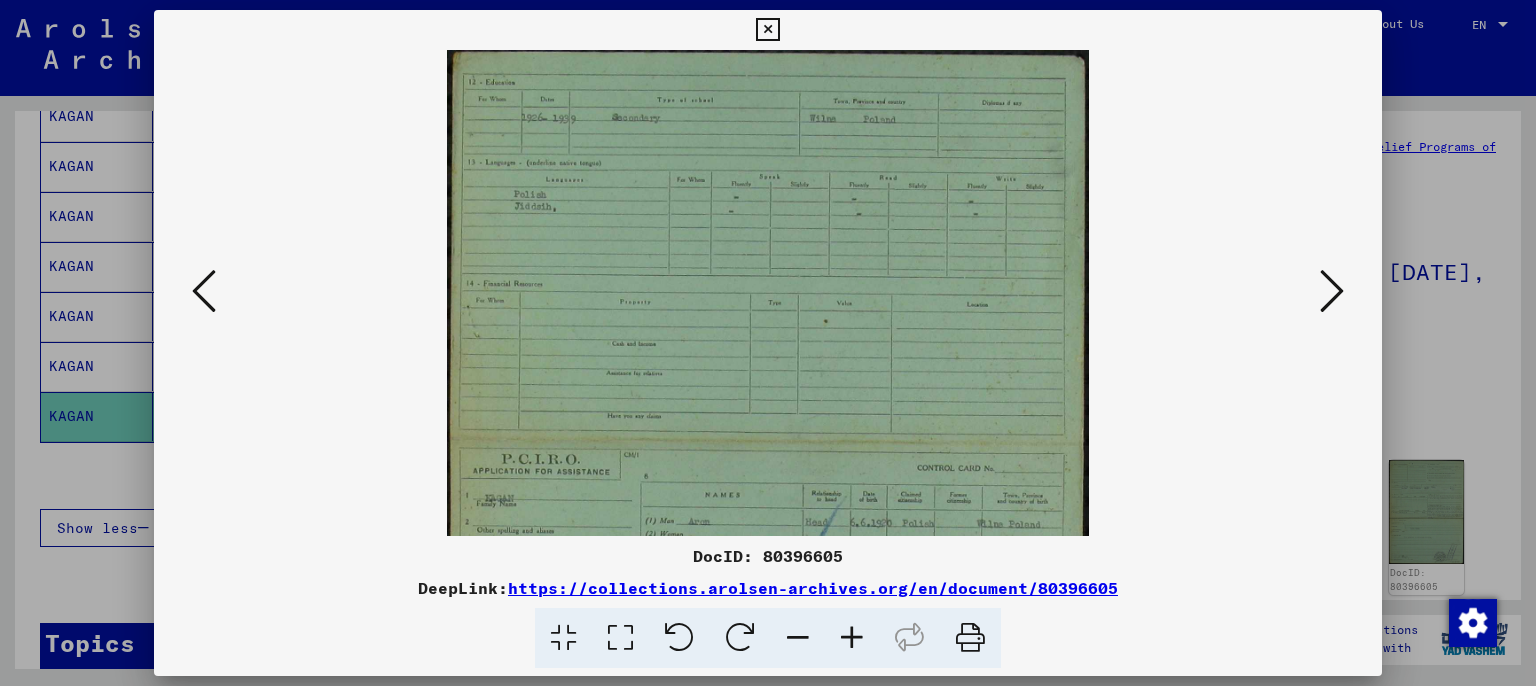 click at bounding box center (852, 638) 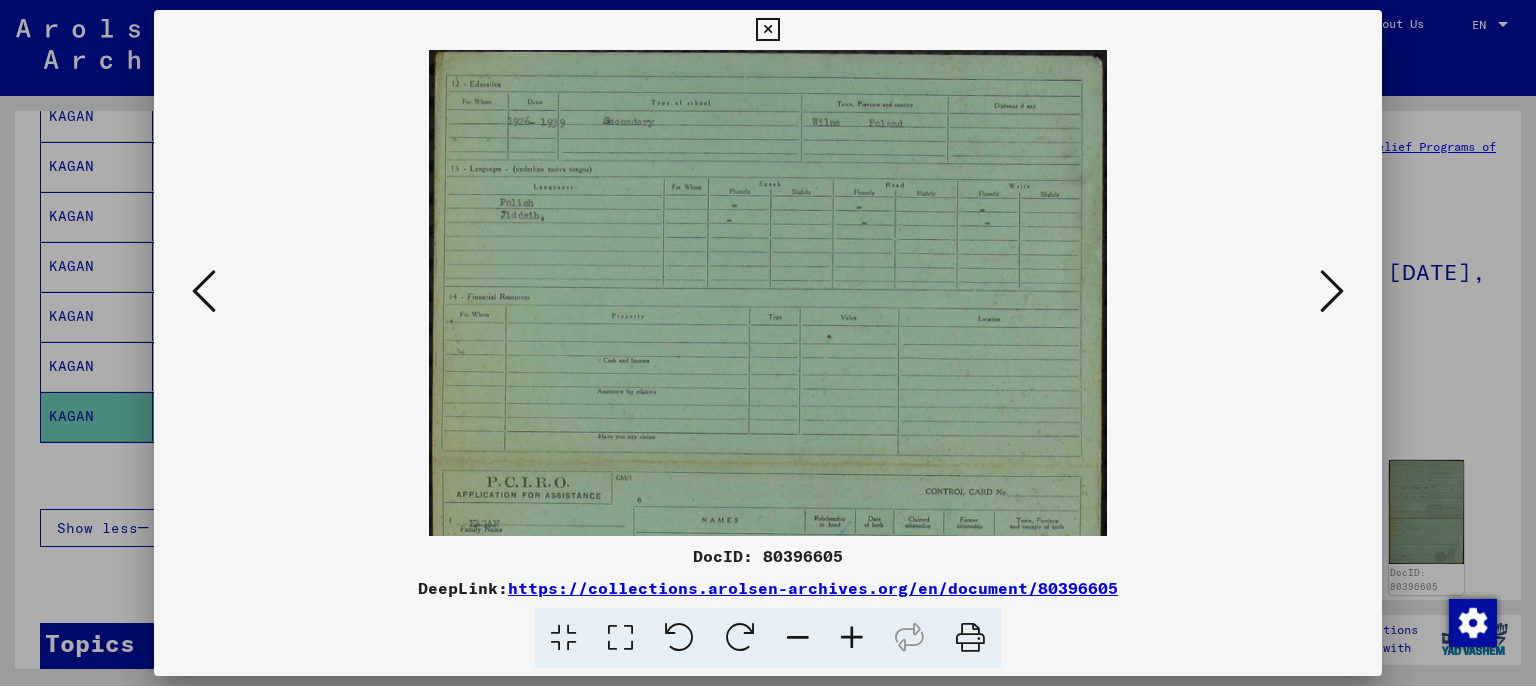 click at bounding box center (852, 638) 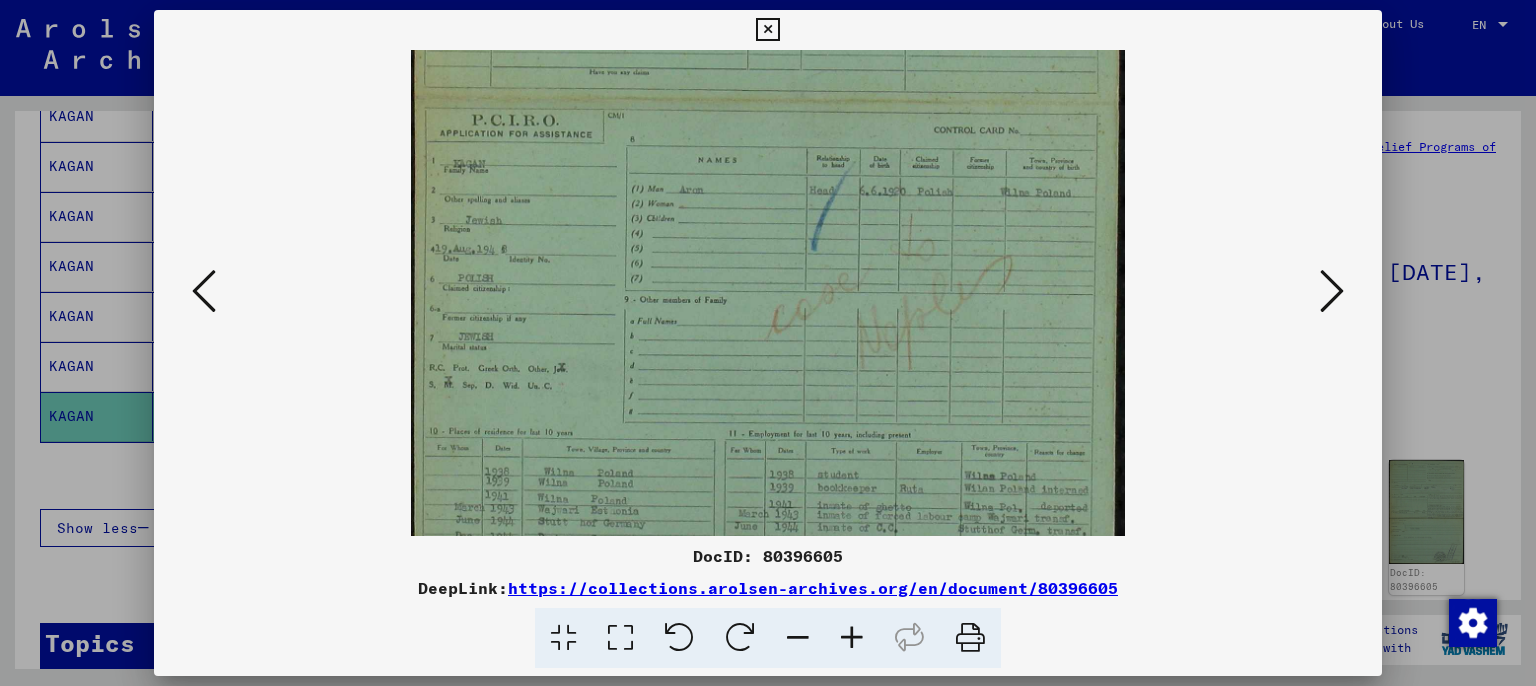 drag, startPoint x: 763, startPoint y: 436, endPoint x: 745, endPoint y: 56, distance: 380.4261 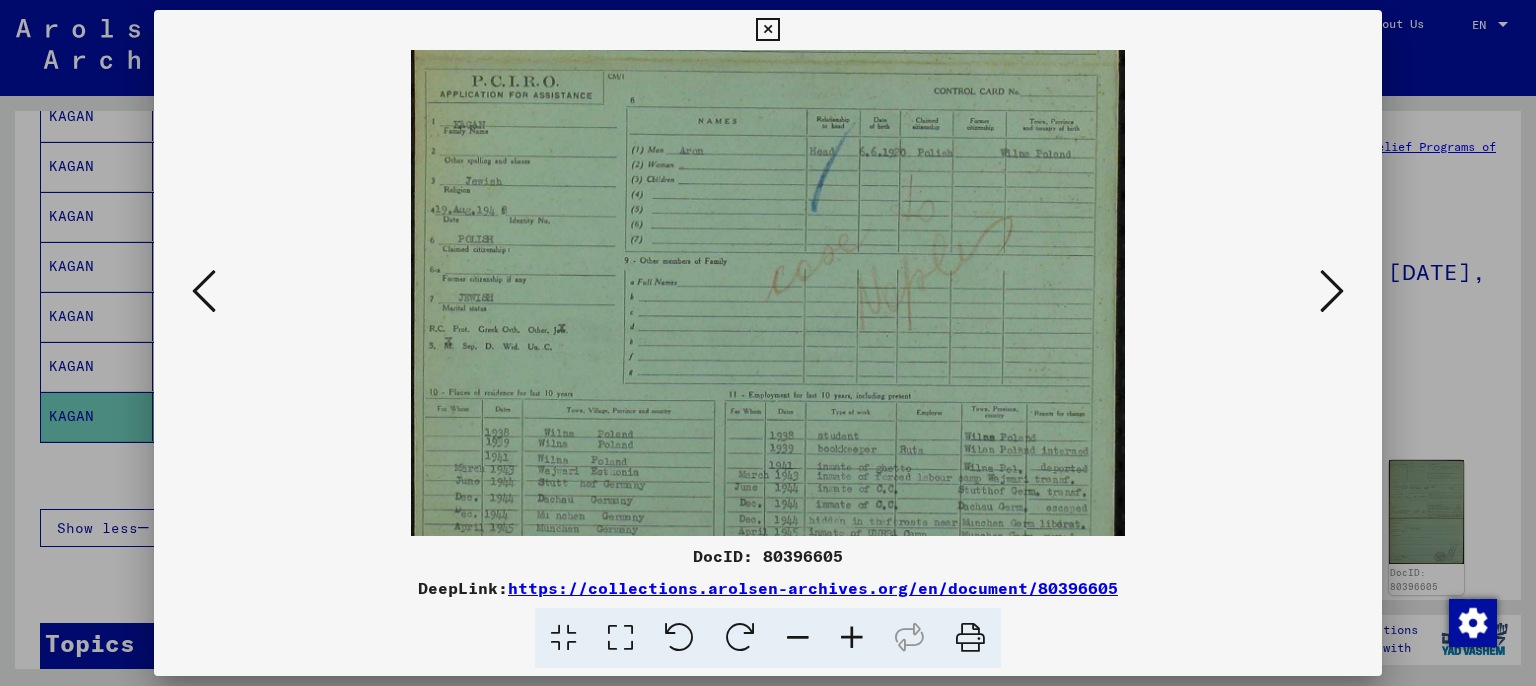 scroll, scrollTop: 500, scrollLeft: 0, axis: vertical 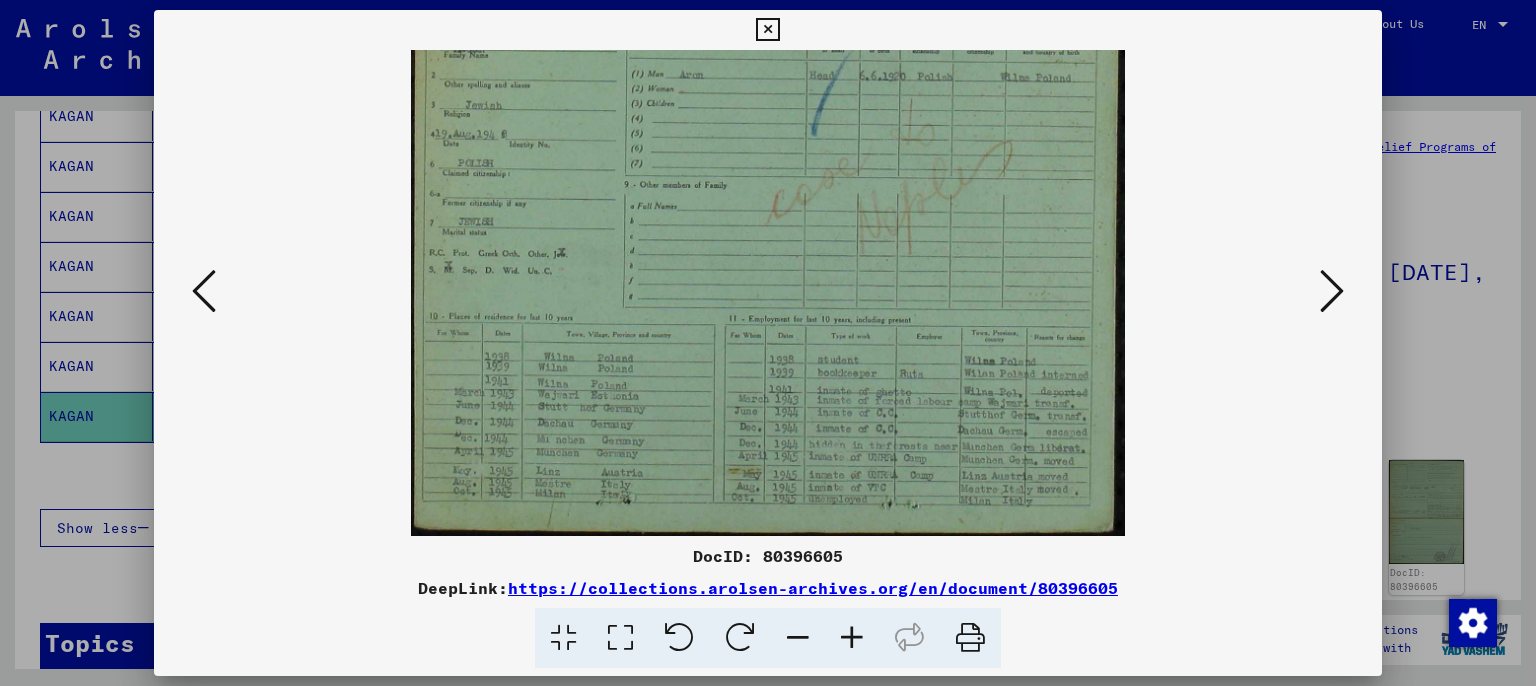 drag, startPoint x: 753, startPoint y: 236, endPoint x: 755, endPoint y: 99, distance: 137.0146 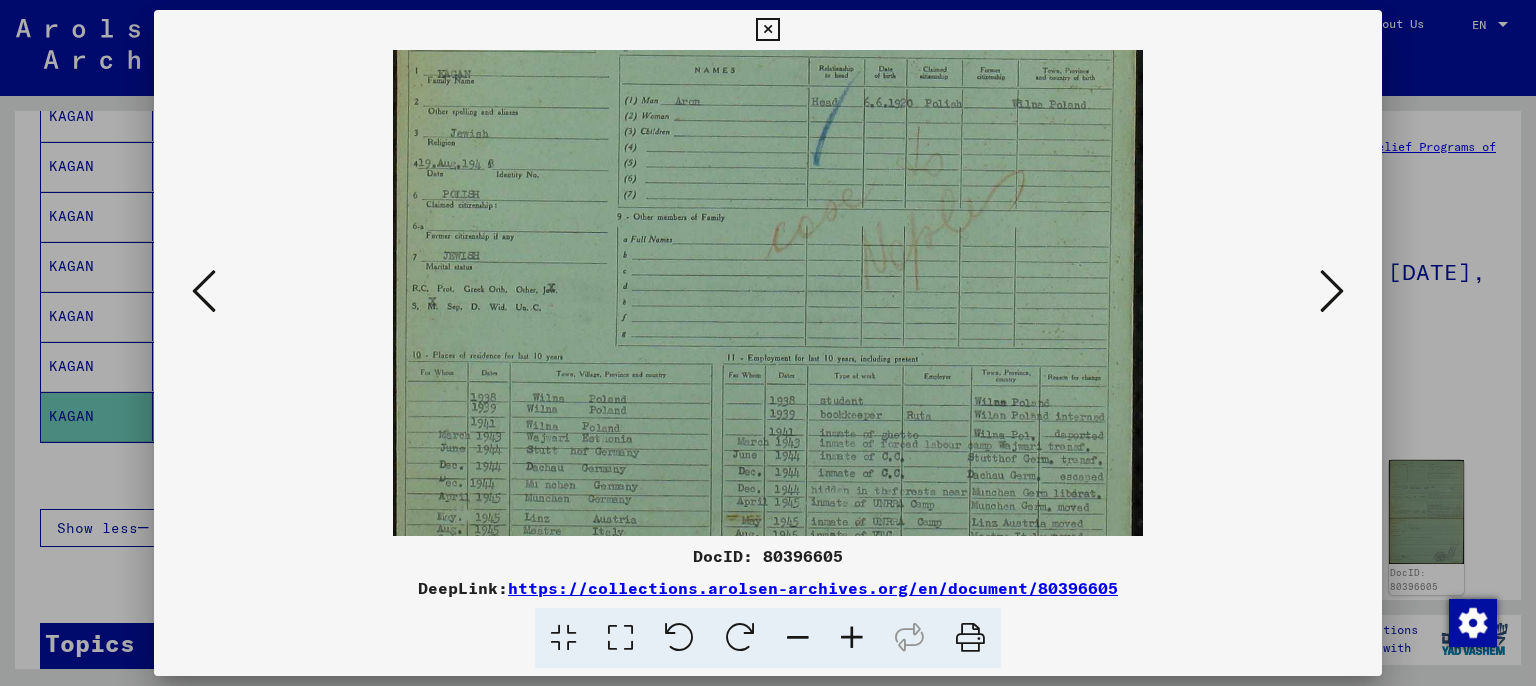 click at bounding box center [1332, 291] 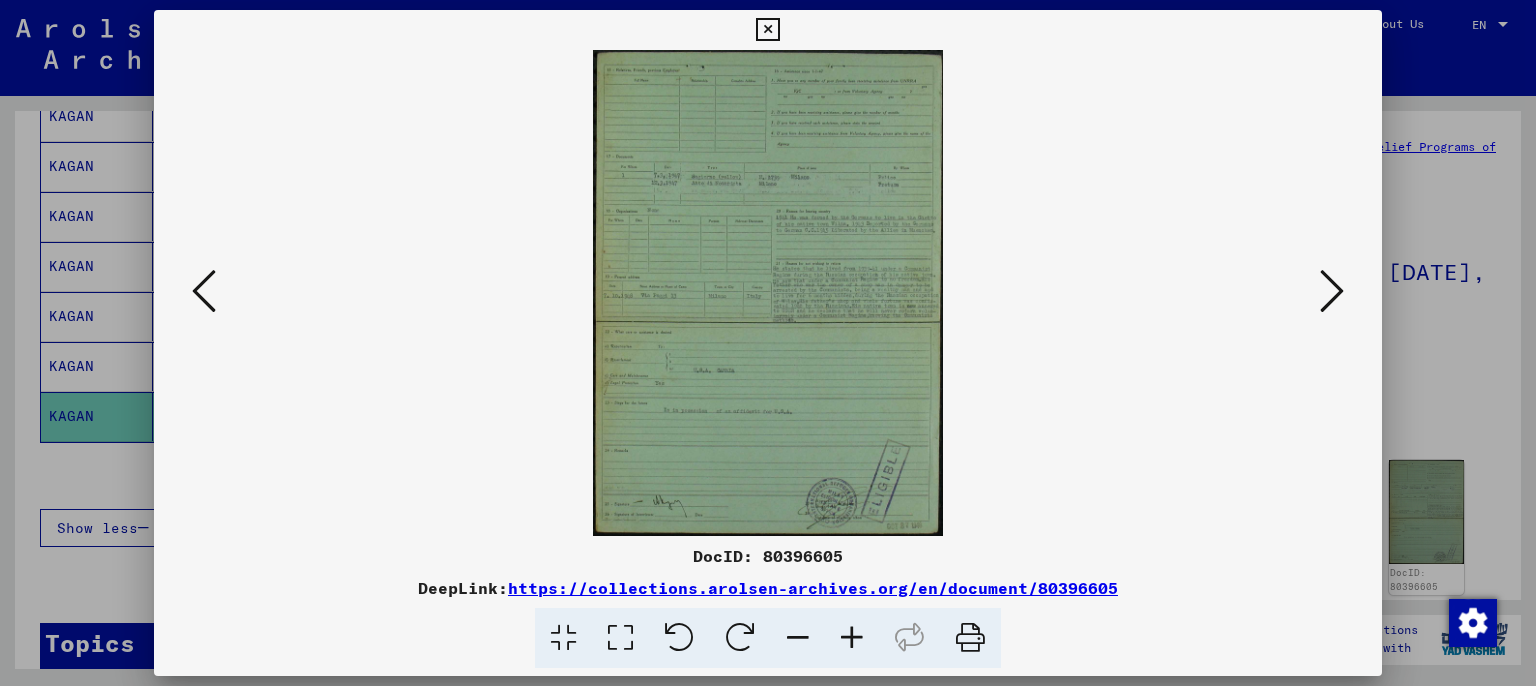 click at bounding box center (1332, 291) 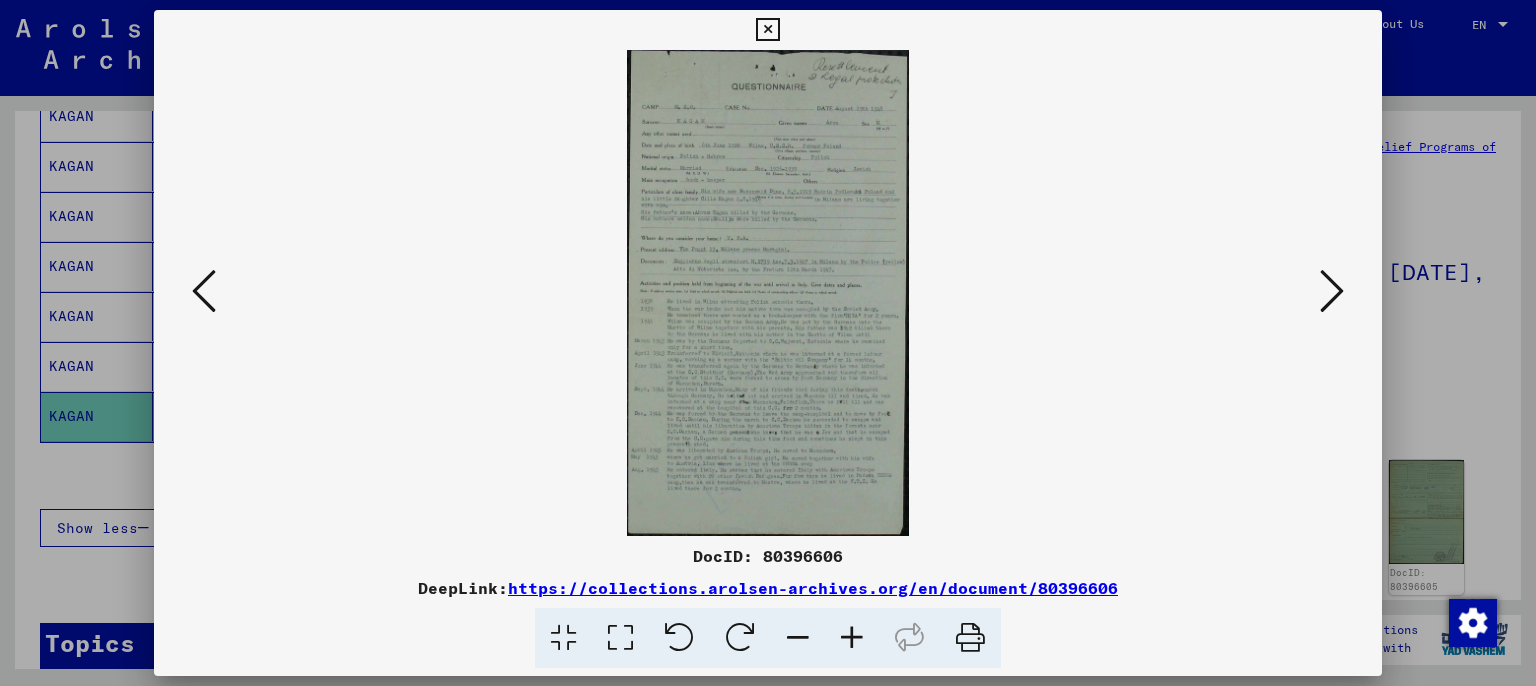 click at bounding box center [852, 638] 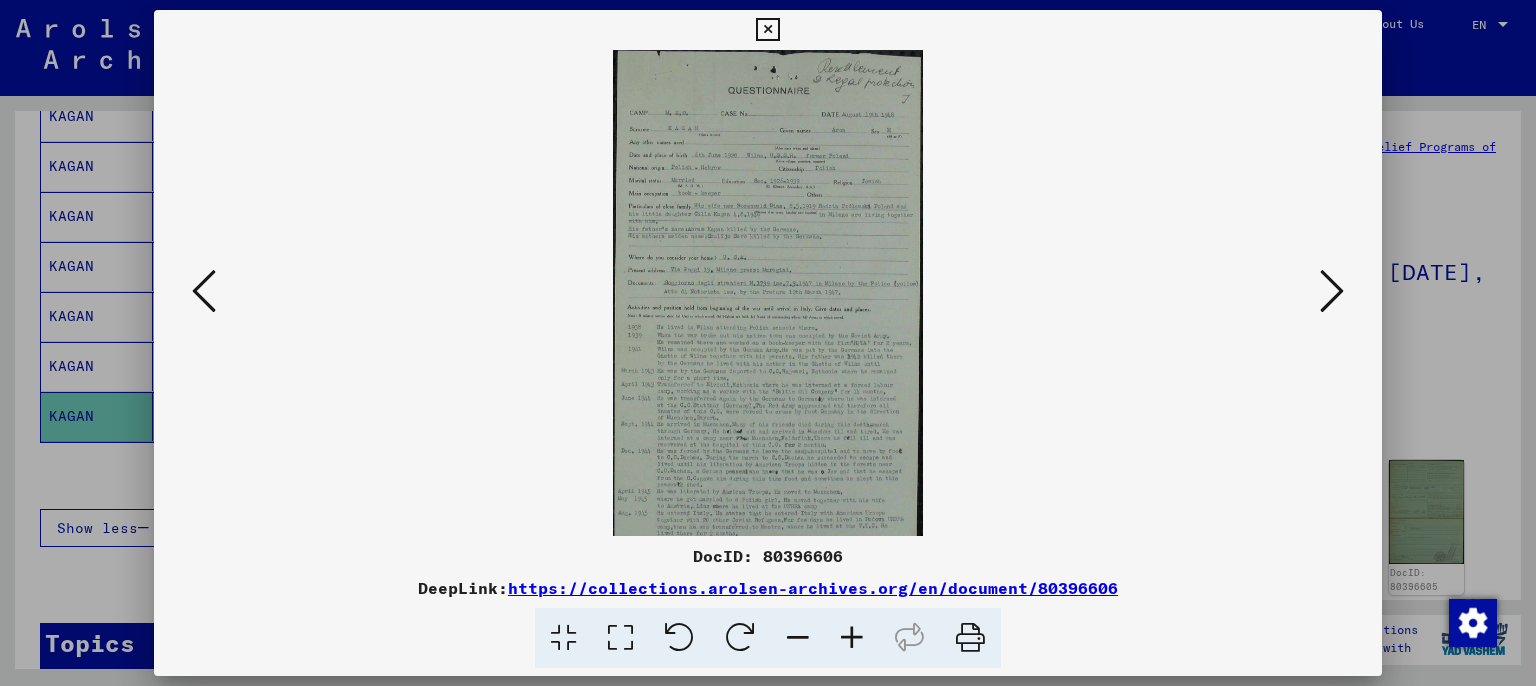 click at bounding box center [852, 638] 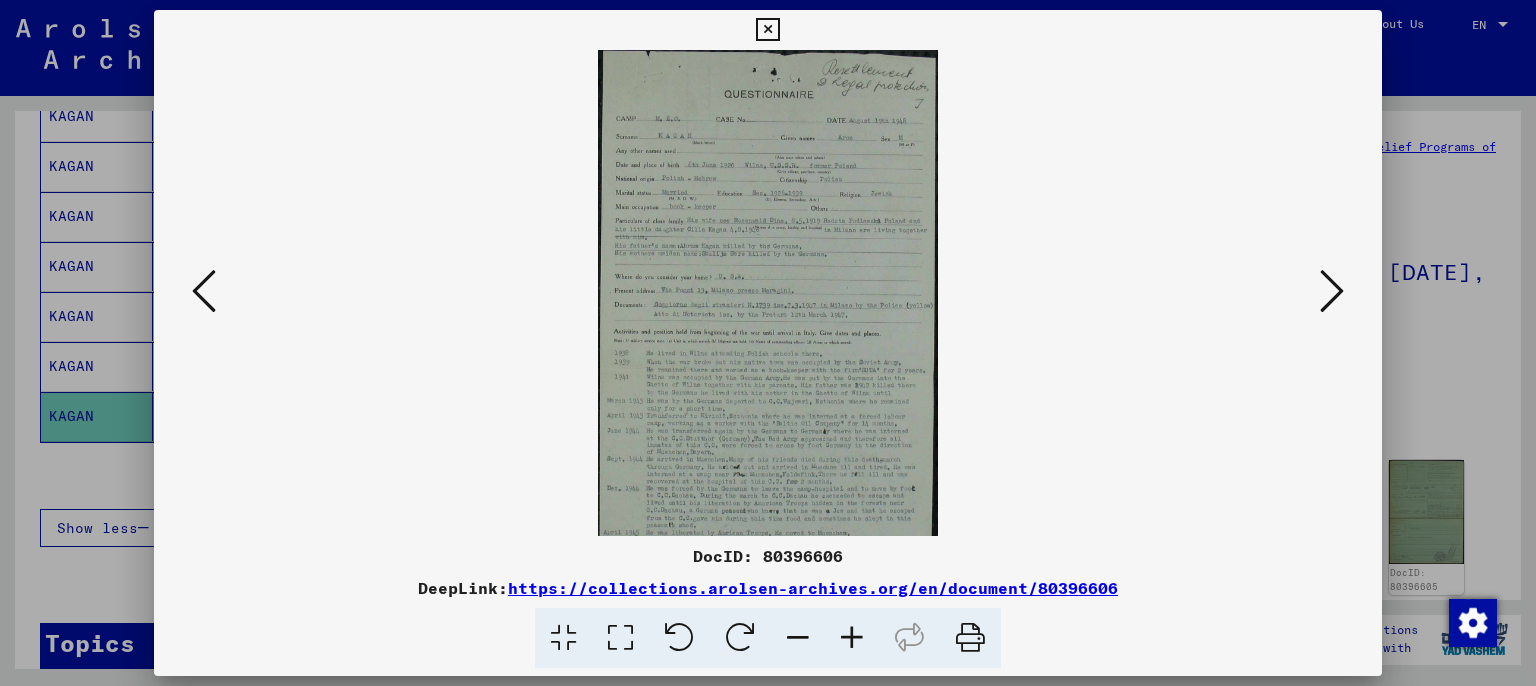 click at bounding box center (852, 638) 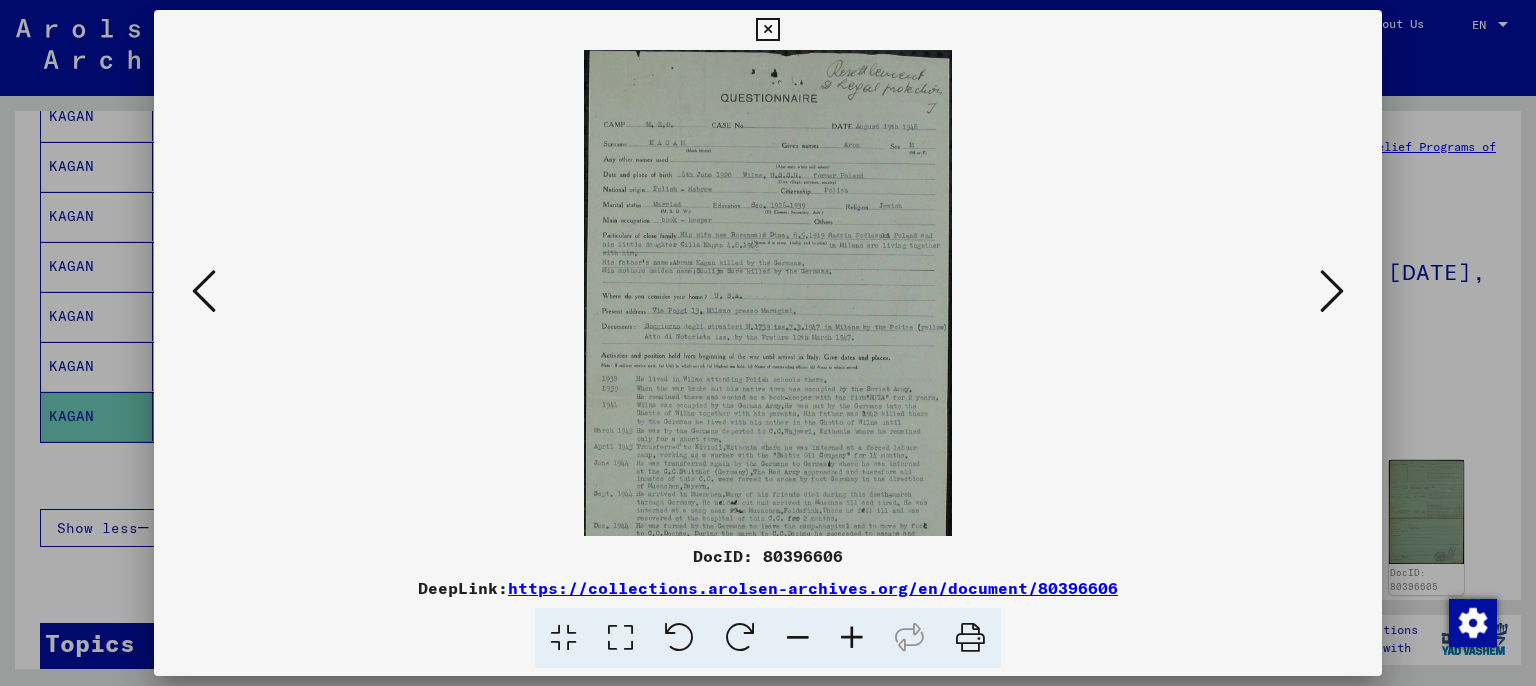 click at bounding box center [852, 638] 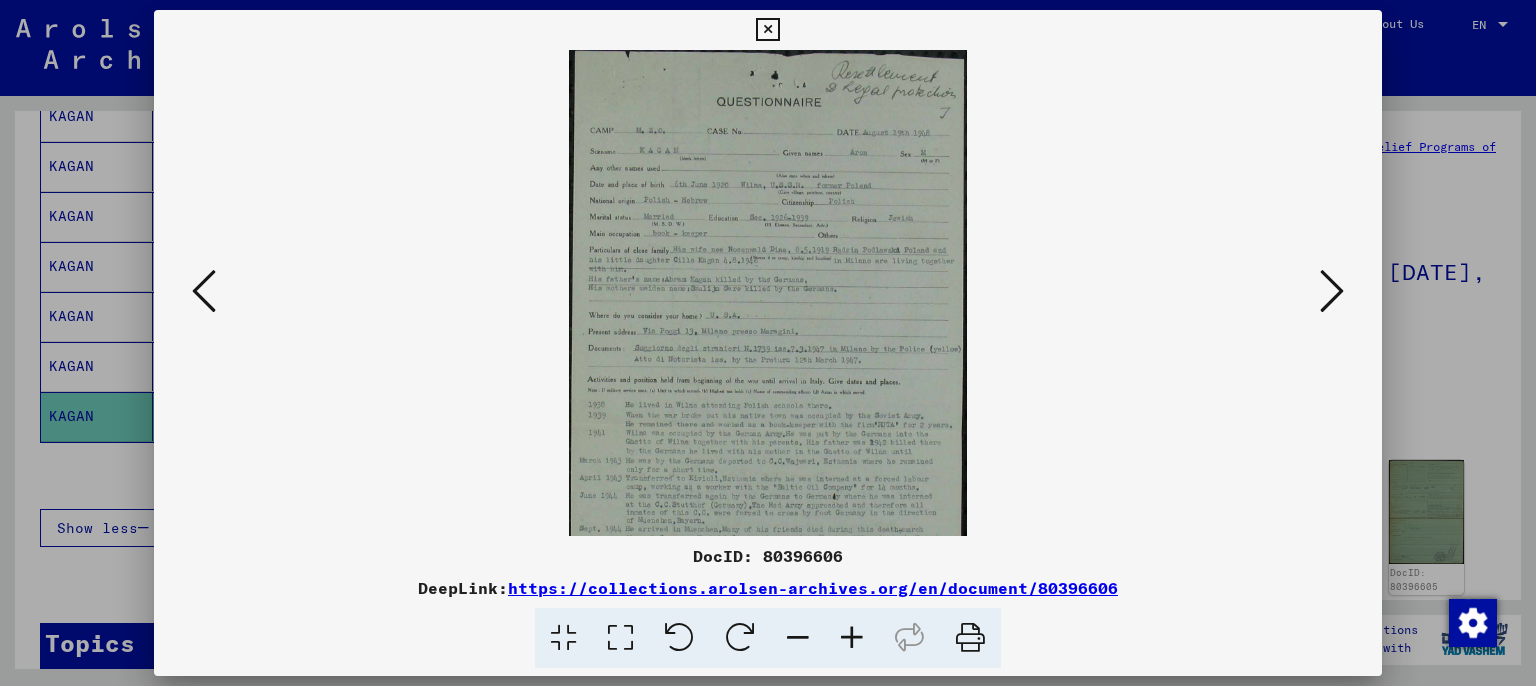 click at bounding box center [852, 638] 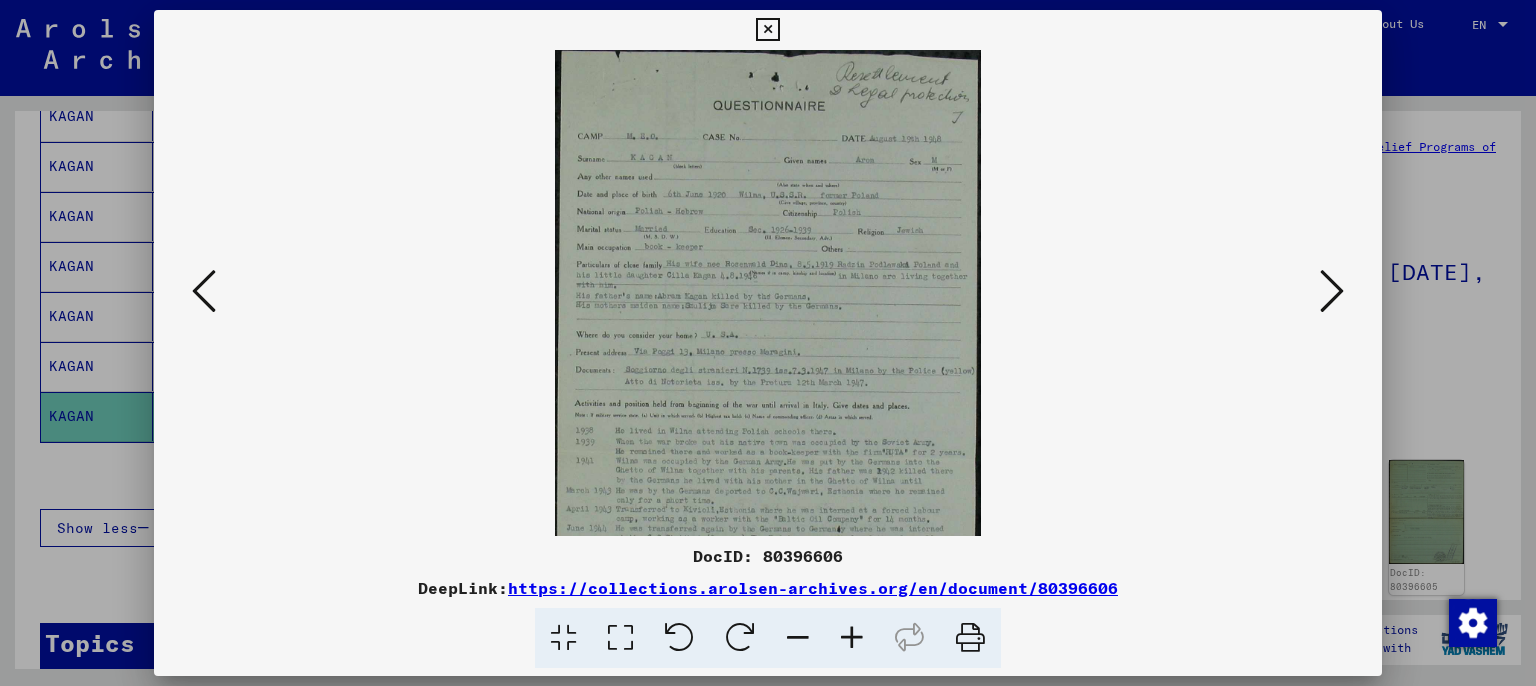 click at bounding box center (852, 638) 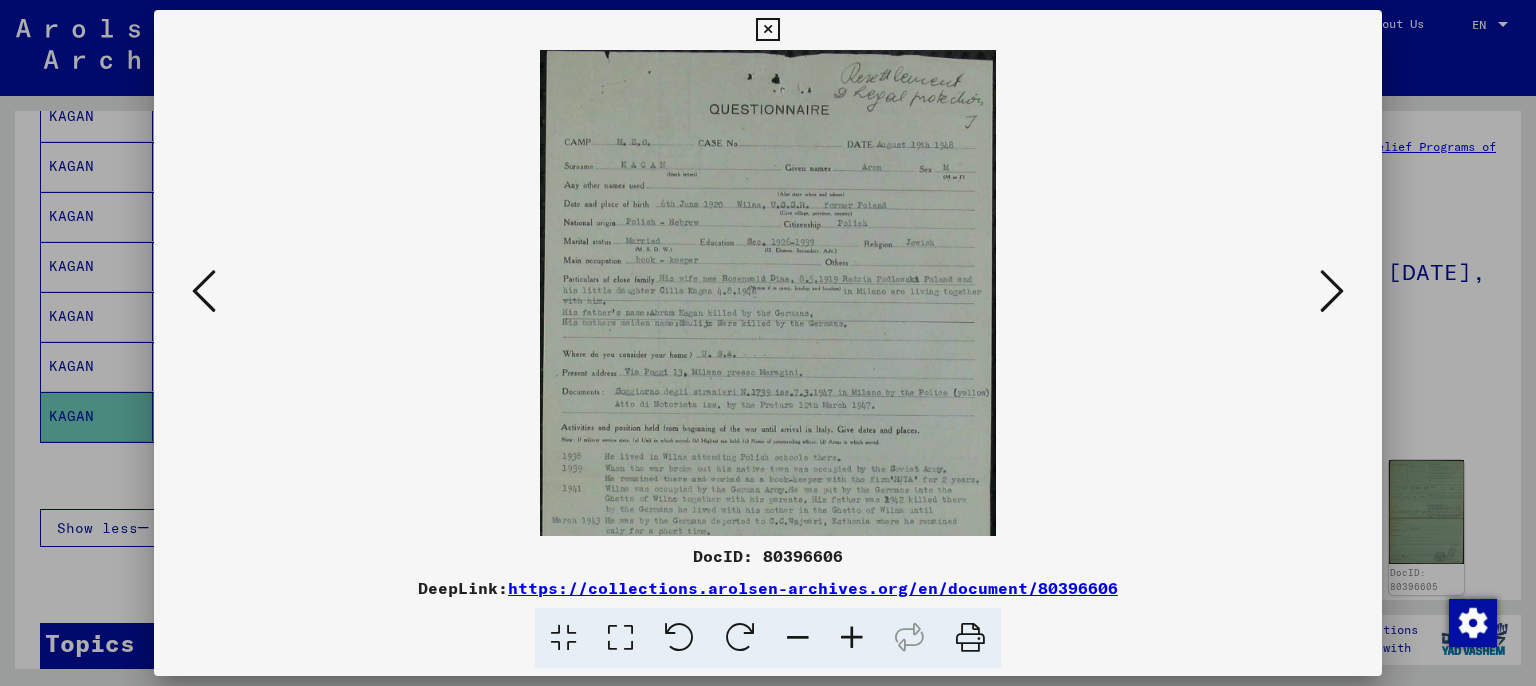 click at bounding box center [852, 638] 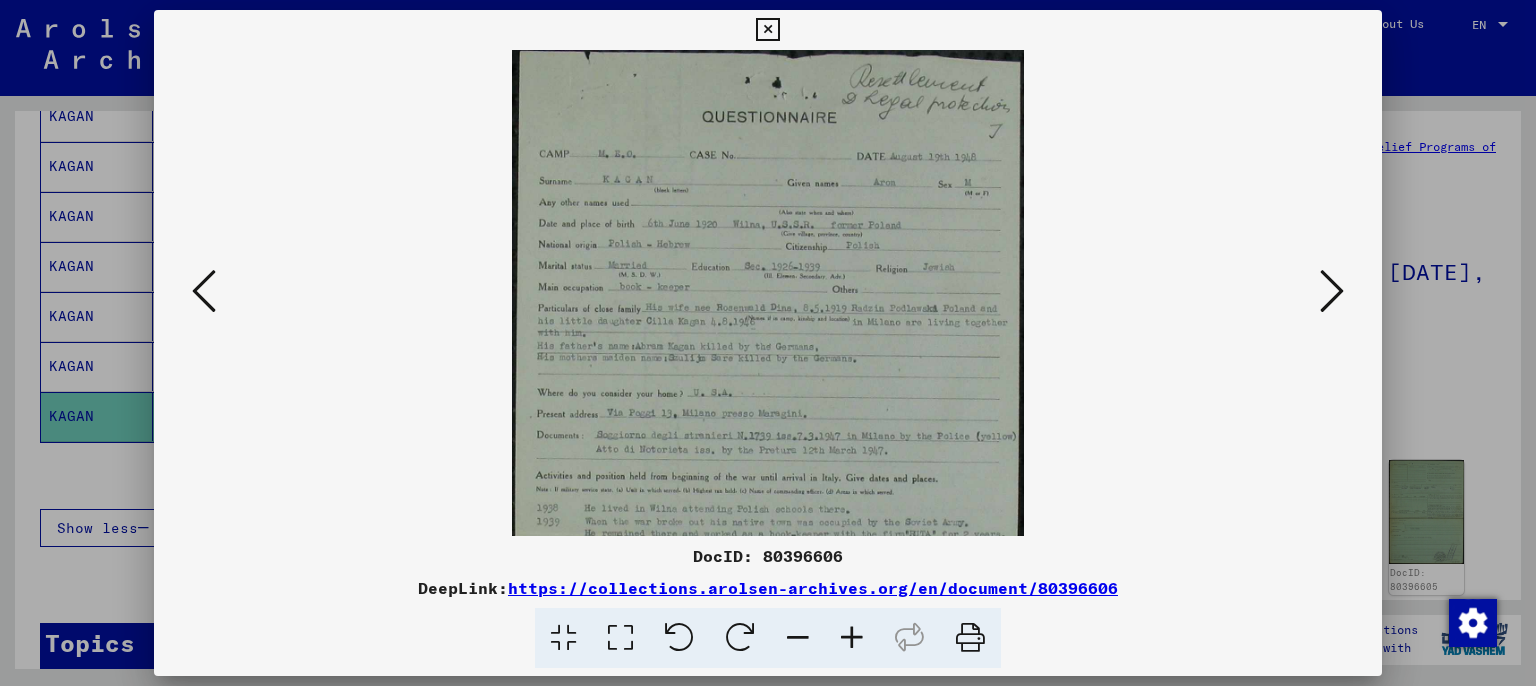 click at bounding box center [852, 638] 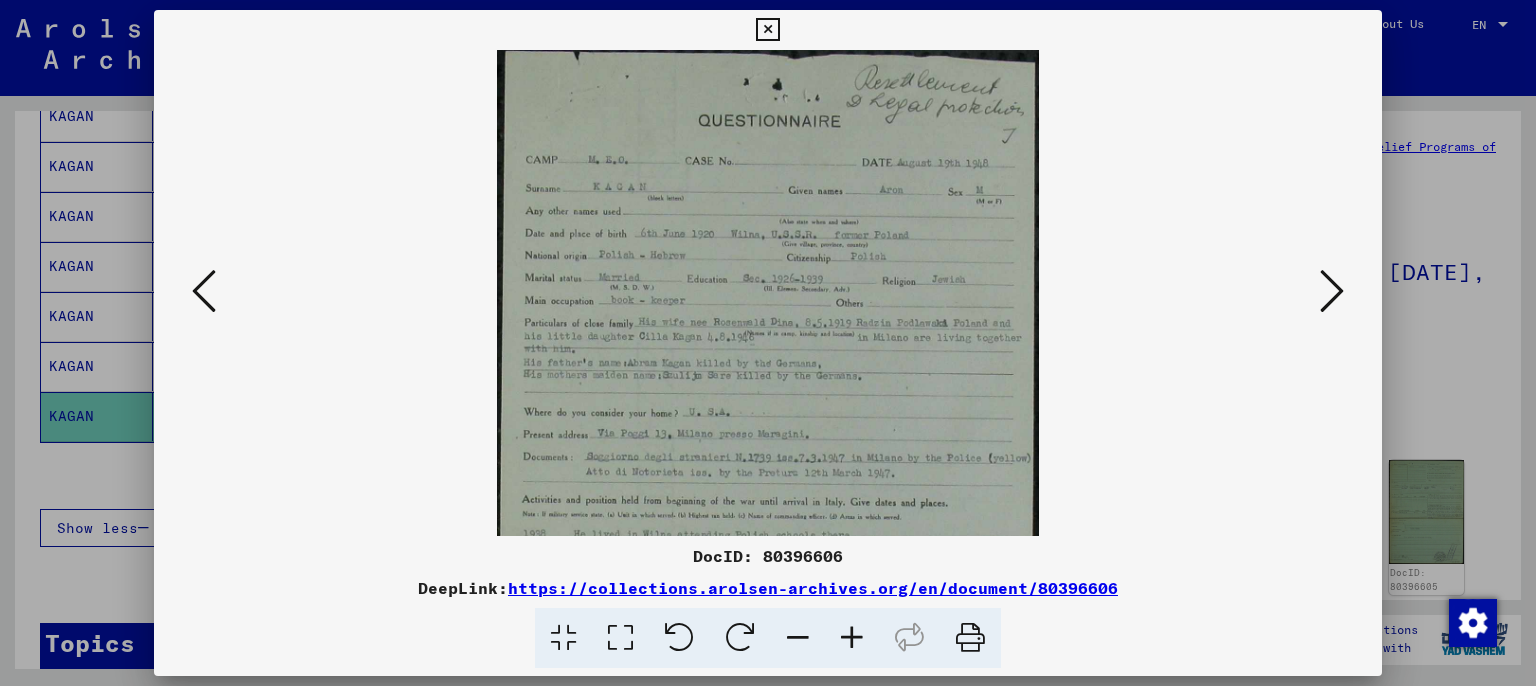 click at bounding box center (852, 638) 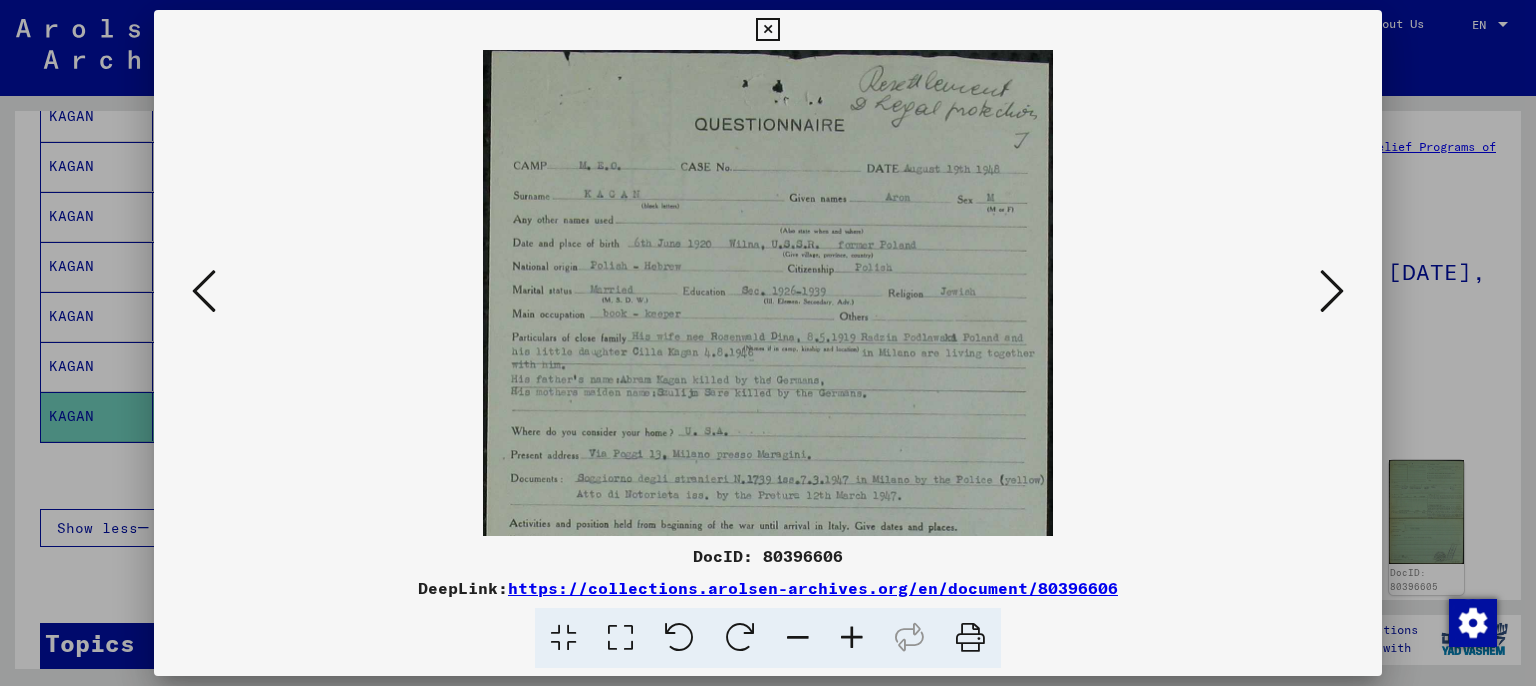 click at bounding box center (852, 638) 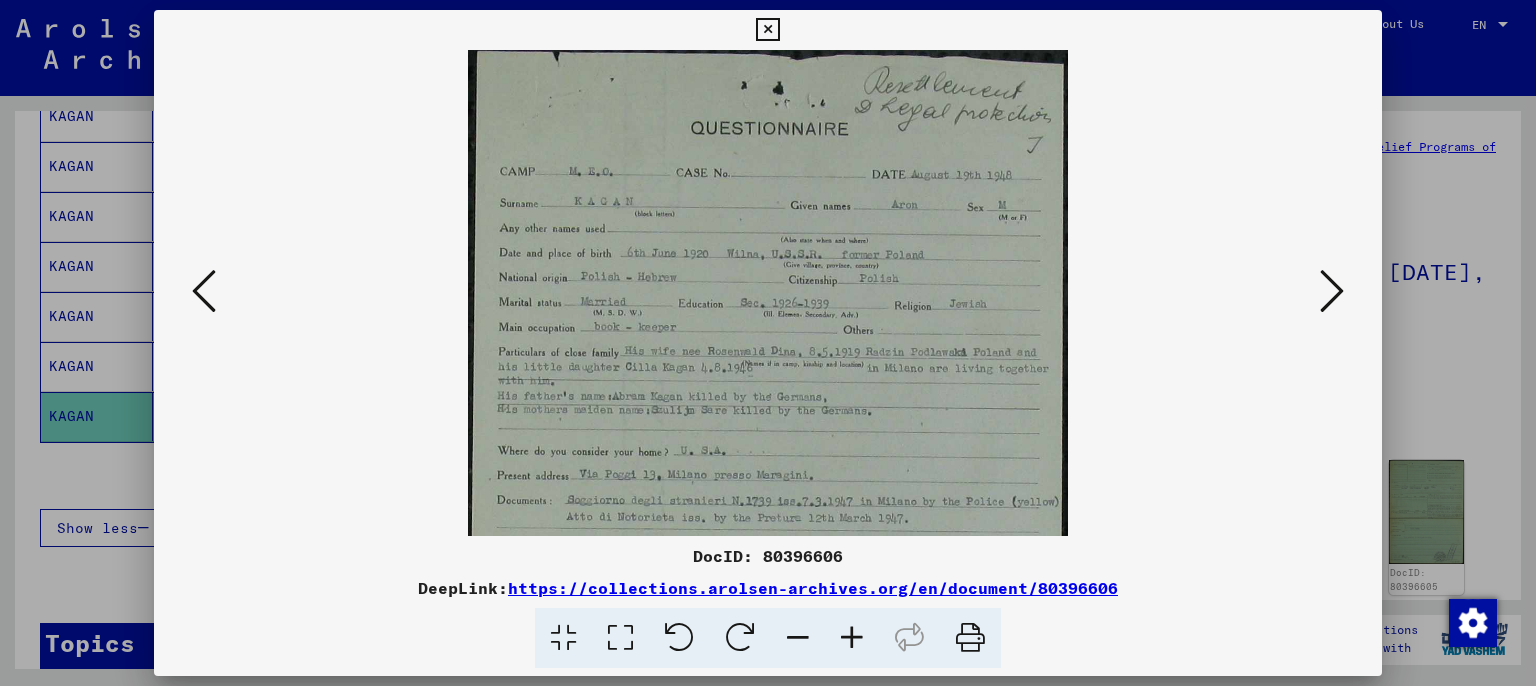 click at bounding box center (852, 638) 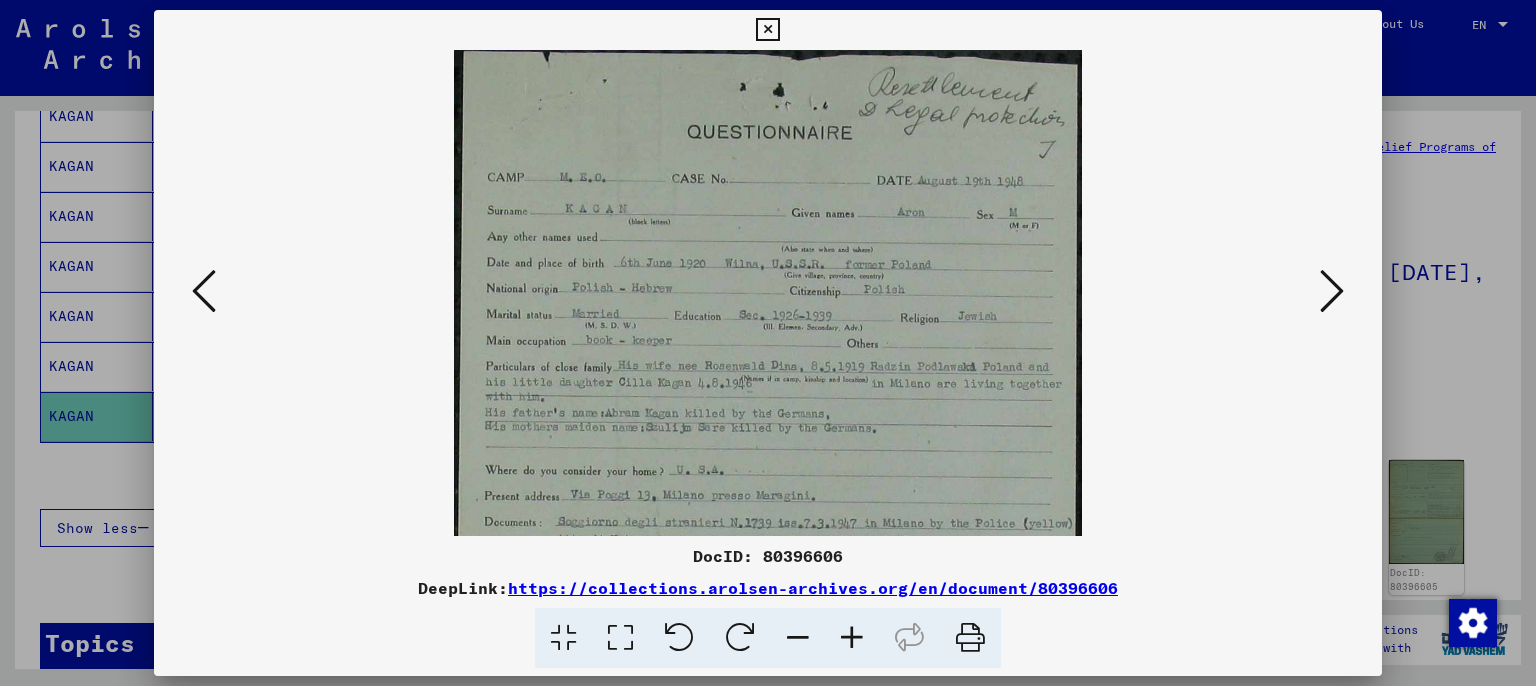 click at bounding box center [852, 638] 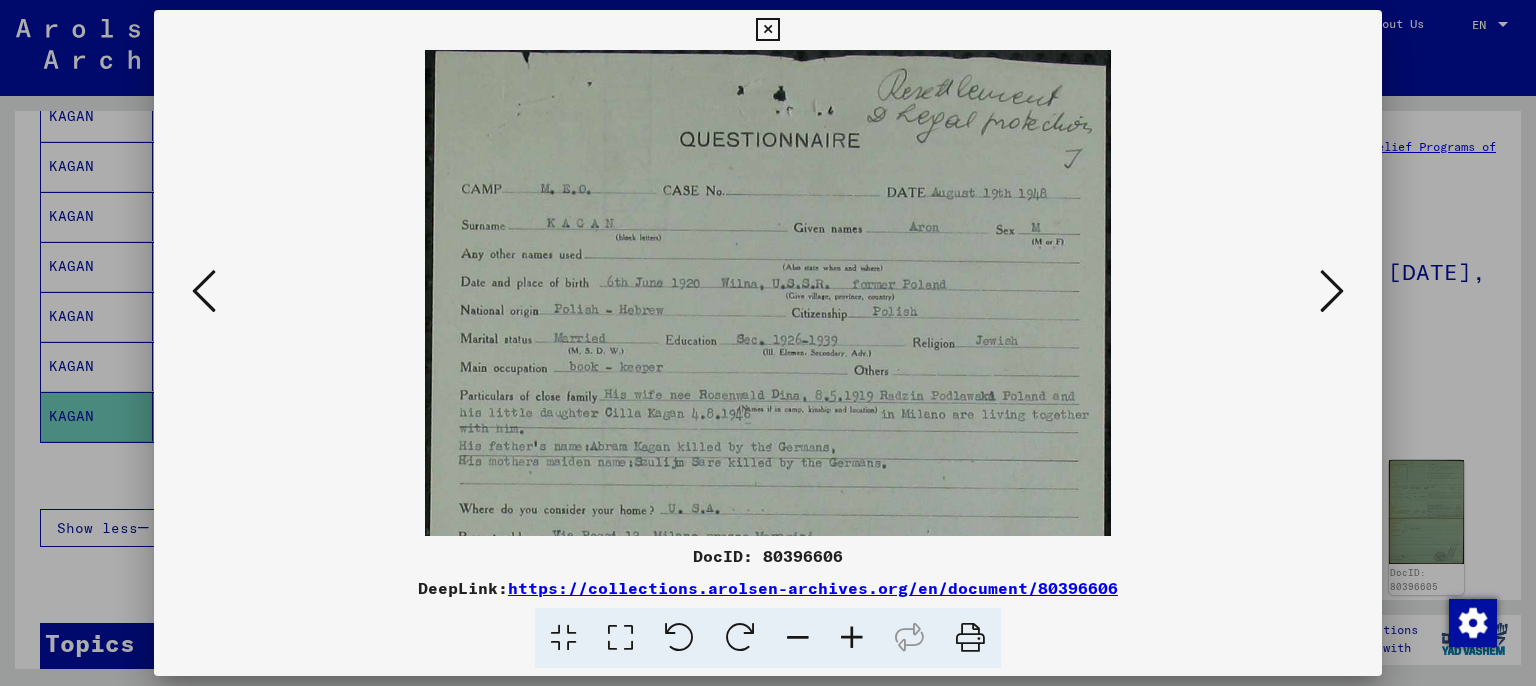 click at bounding box center [852, 638] 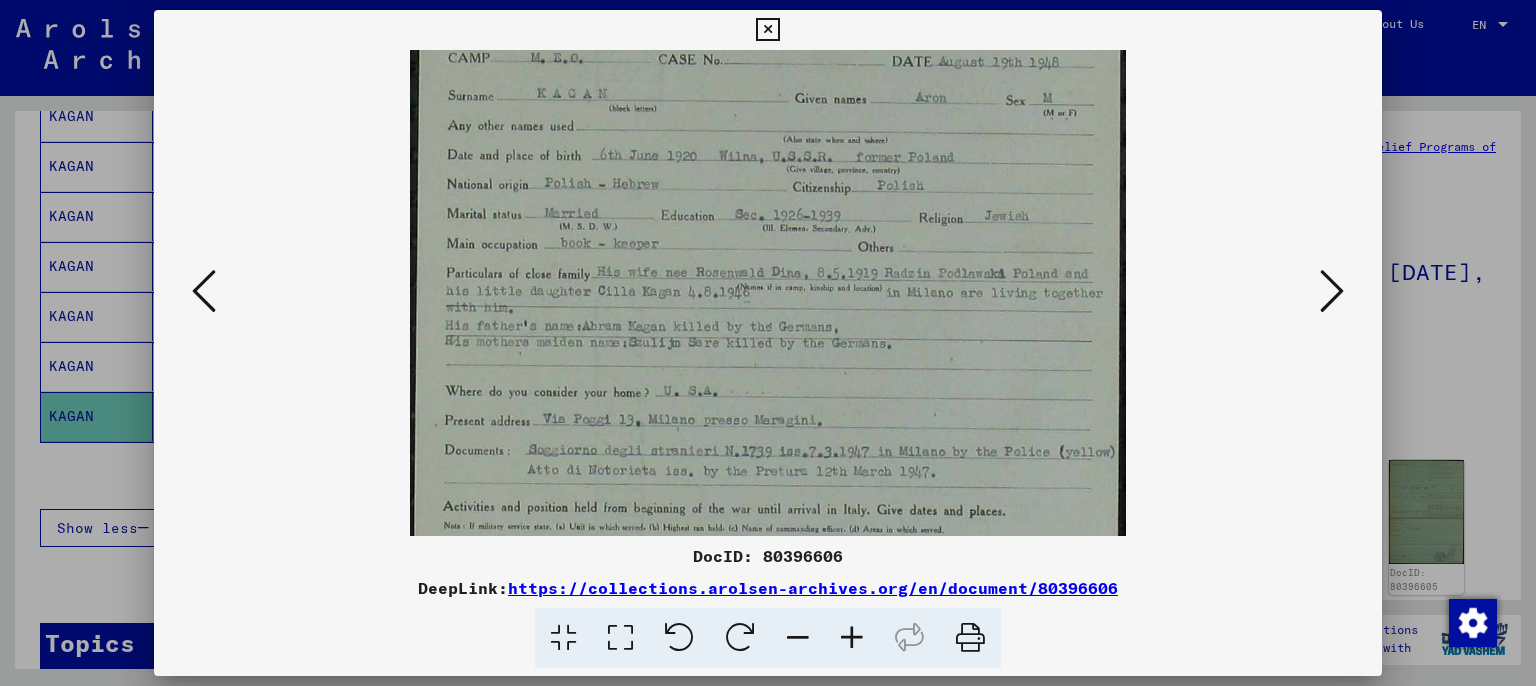 scroll, scrollTop: 146, scrollLeft: 0, axis: vertical 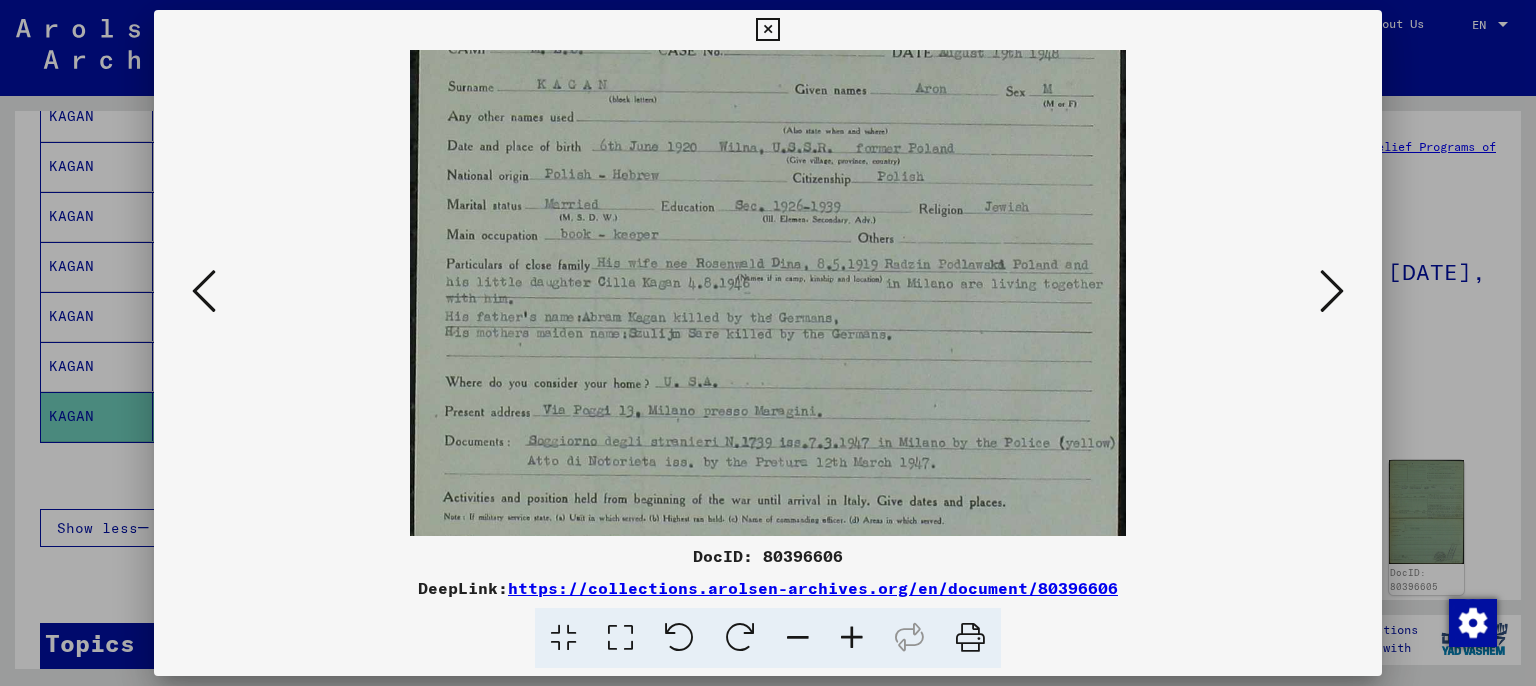 drag, startPoint x: 809, startPoint y: 529, endPoint x: 786, endPoint y: 386, distance: 144.83784 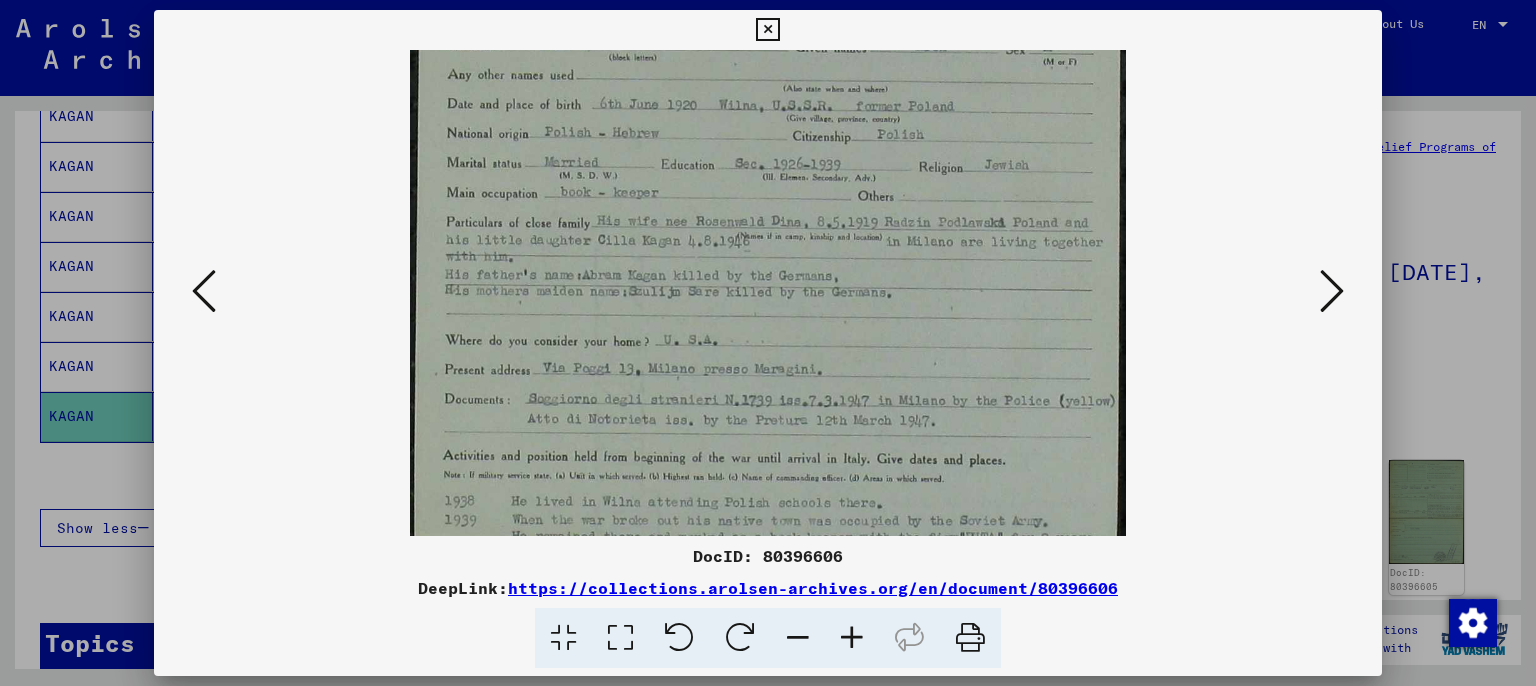 scroll, scrollTop: 198, scrollLeft: 0, axis: vertical 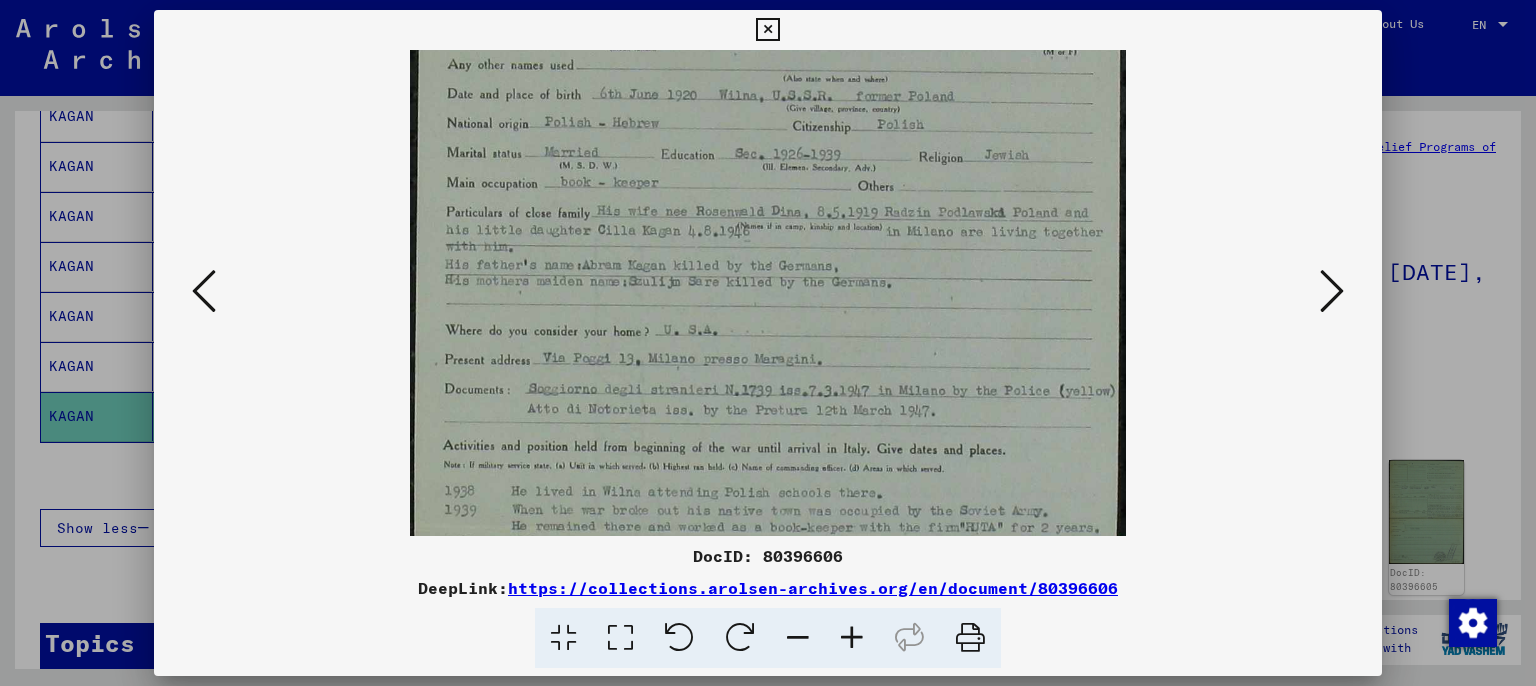 drag, startPoint x: 786, startPoint y: 386, endPoint x: 786, endPoint y: 336, distance: 50 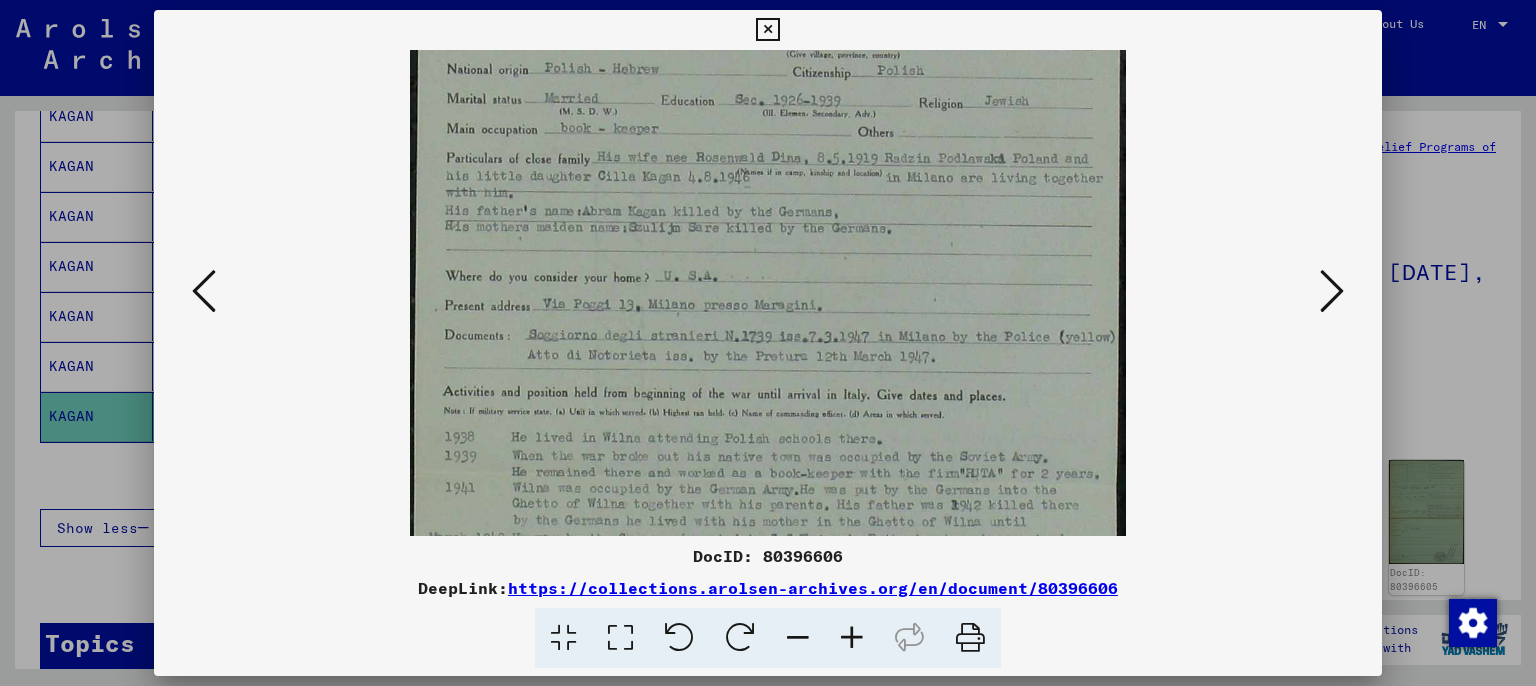 scroll, scrollTop: 253, scrollLeft: 0, axis: vertical 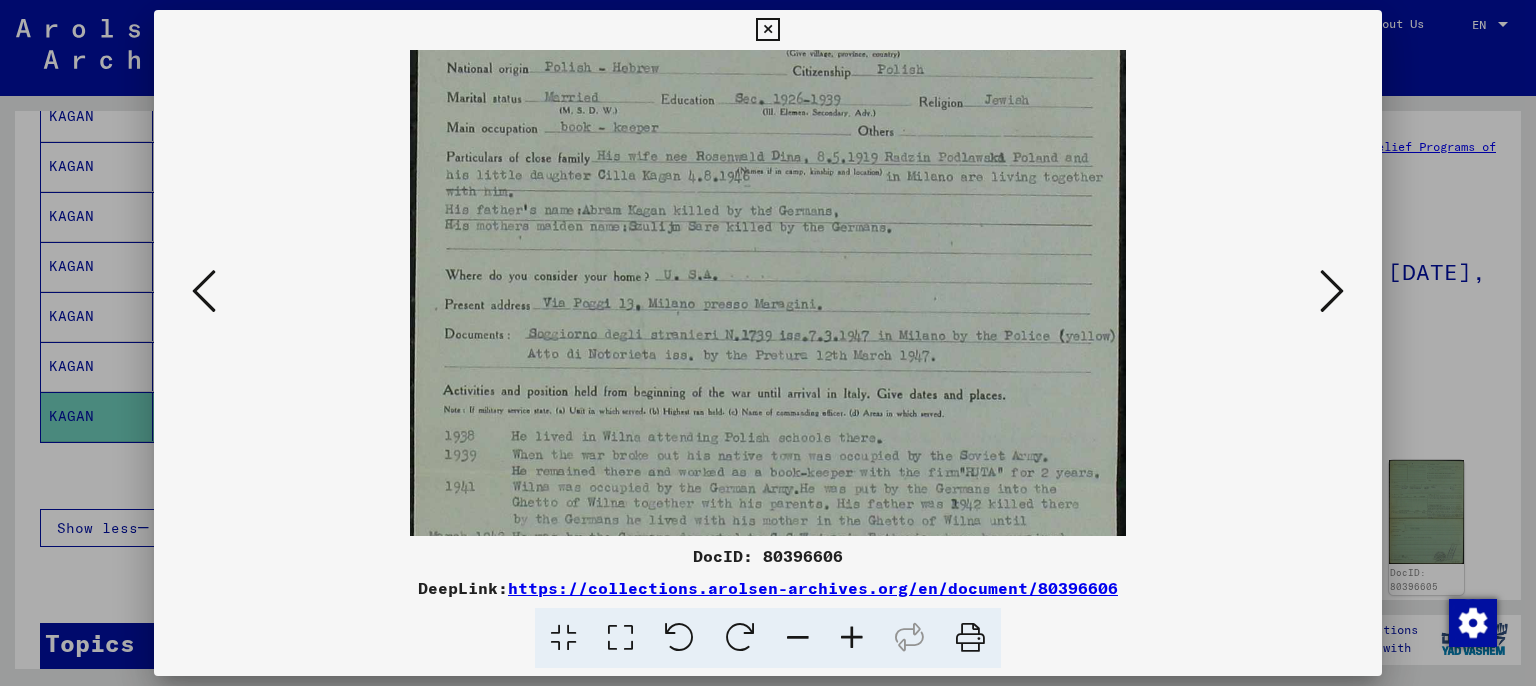 drag, startPoint x: 786, startPoint y: 373, endPoint x: 785, endPoint y: 317, distance: 56.008926 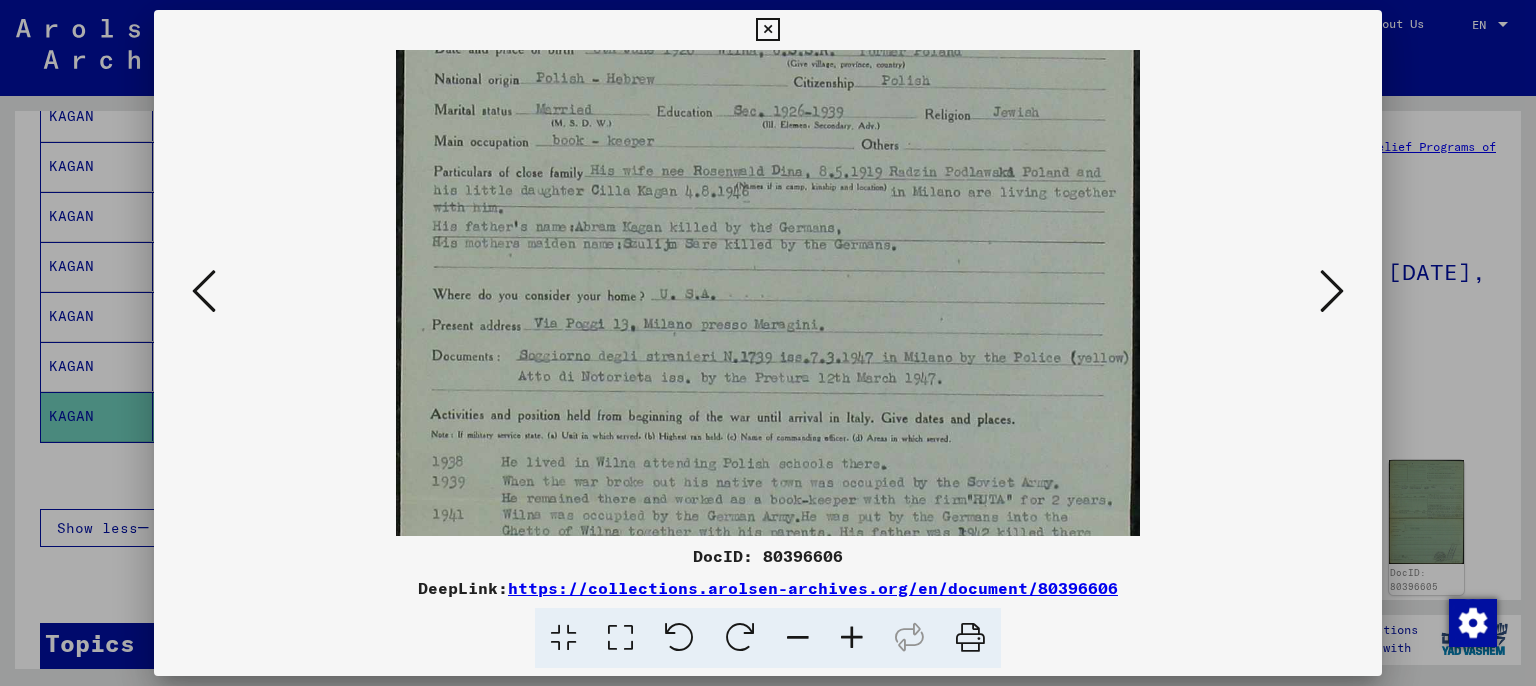 click at bounding box center (852, 638) 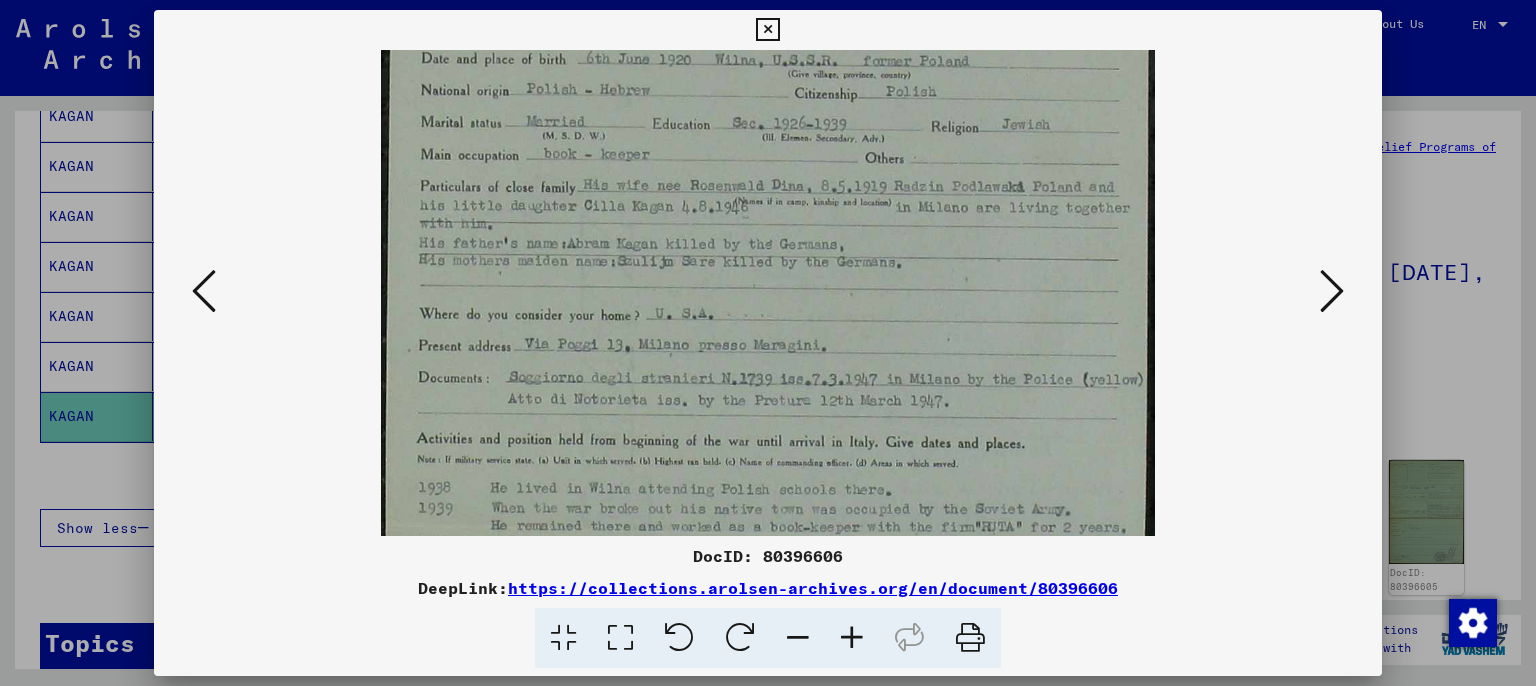 click at bounding box center (852, 638) 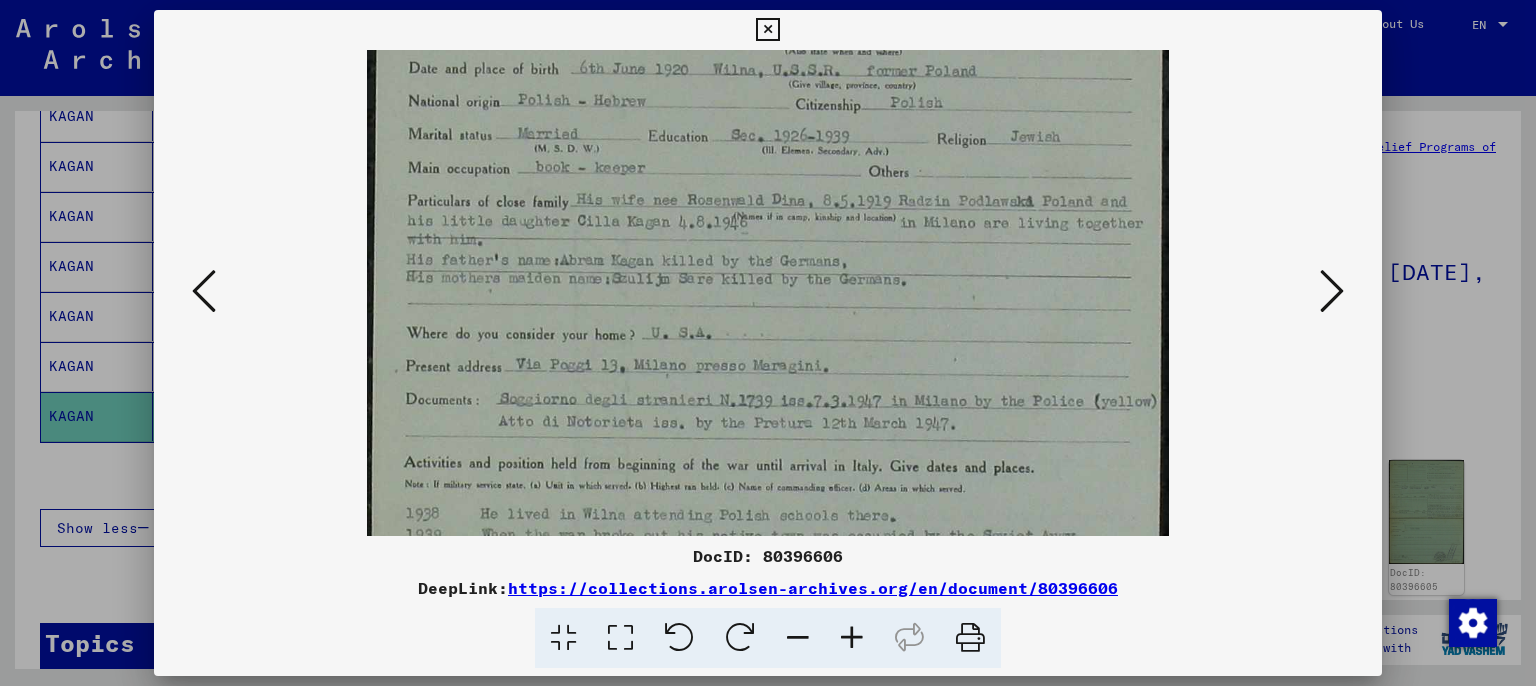 click at bounding box center [852, 638] 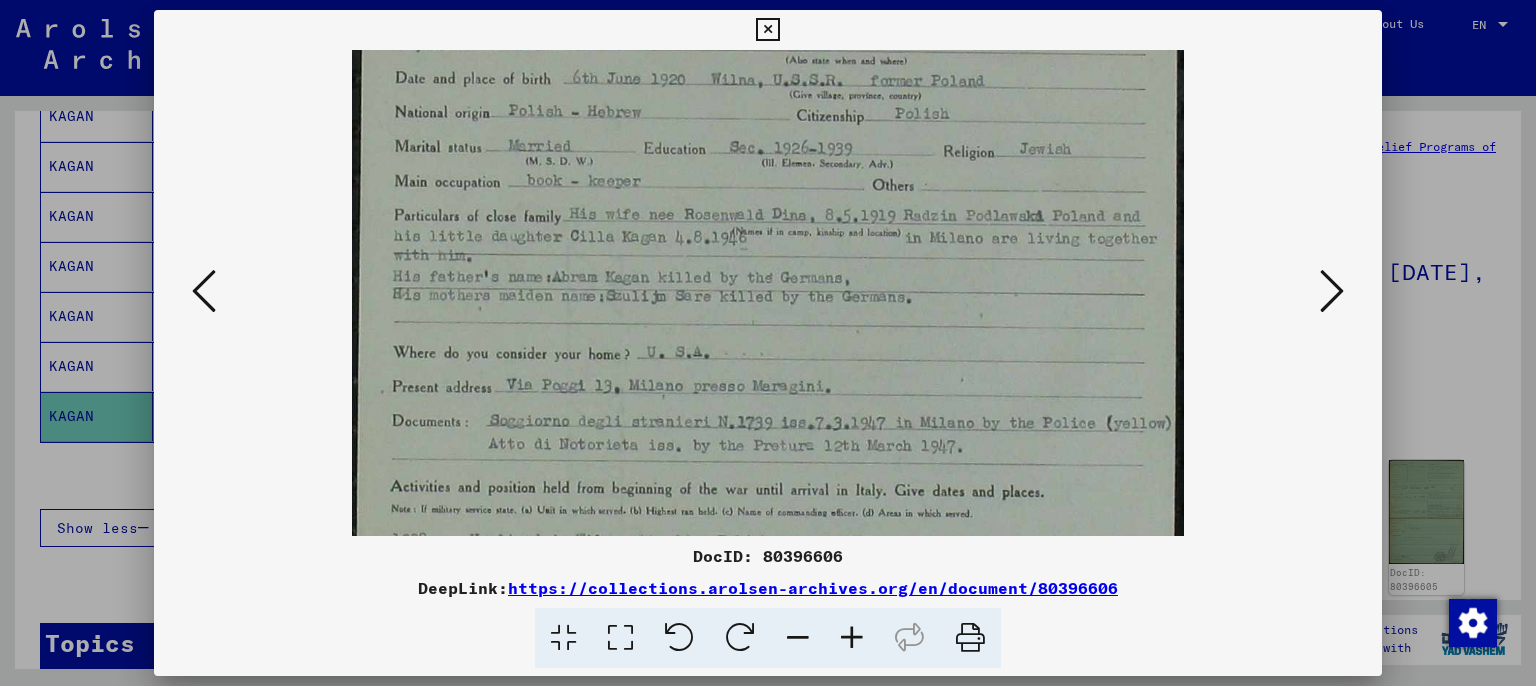 click at bounding box center [852, 638] 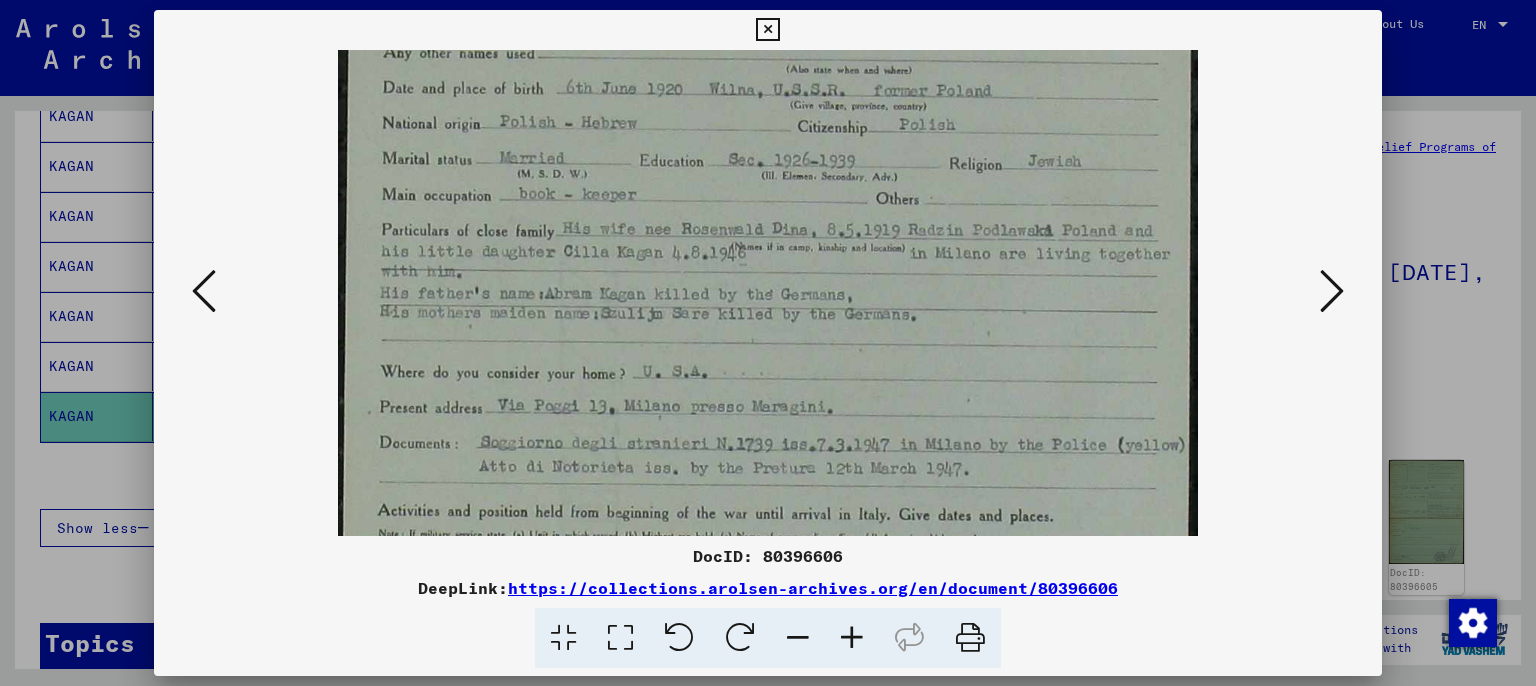 click at bounding box center (852, 638) 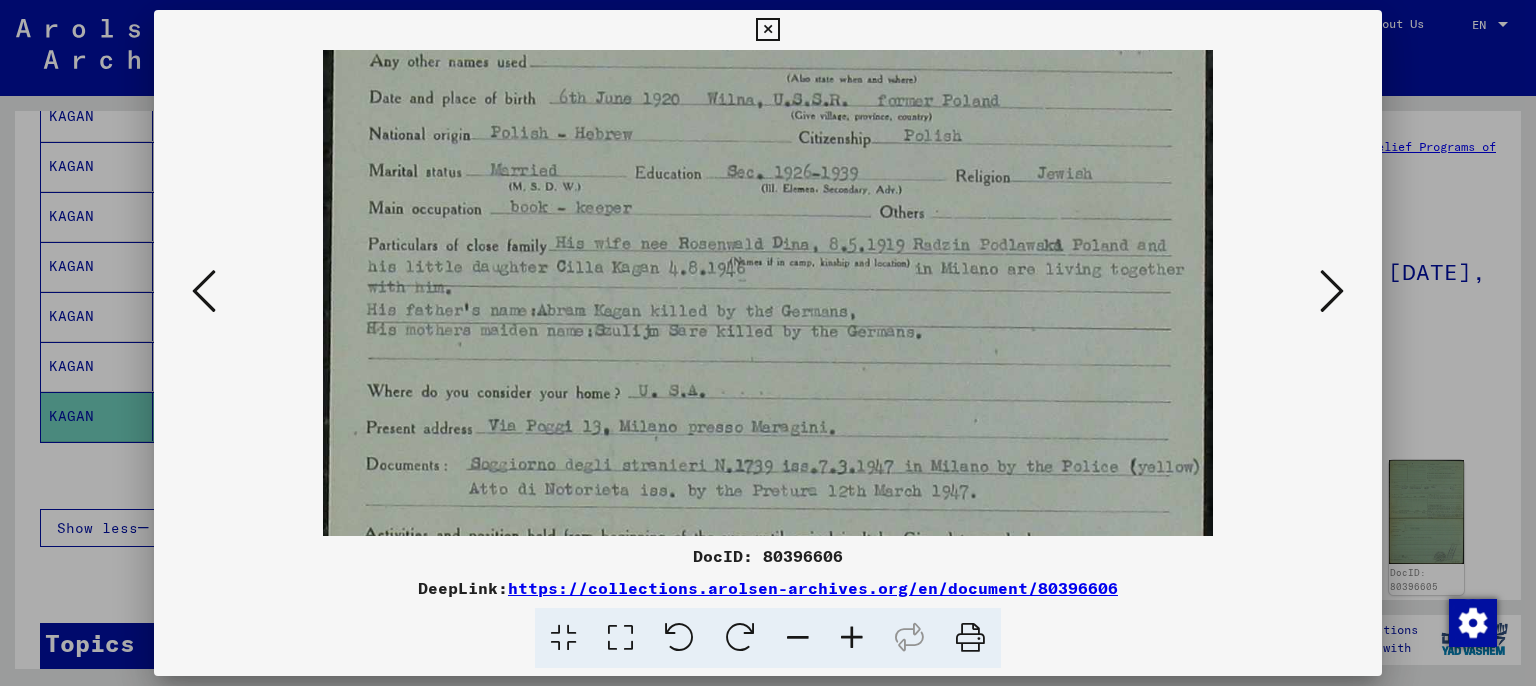 click at bounding box center [852, 638] 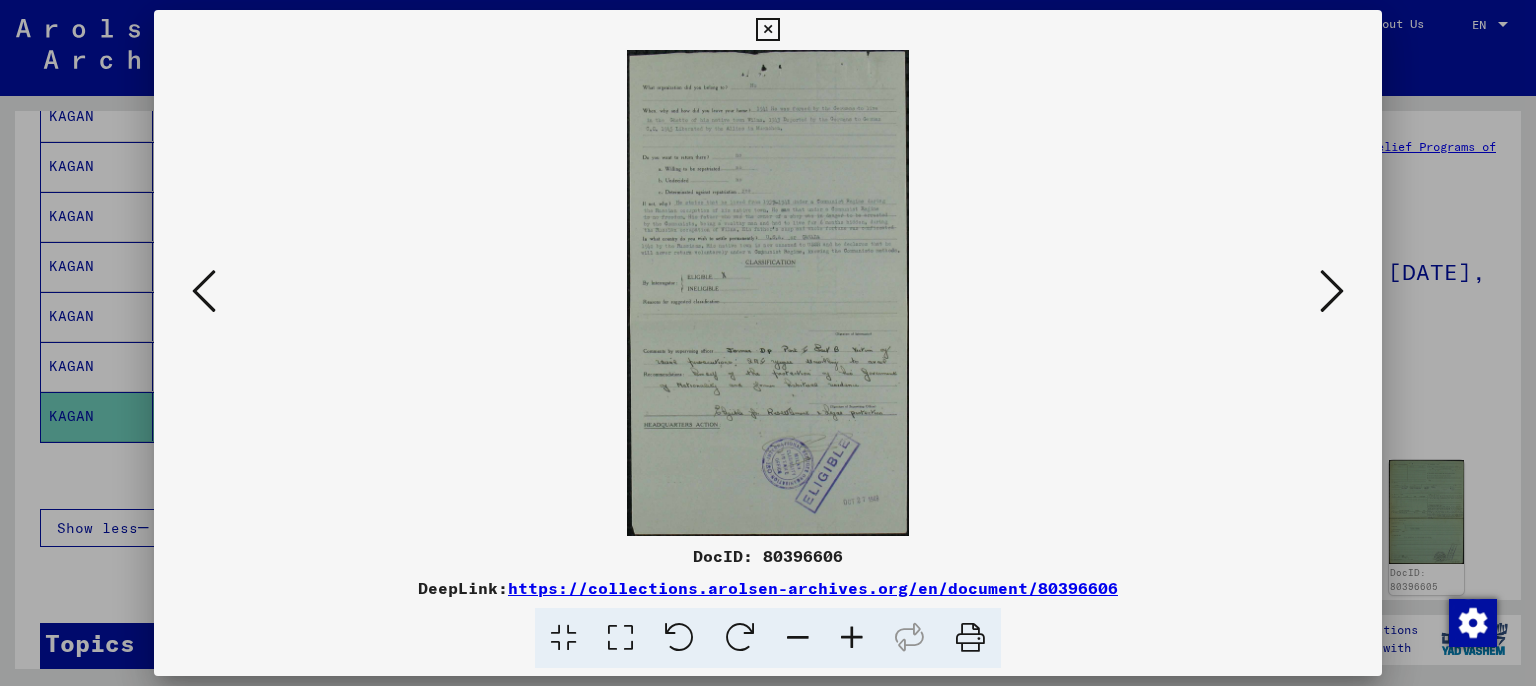 scroll, scrollTop: 0, scrollLeft: 0, axis: both 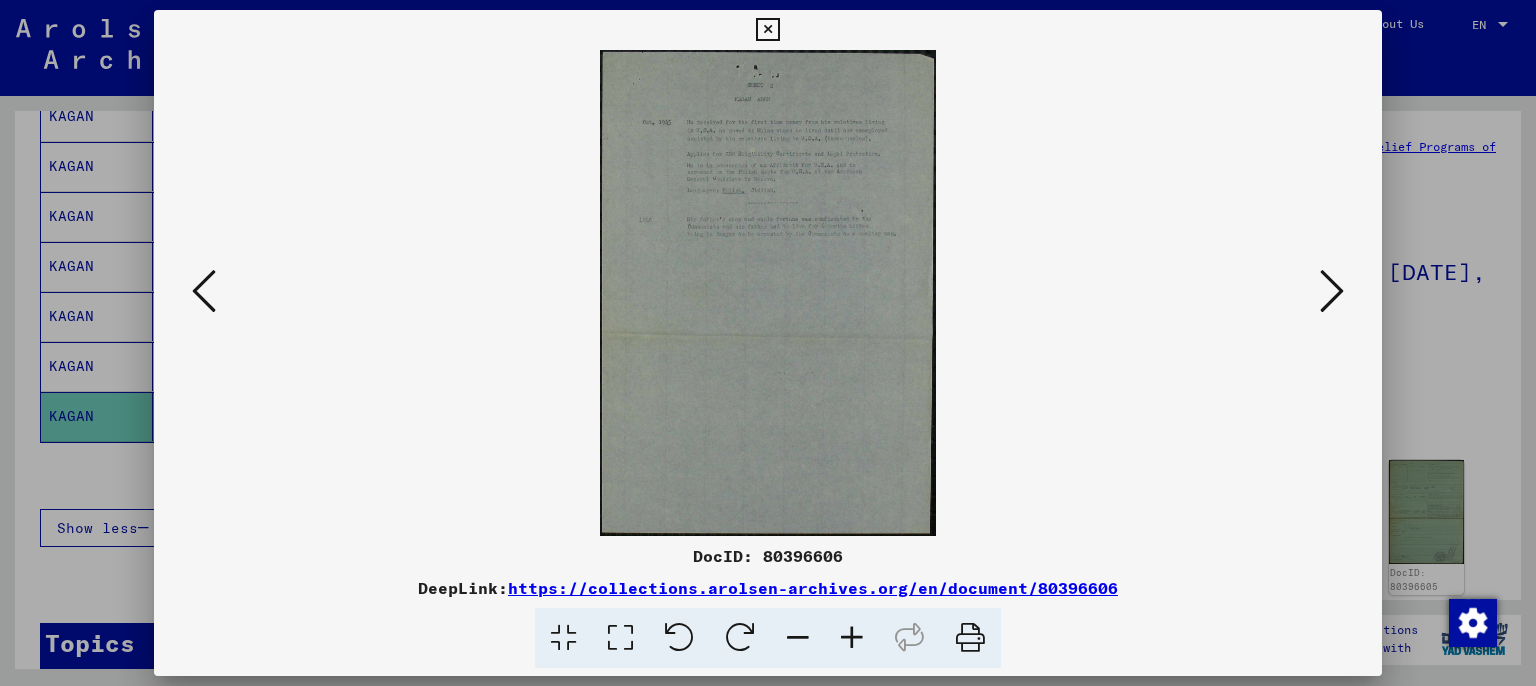 click at bounding box center [1332, 291] 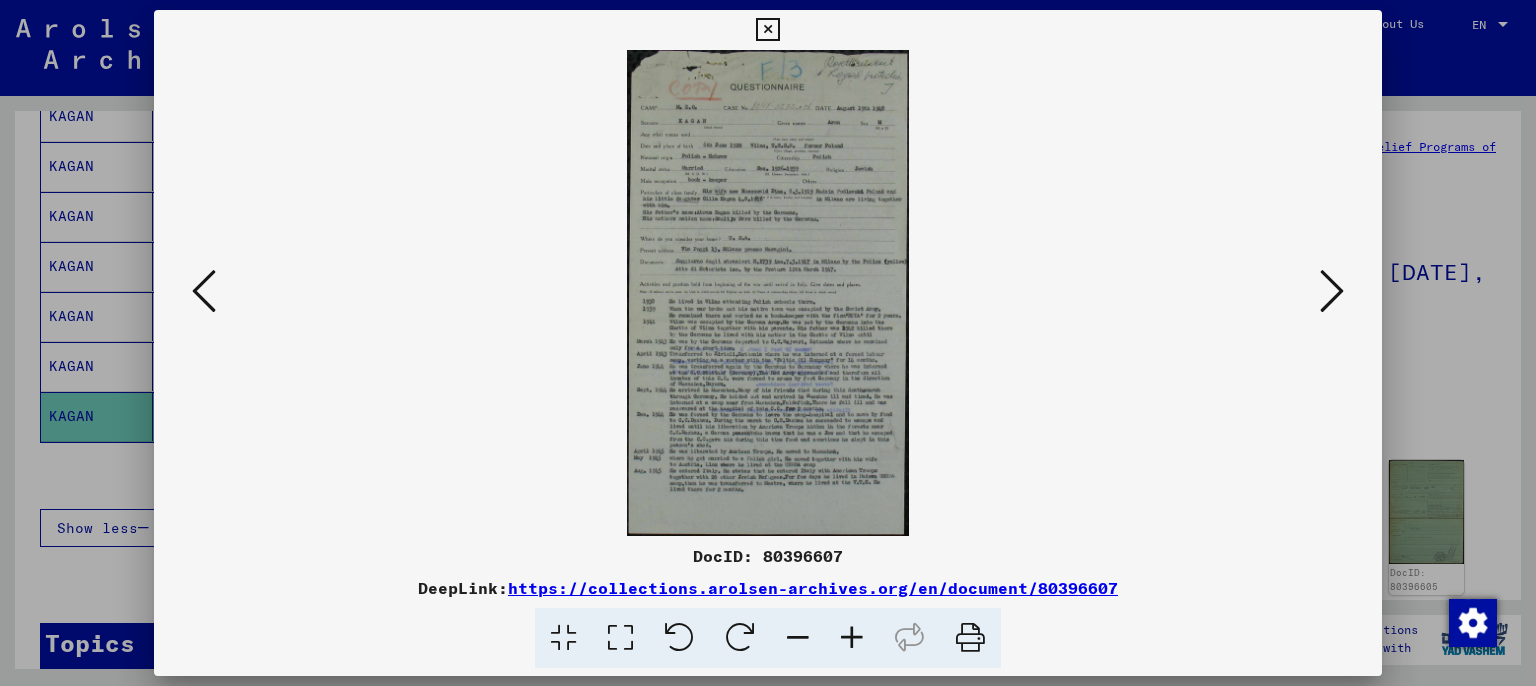click at bounding box center (1332, 291) 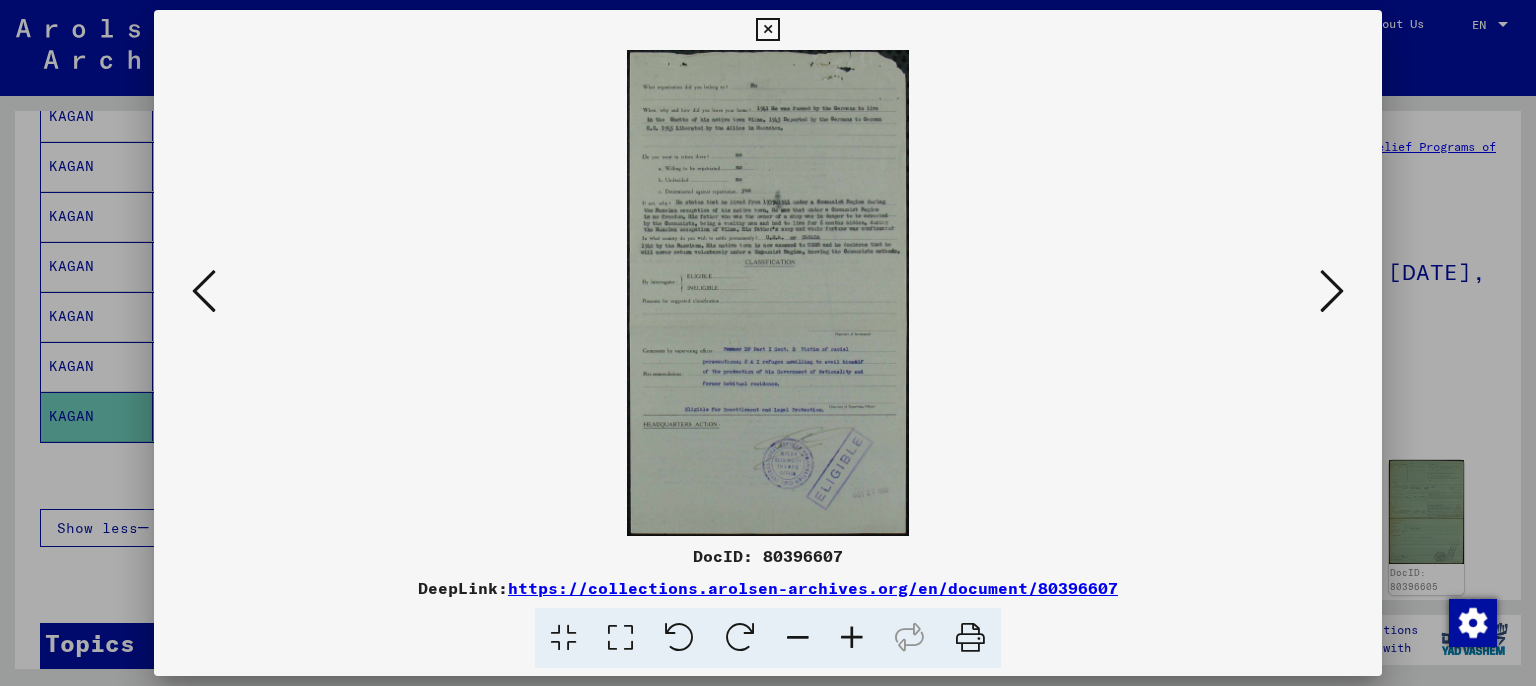 click at bounding box center [1332, 291] 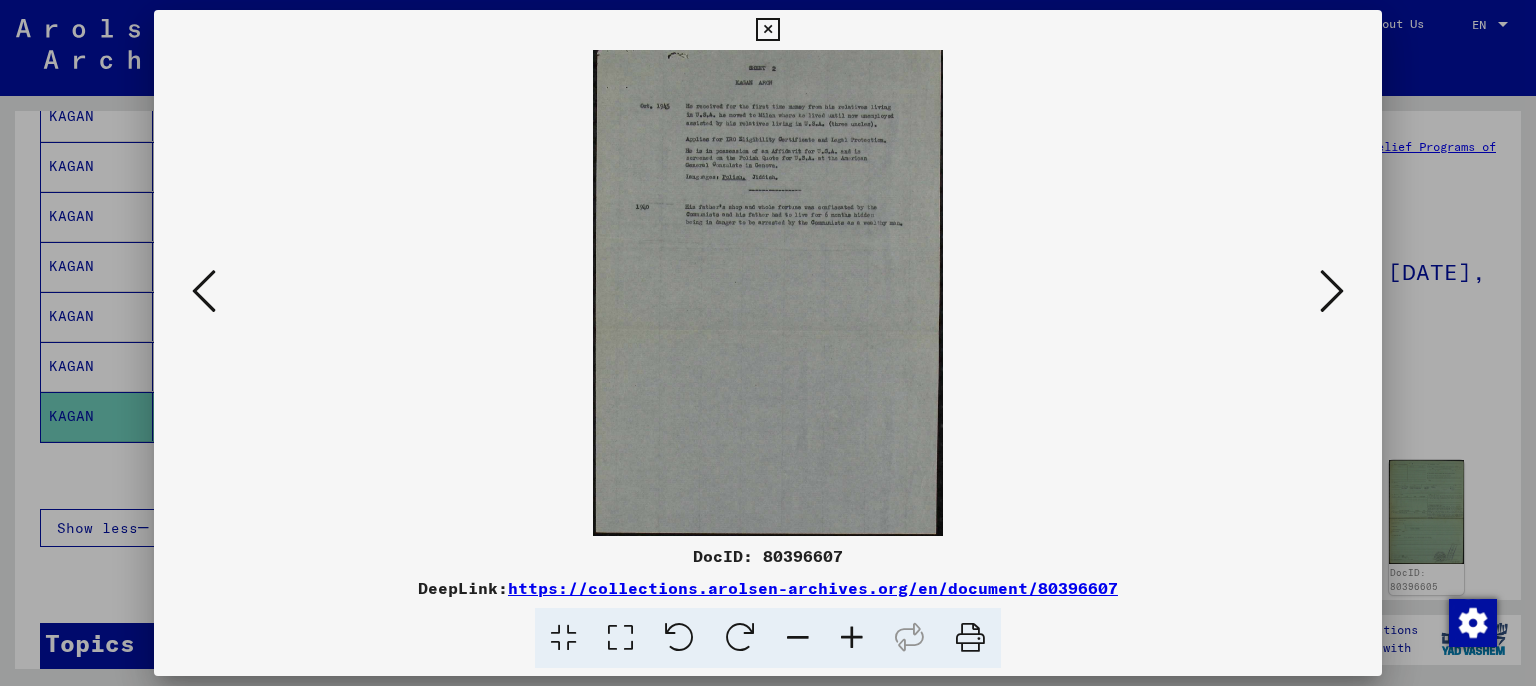 click at bounding box center (1332, 291) 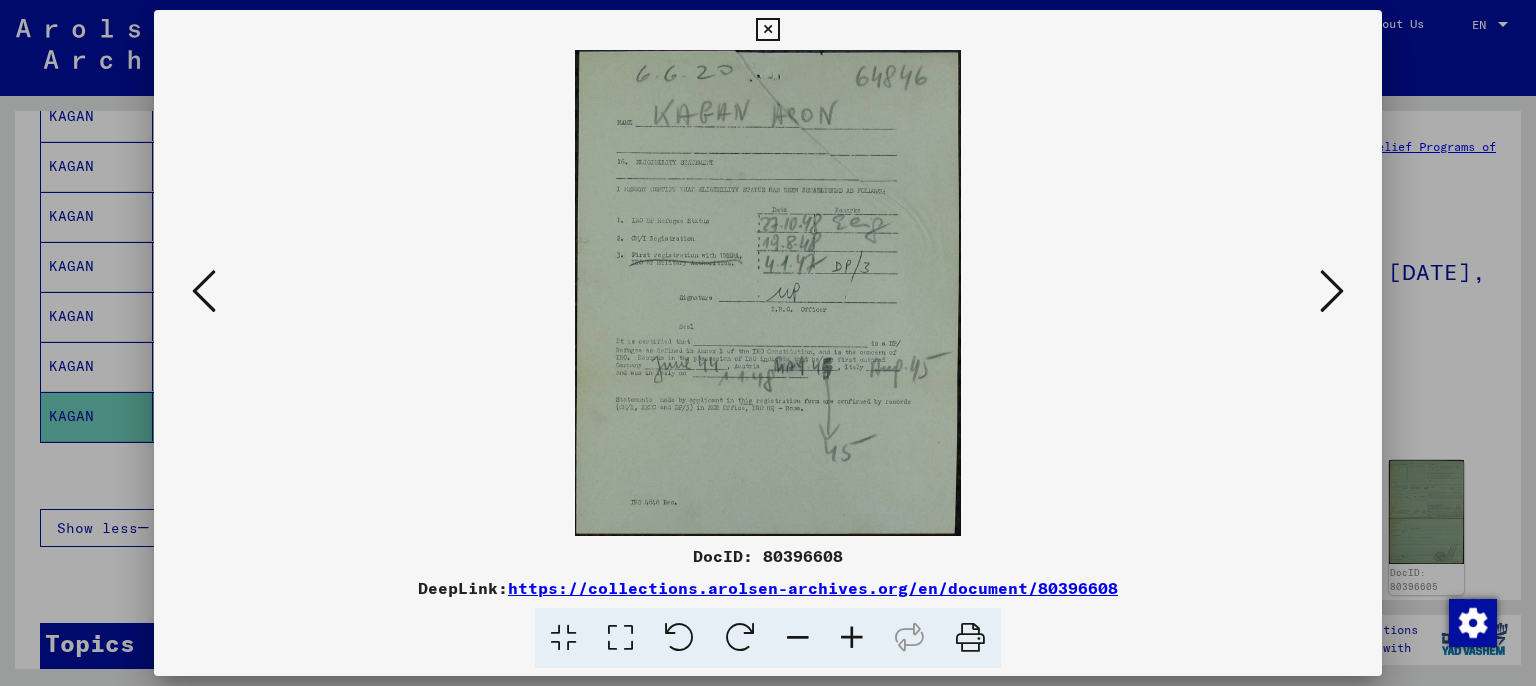 click at bounding box center (1332, 291) 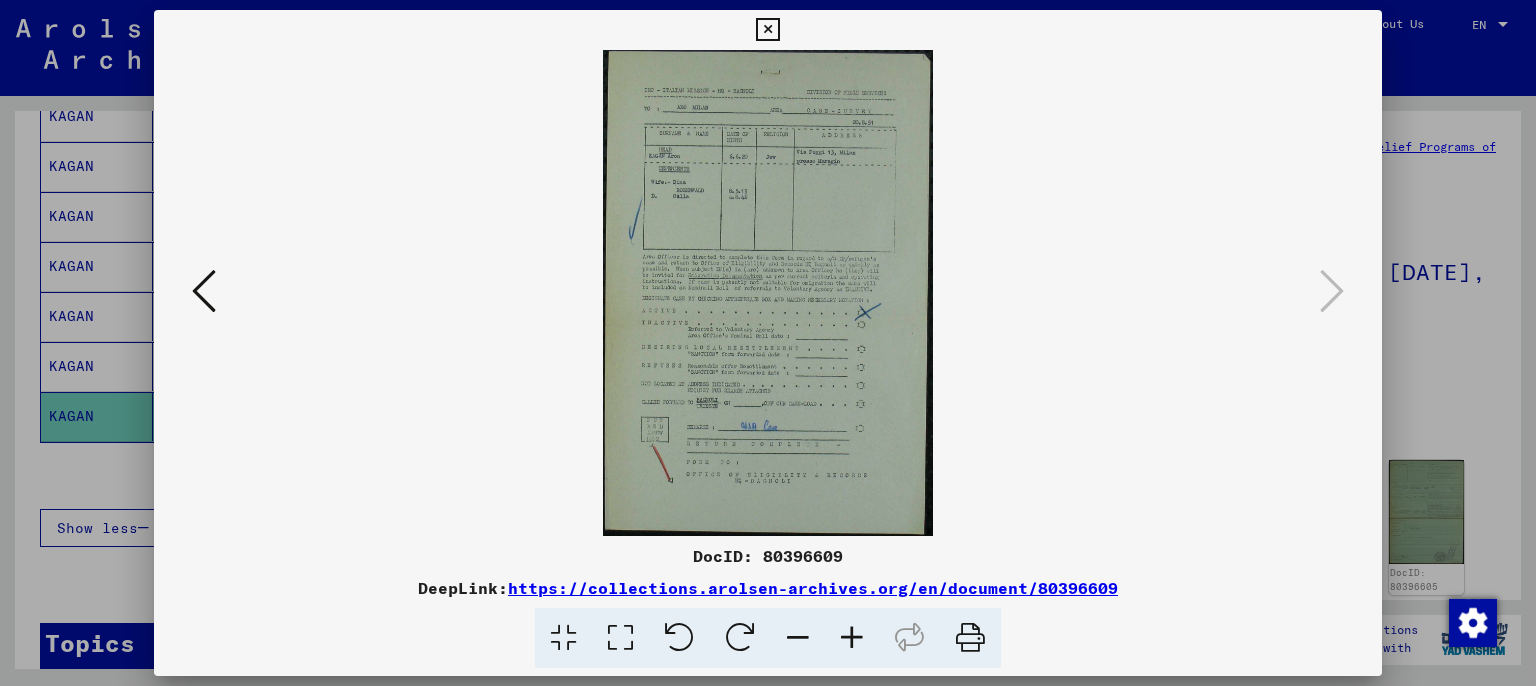 click at bounding box center [767, 30] 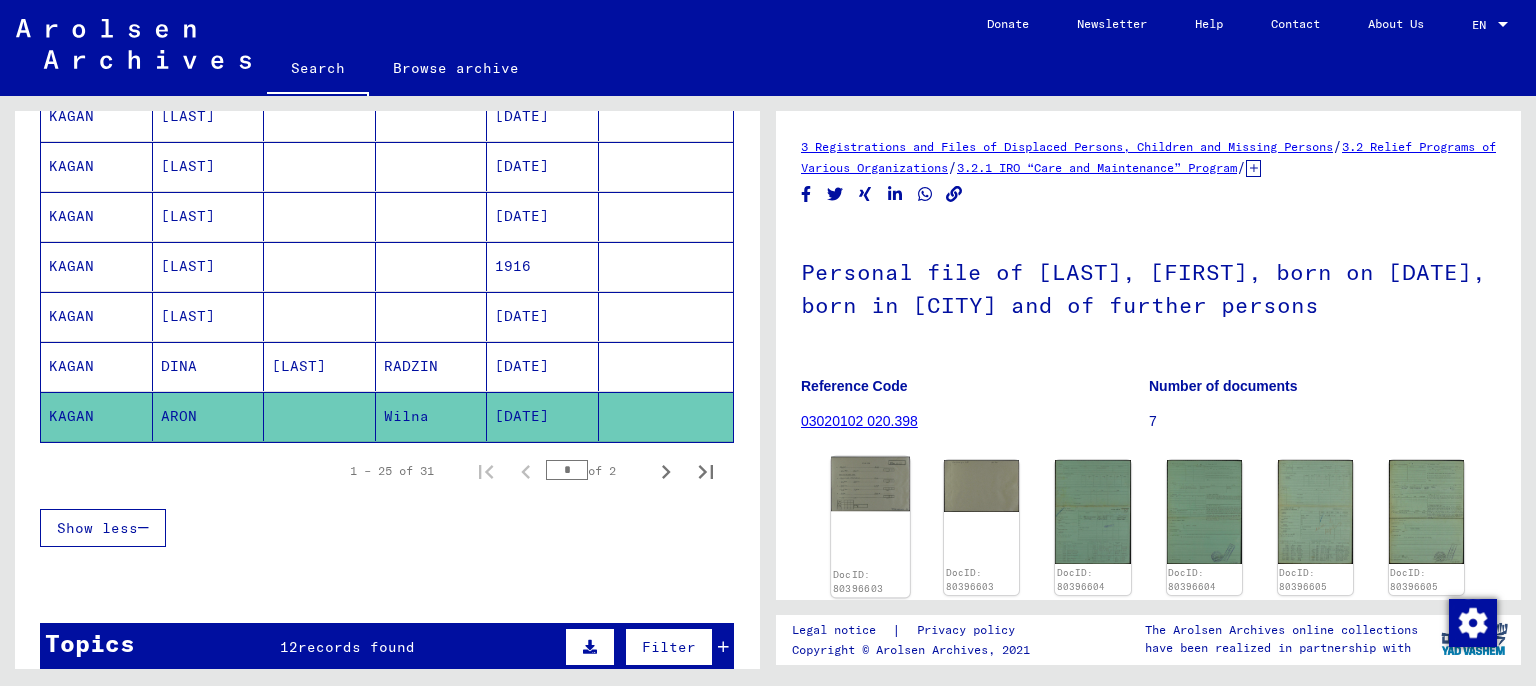click 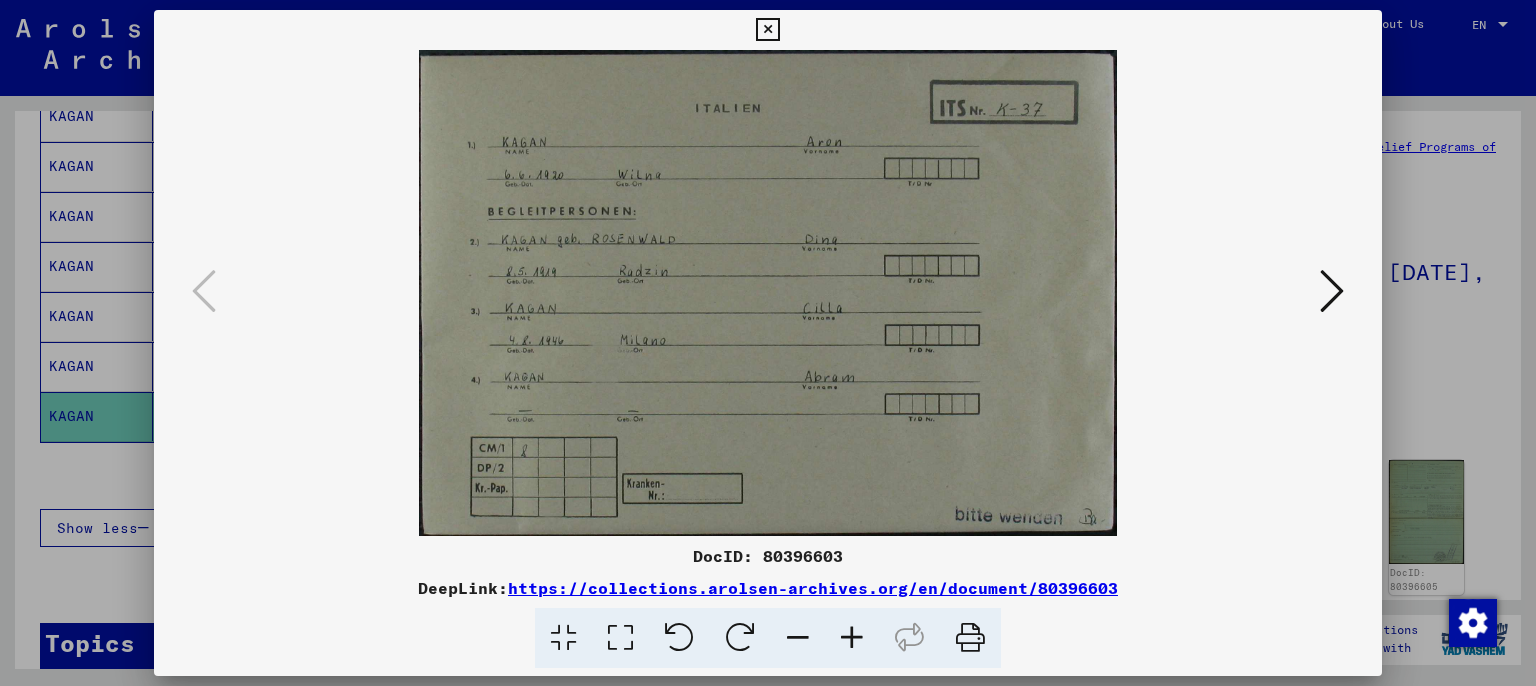 click at bounding box center [768, 293] 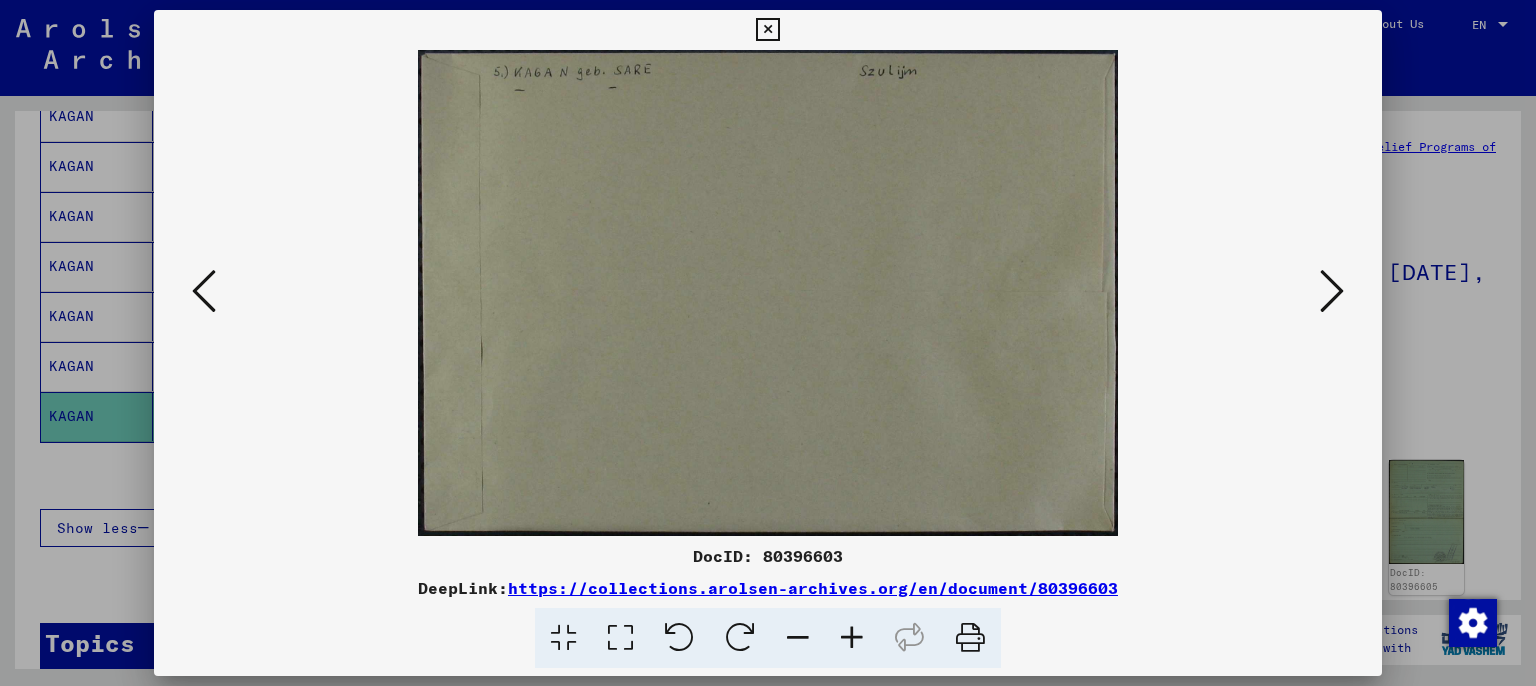 click at bounding box center (1332, 291) 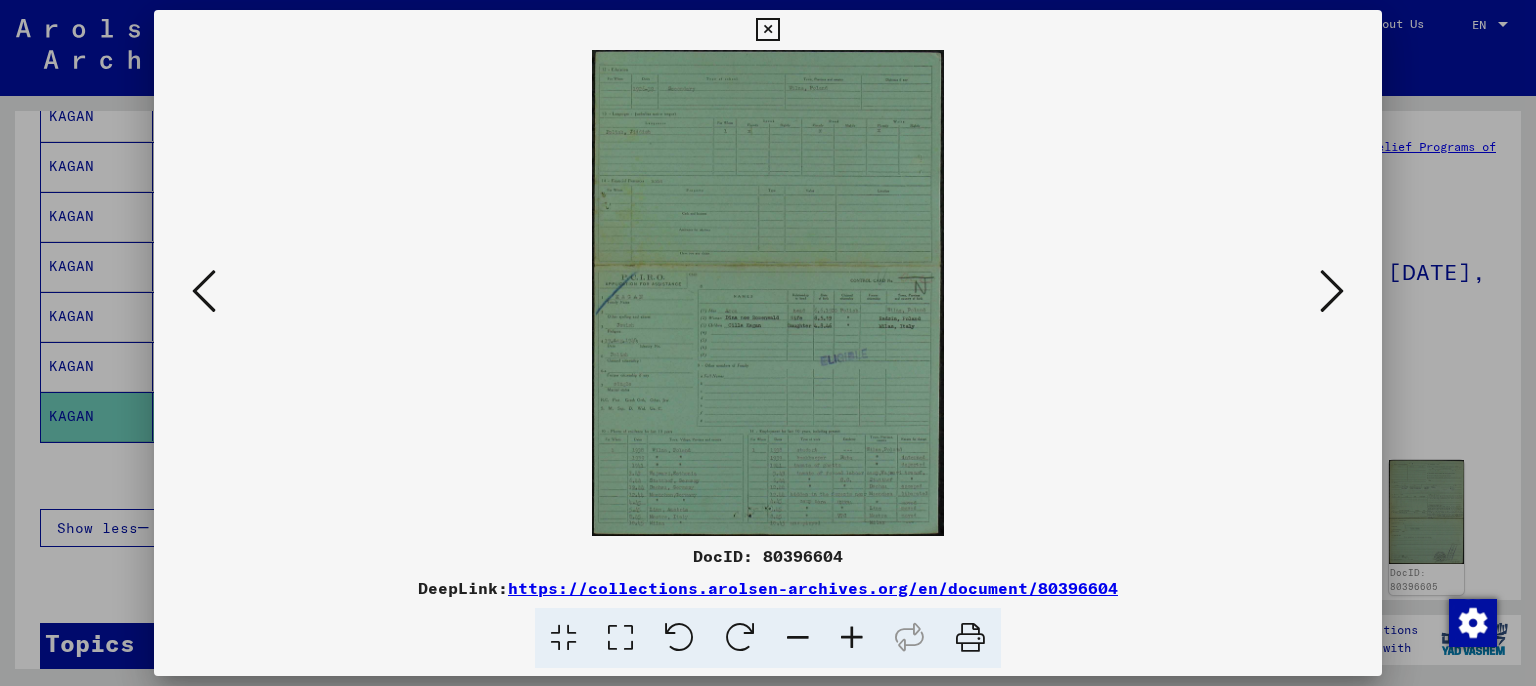 click at bounding box center [768, 293] 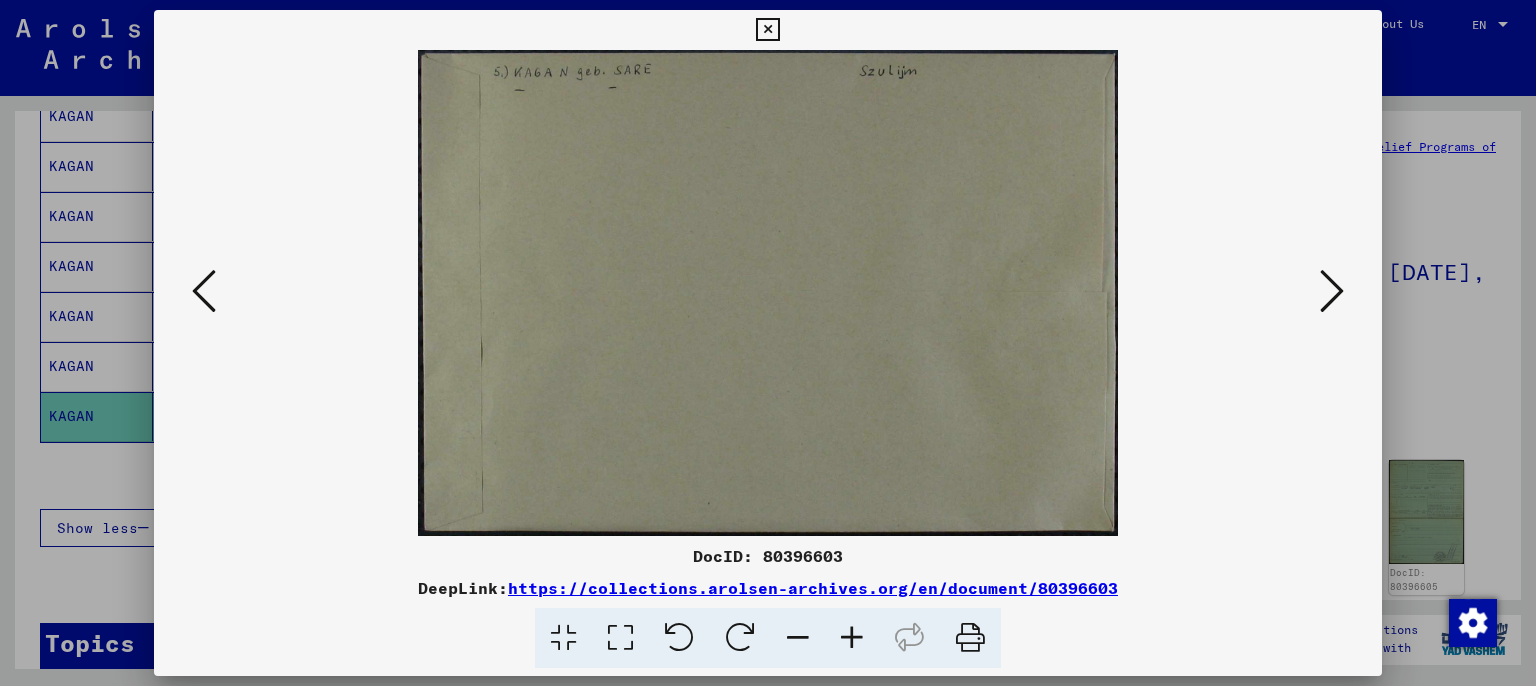 click at bounding box center [204, 291] 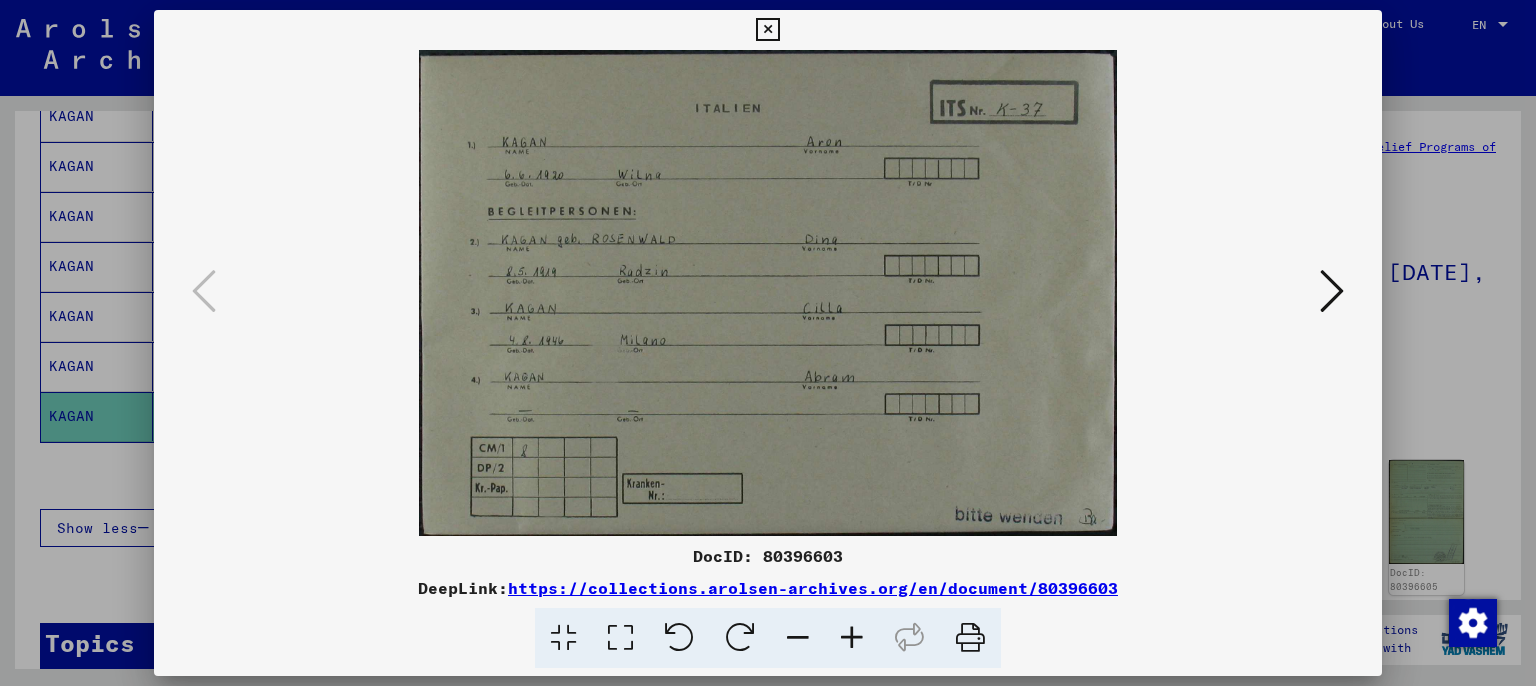 click at bounding box center (1332, 291) 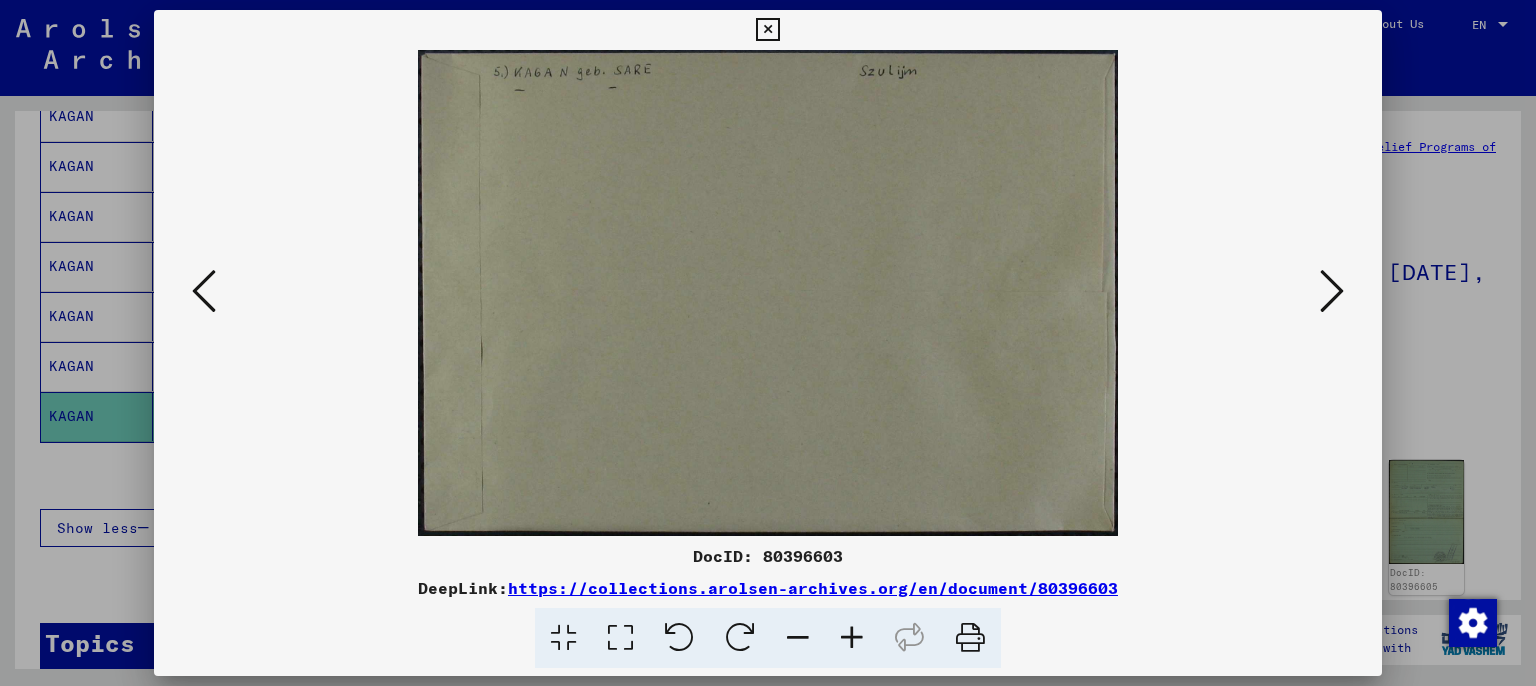 click at bounding box center (1332, 291) 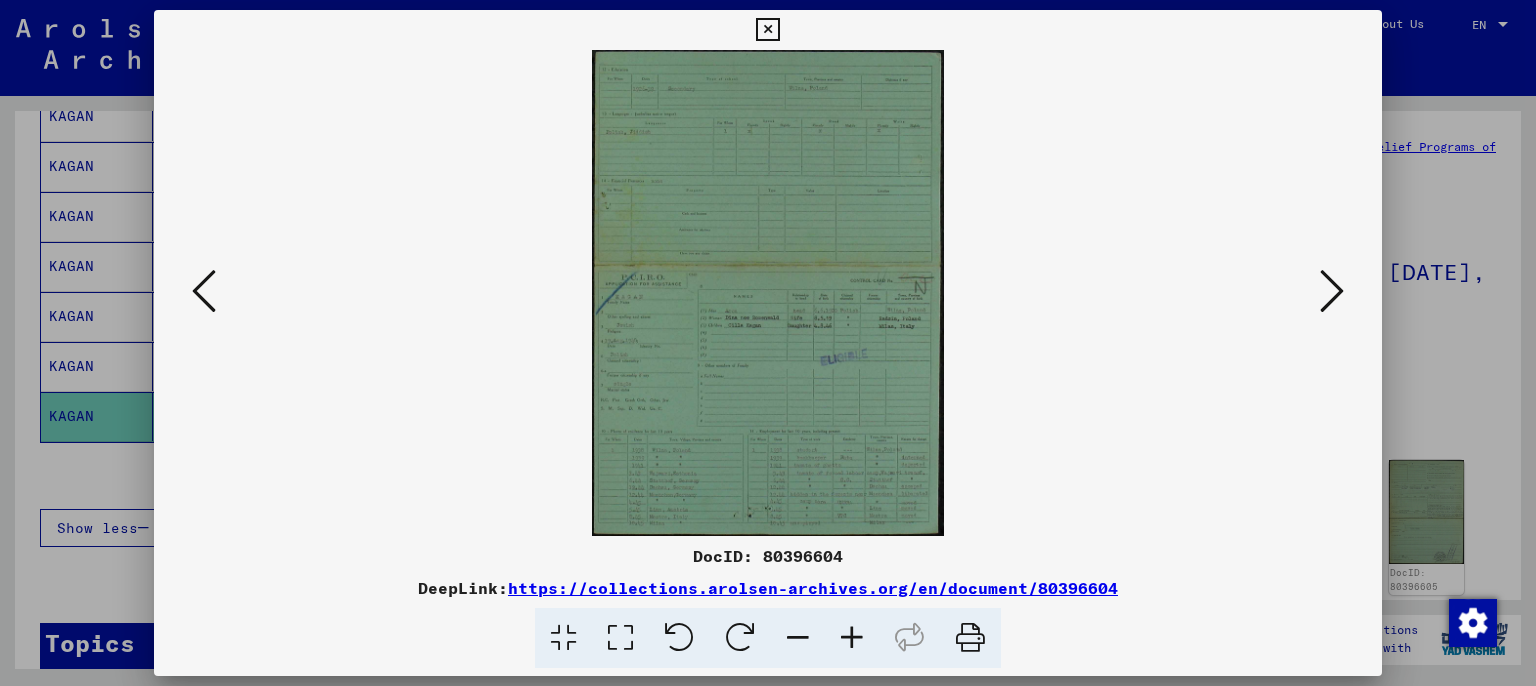 click at bounding box center [1332, 291] 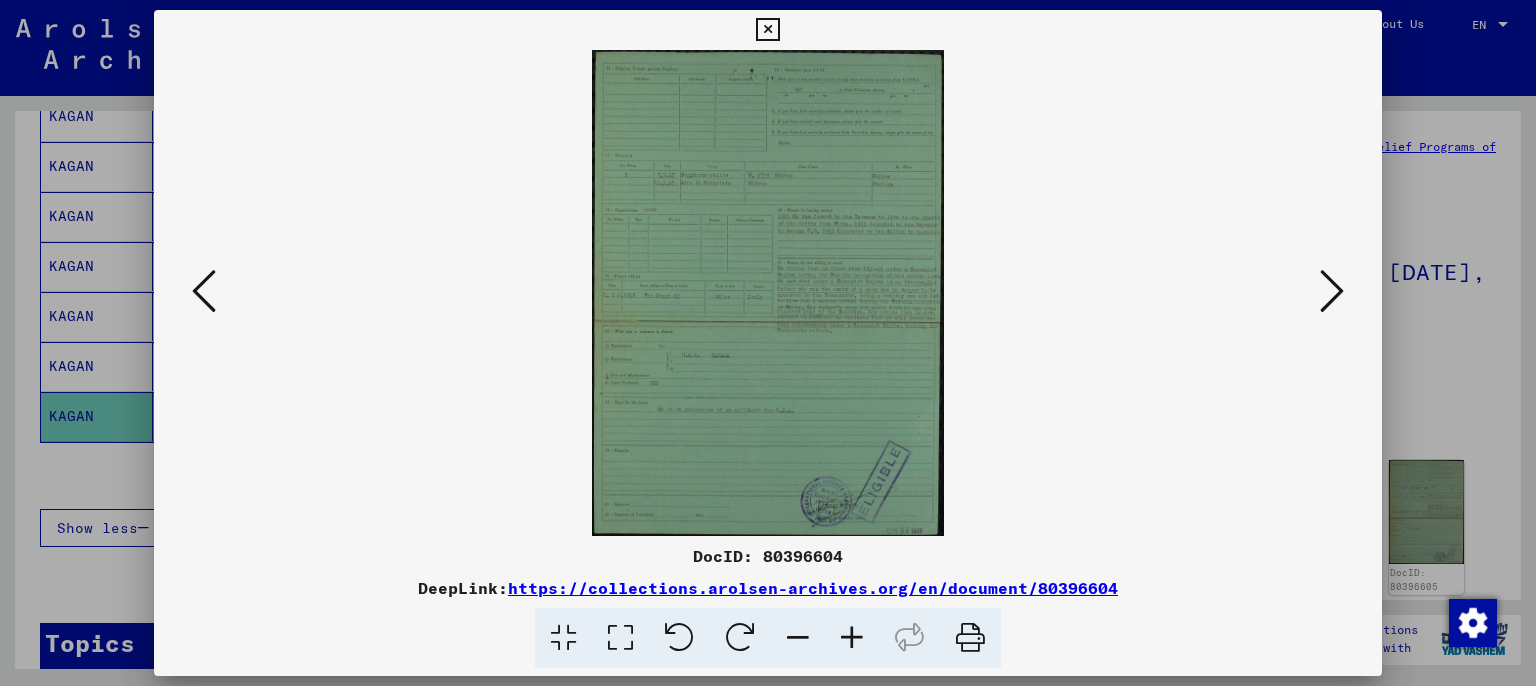 click at bounding box center (1332, 291) 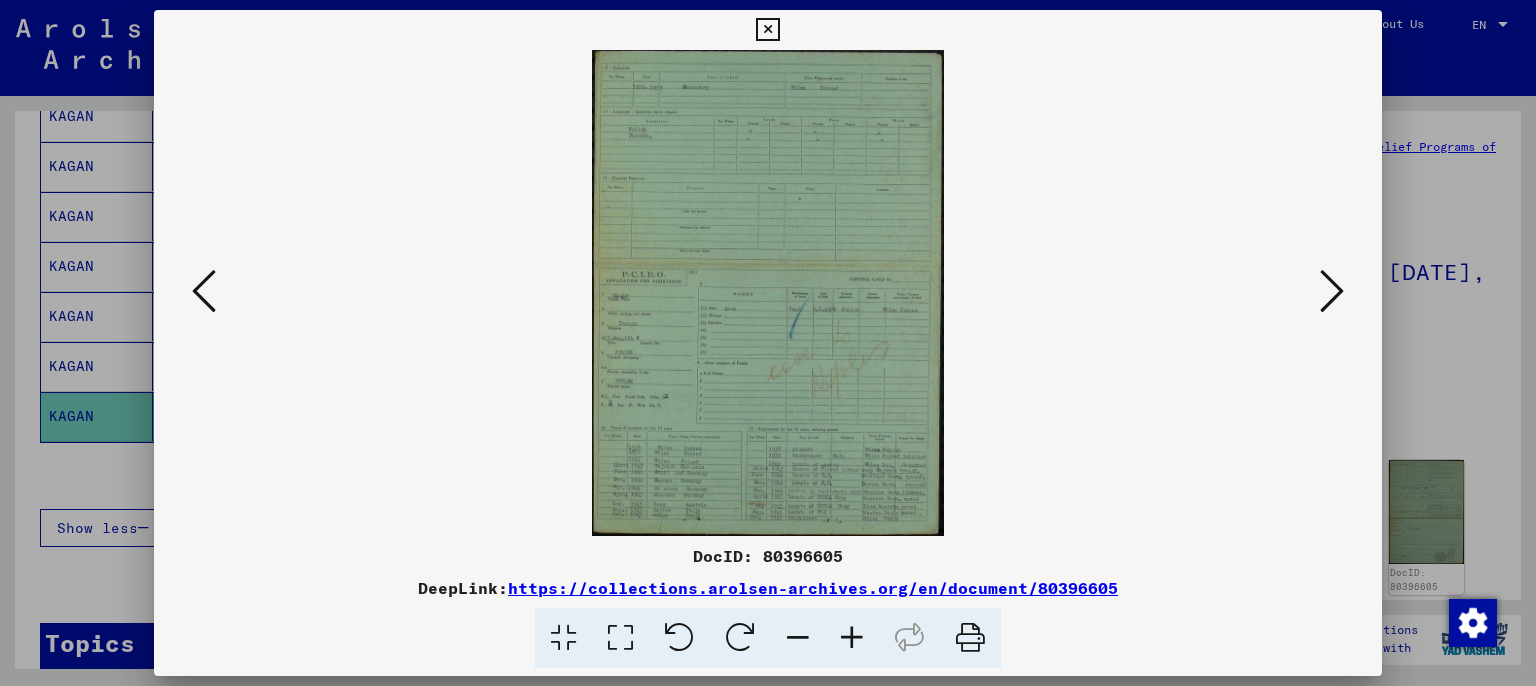 click at bounding box center (1332, 291) 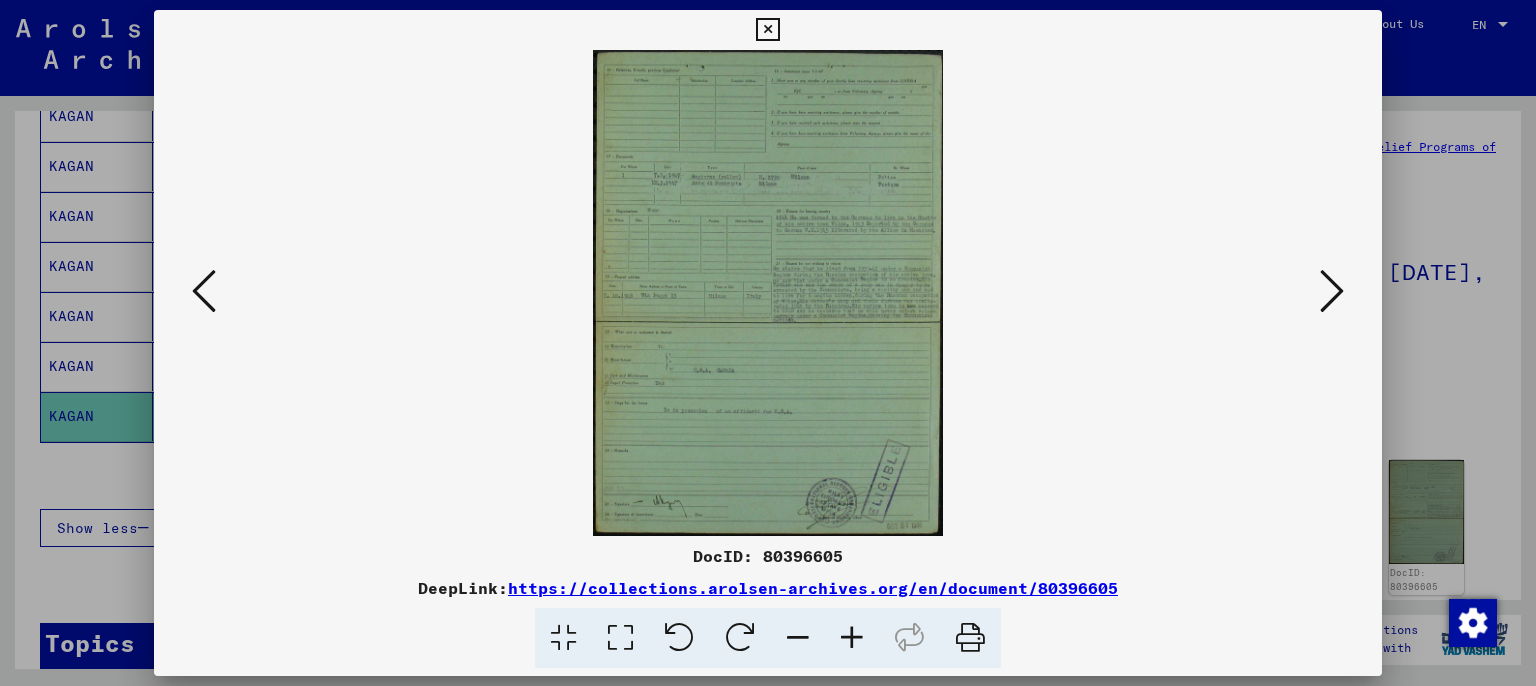 click at bounding box center [1332, 291] 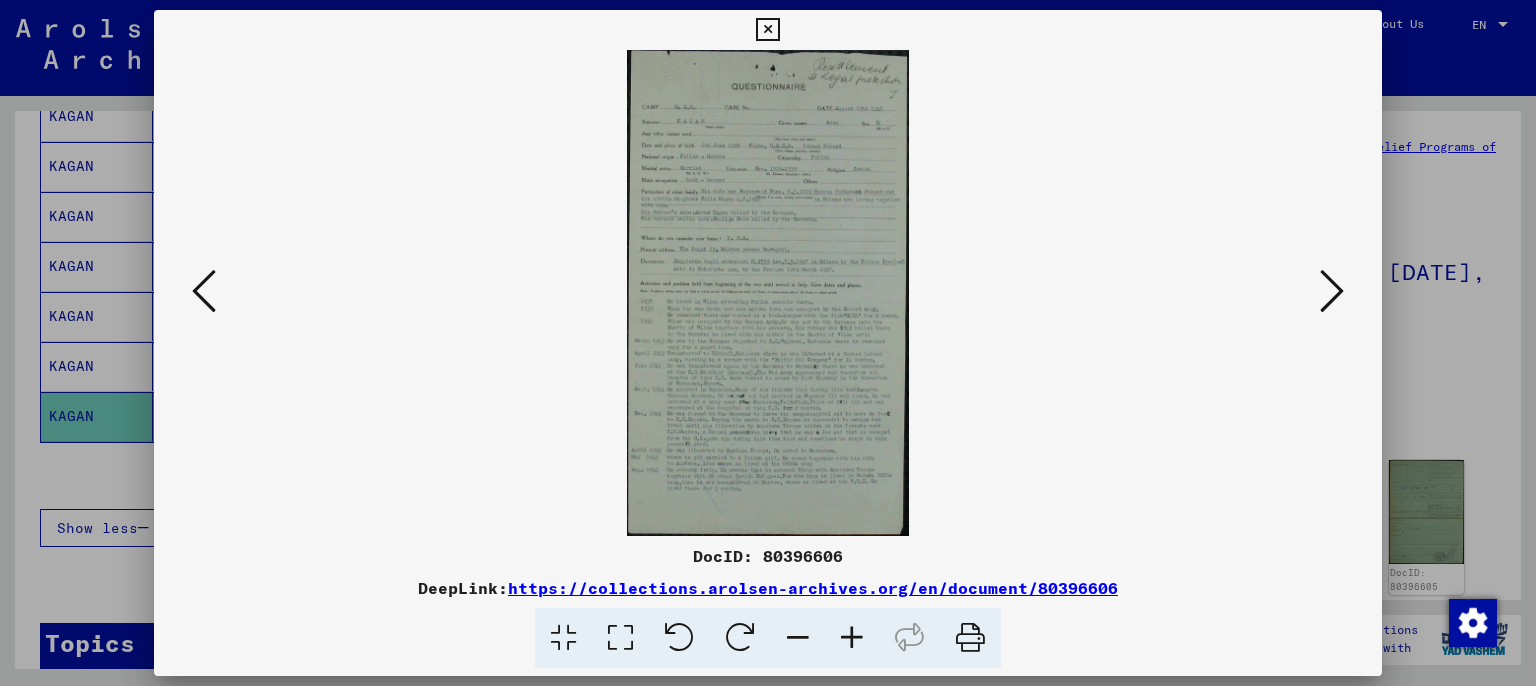 click at bounding box center (1332, 291) 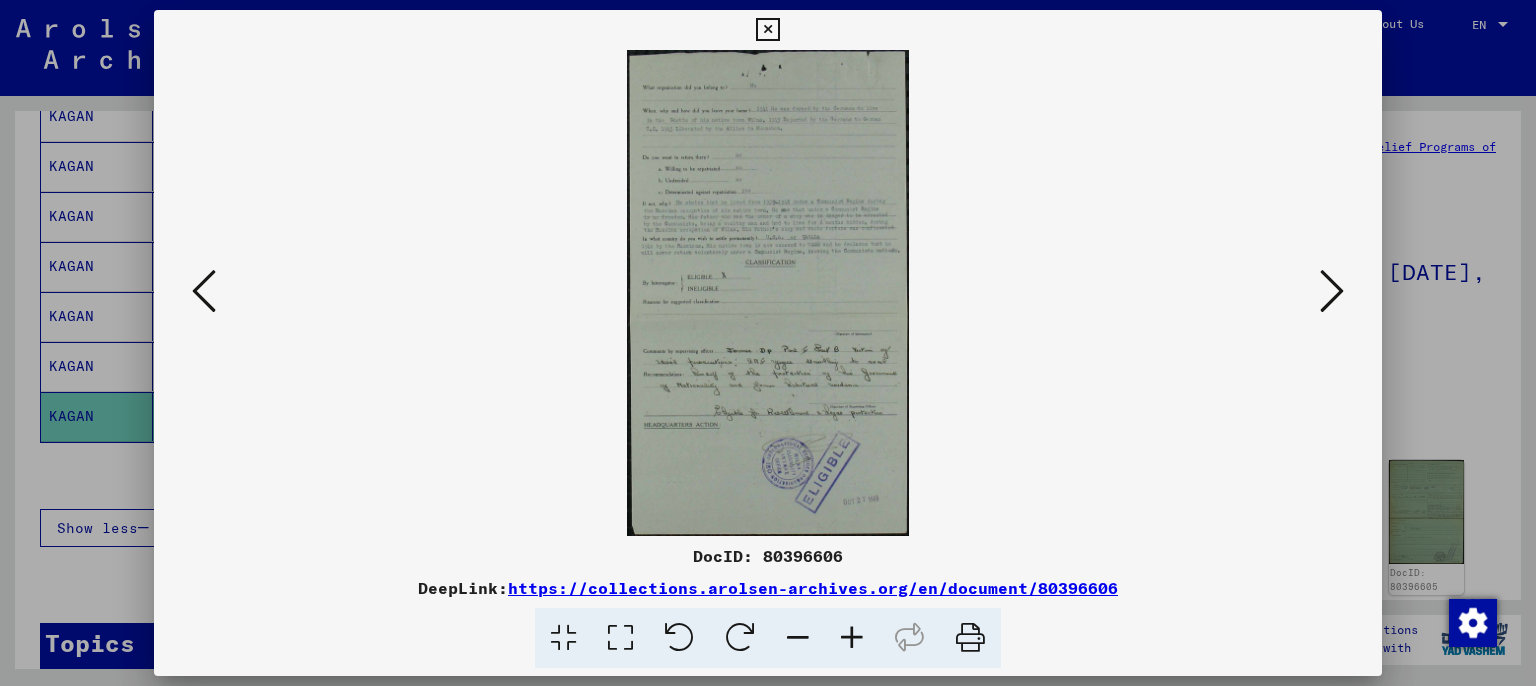 click at bounding box center [1332, 291] 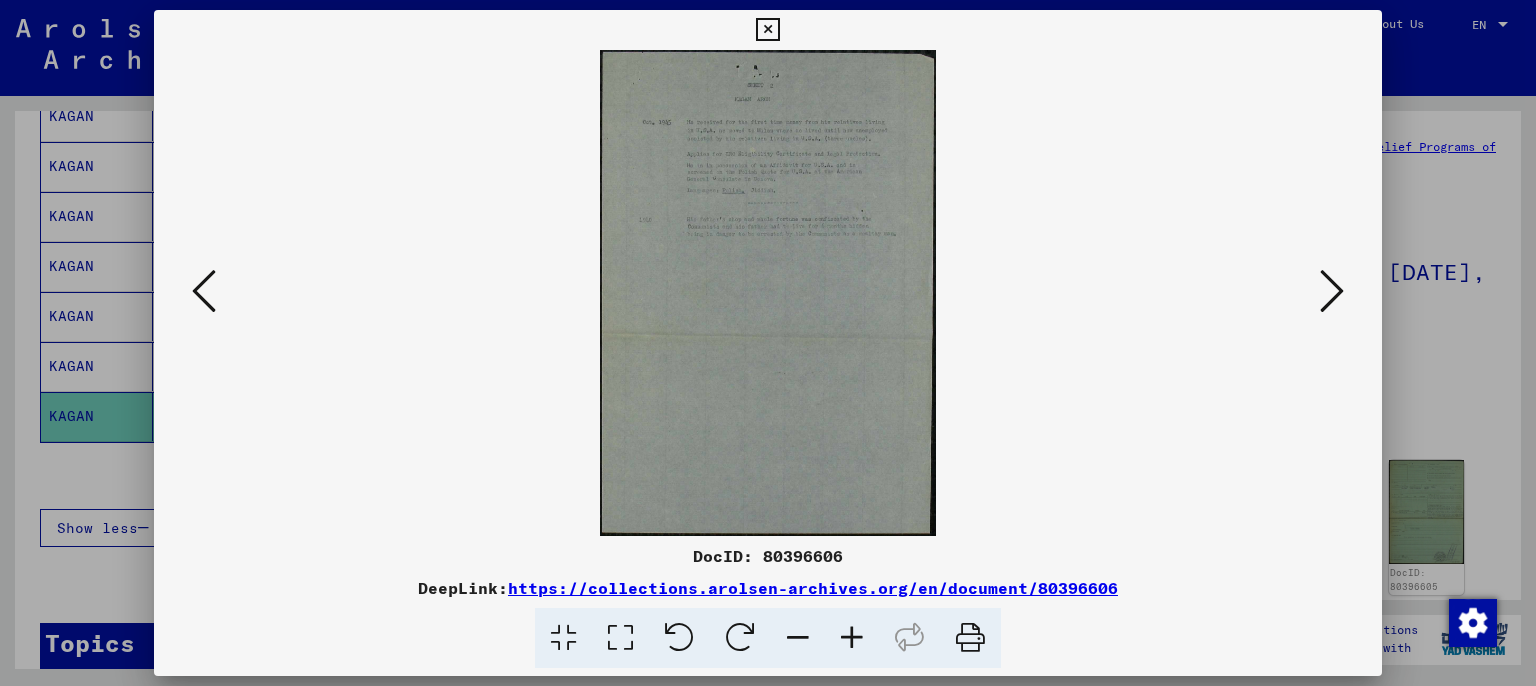 click at bounding box center (1332, 291) 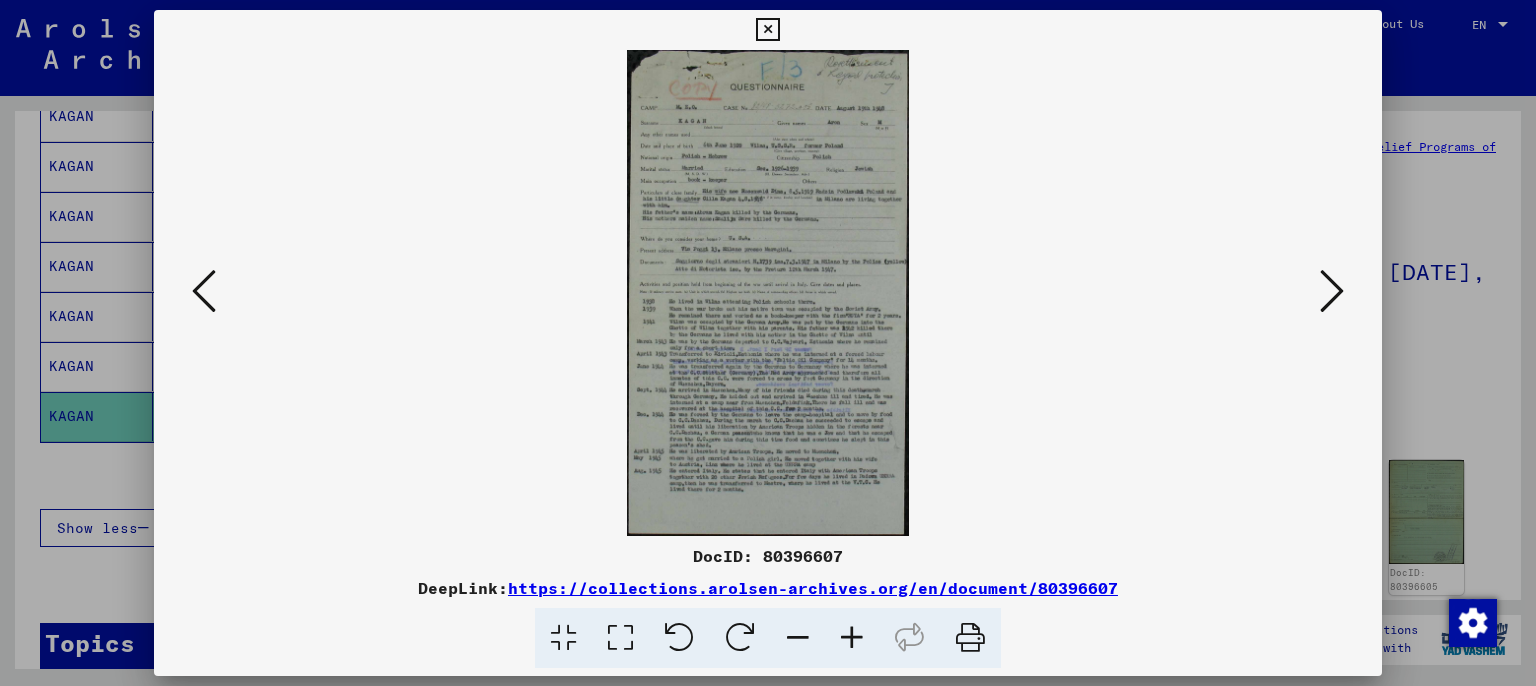 click at bounding box center [1332, 291] 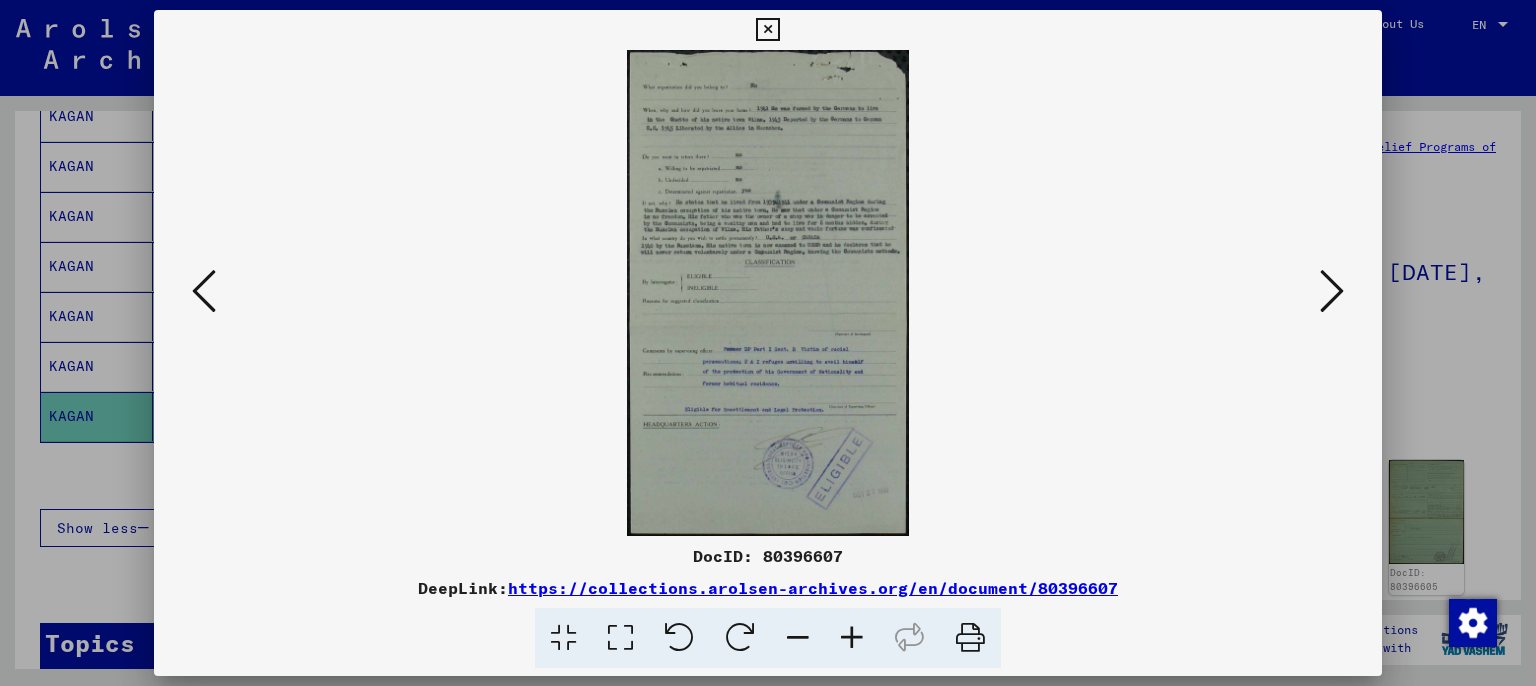 click at bounding box center (1332, 291) 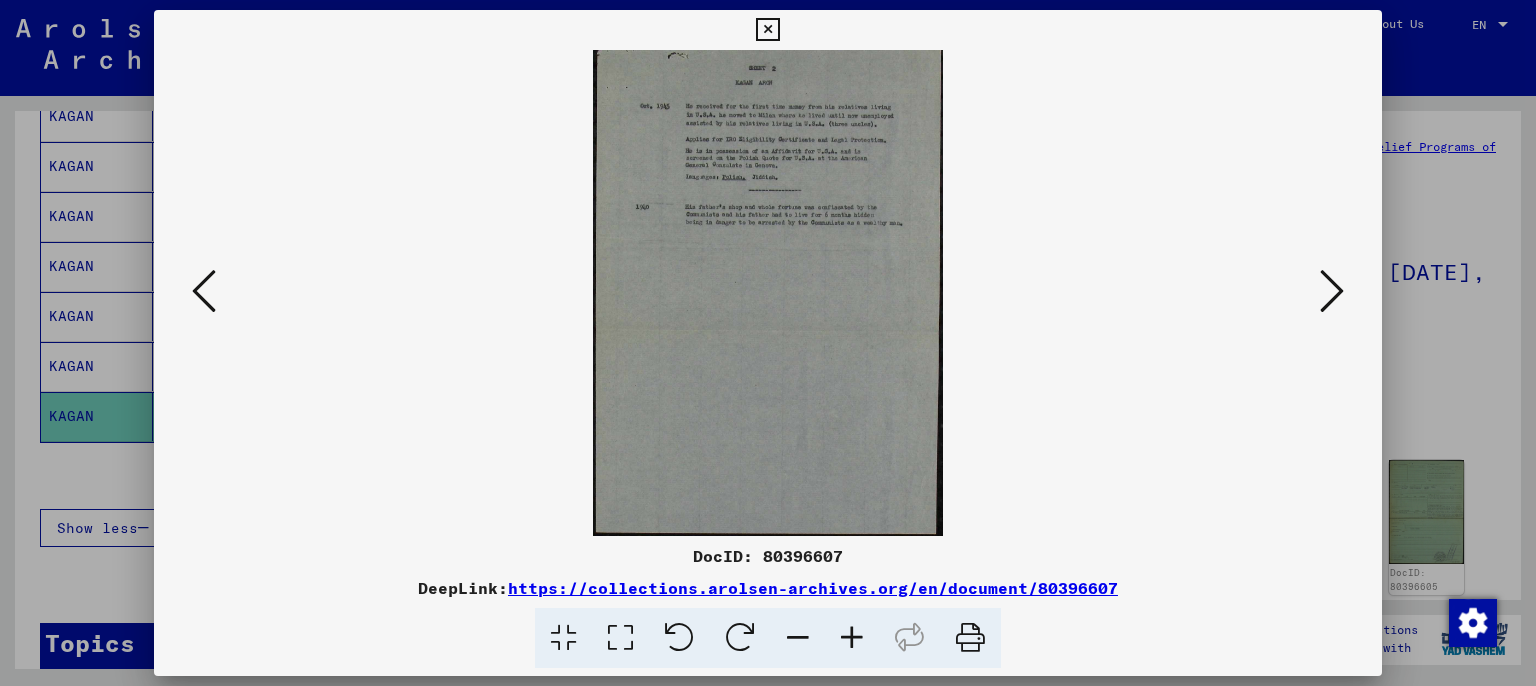 click at bounding box center (1332, 291) 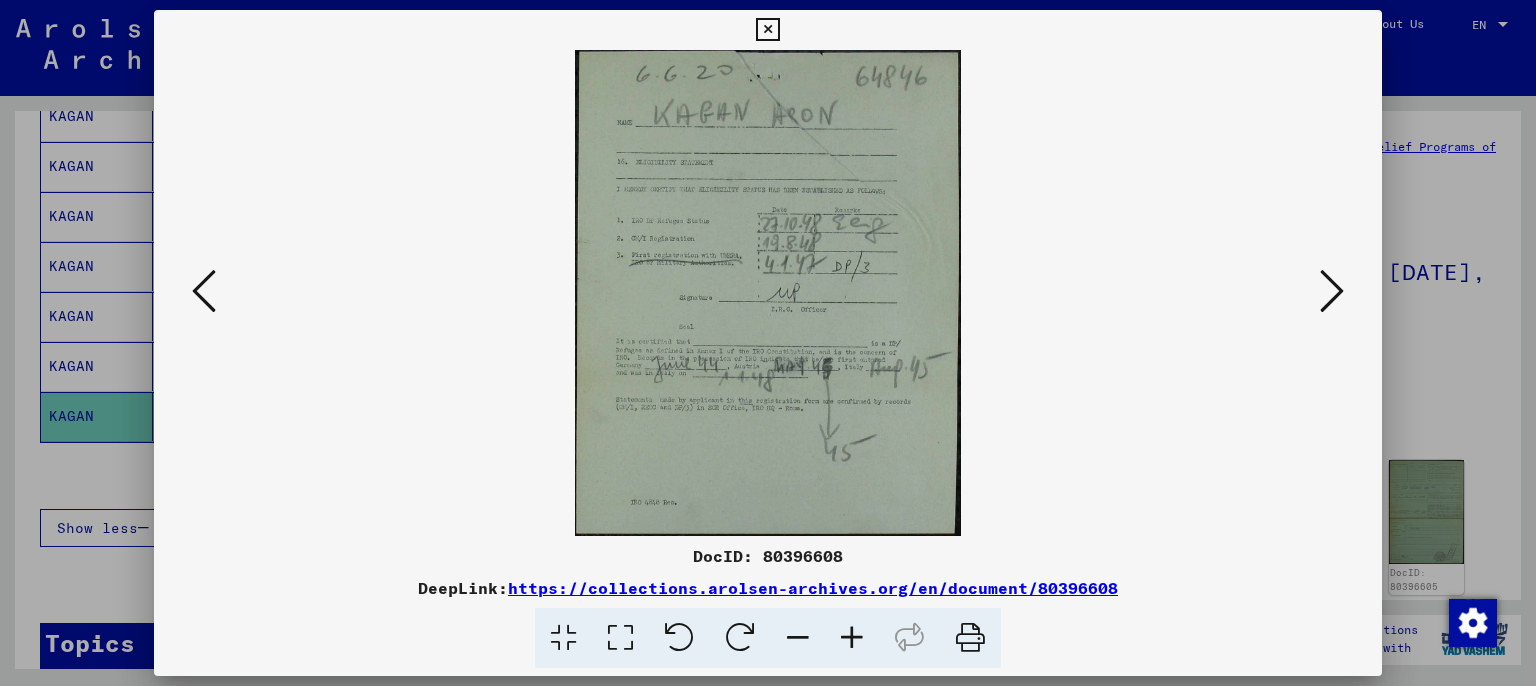 click at bounding box center (1332, 291) 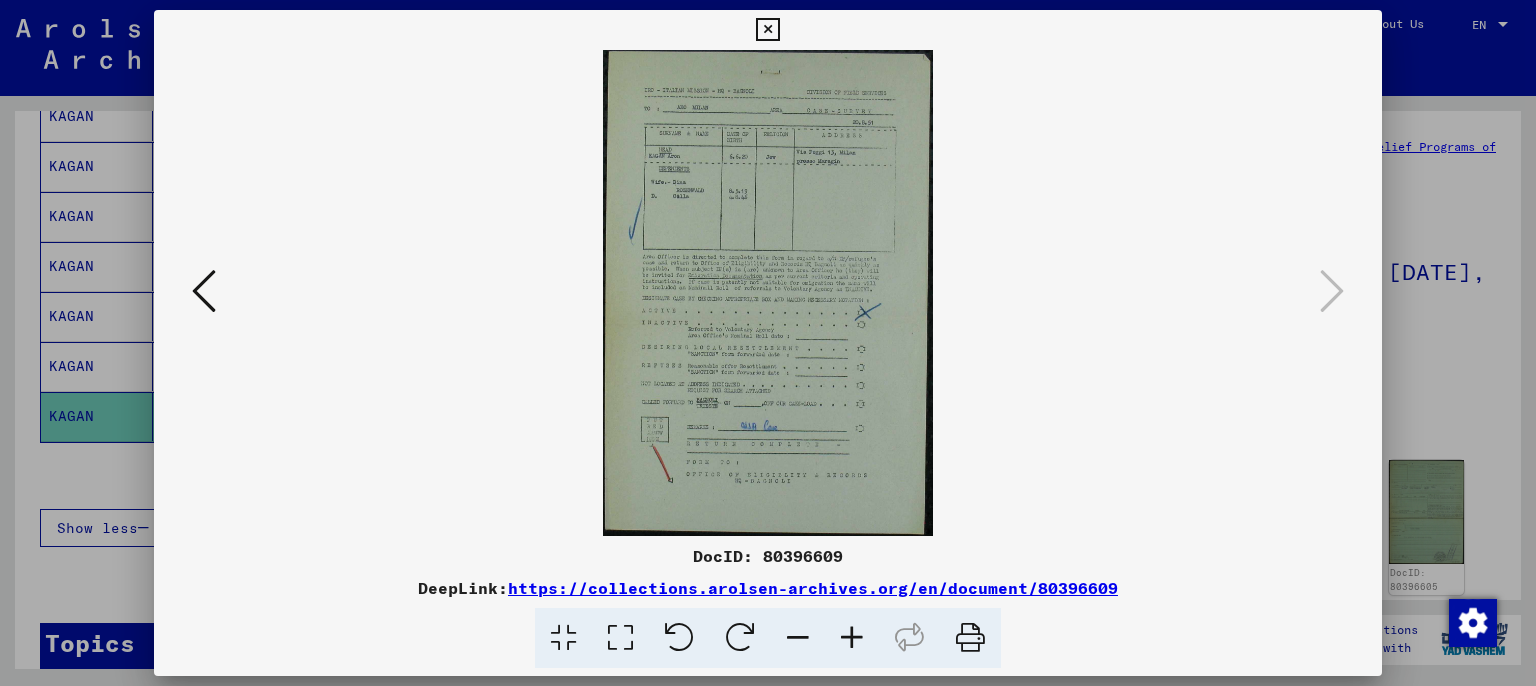 click at bounding box center (767, 30) 